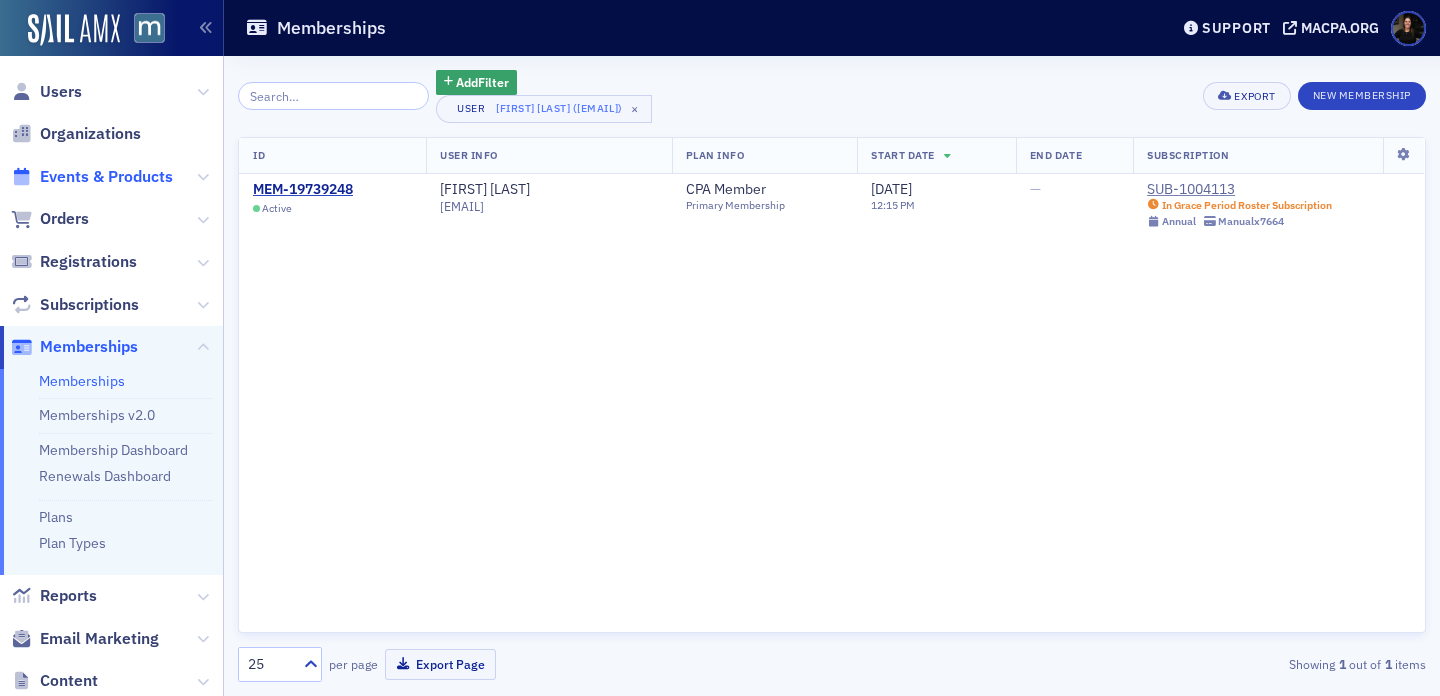 scroll, scrollTop: 0, scrollLeft: 0, axis: both 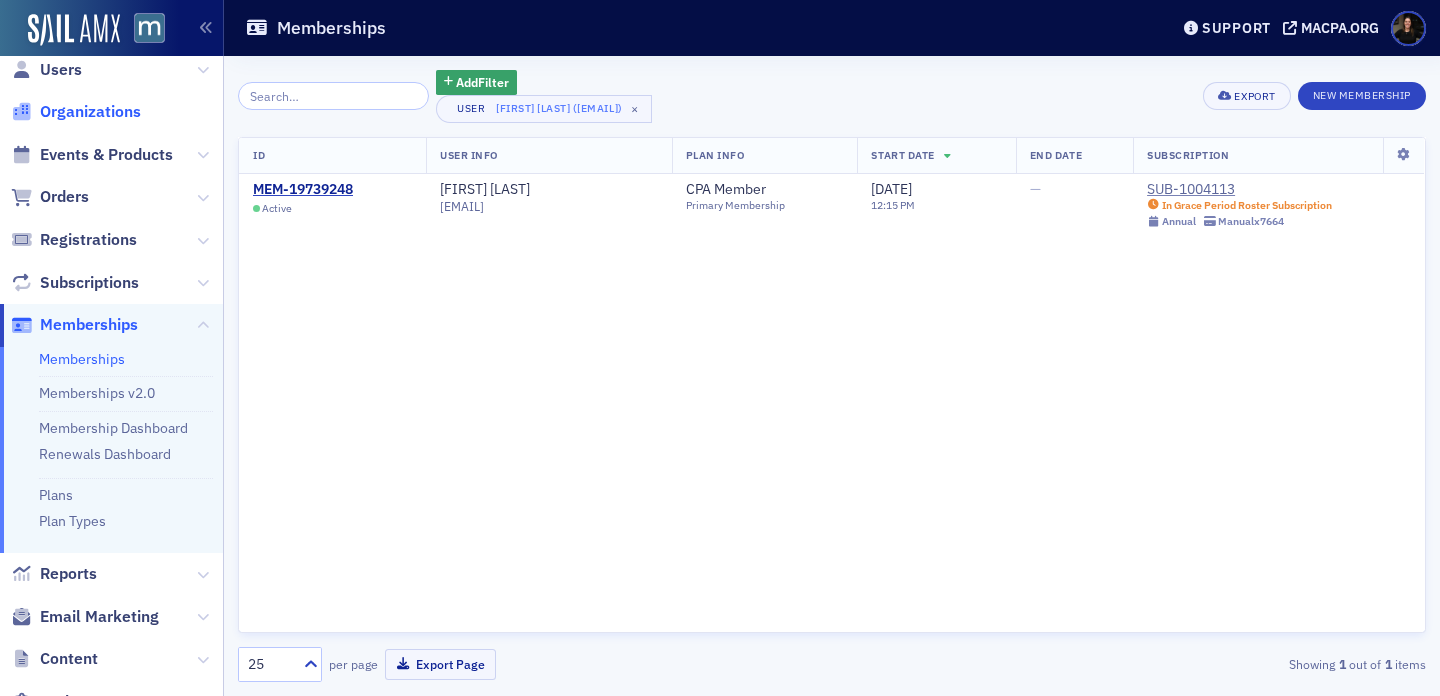 click on "Organizations" 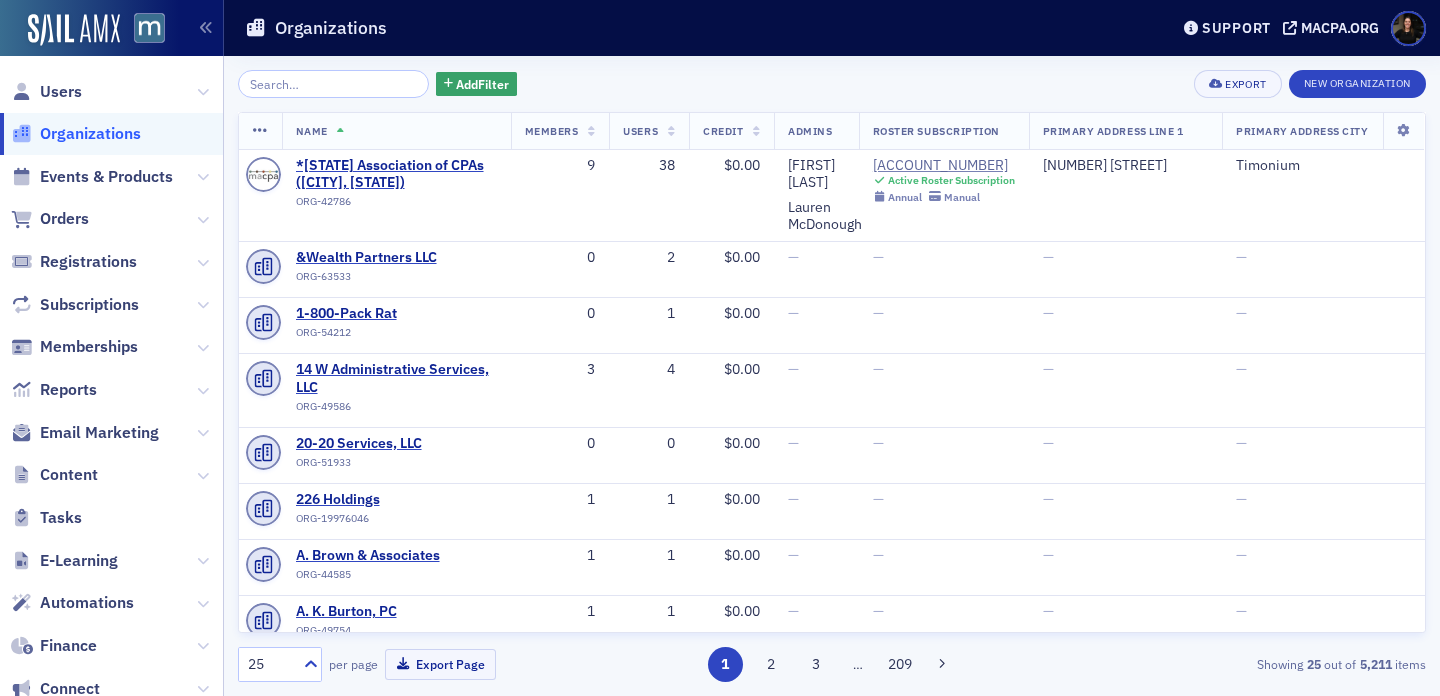 scroll, scrollTop: 0, scrollLeft: 0, axis: both 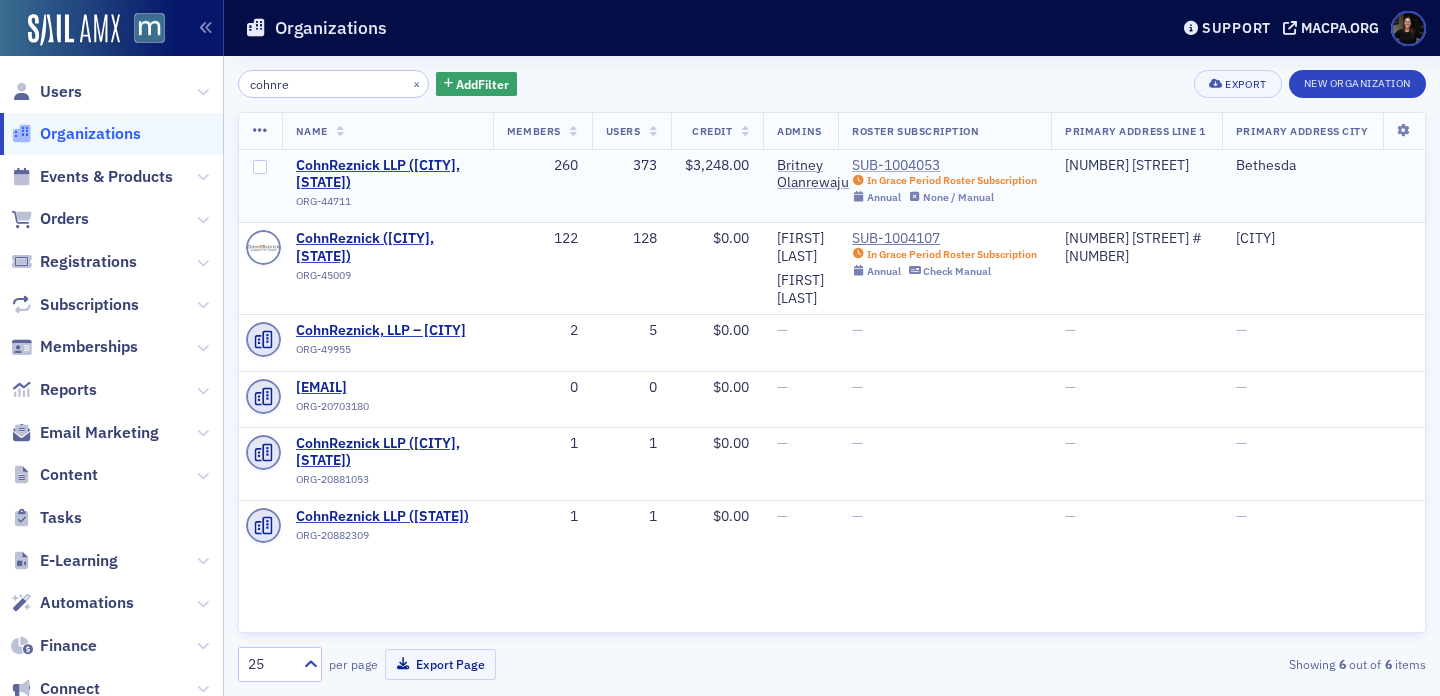 type on "cohnre" 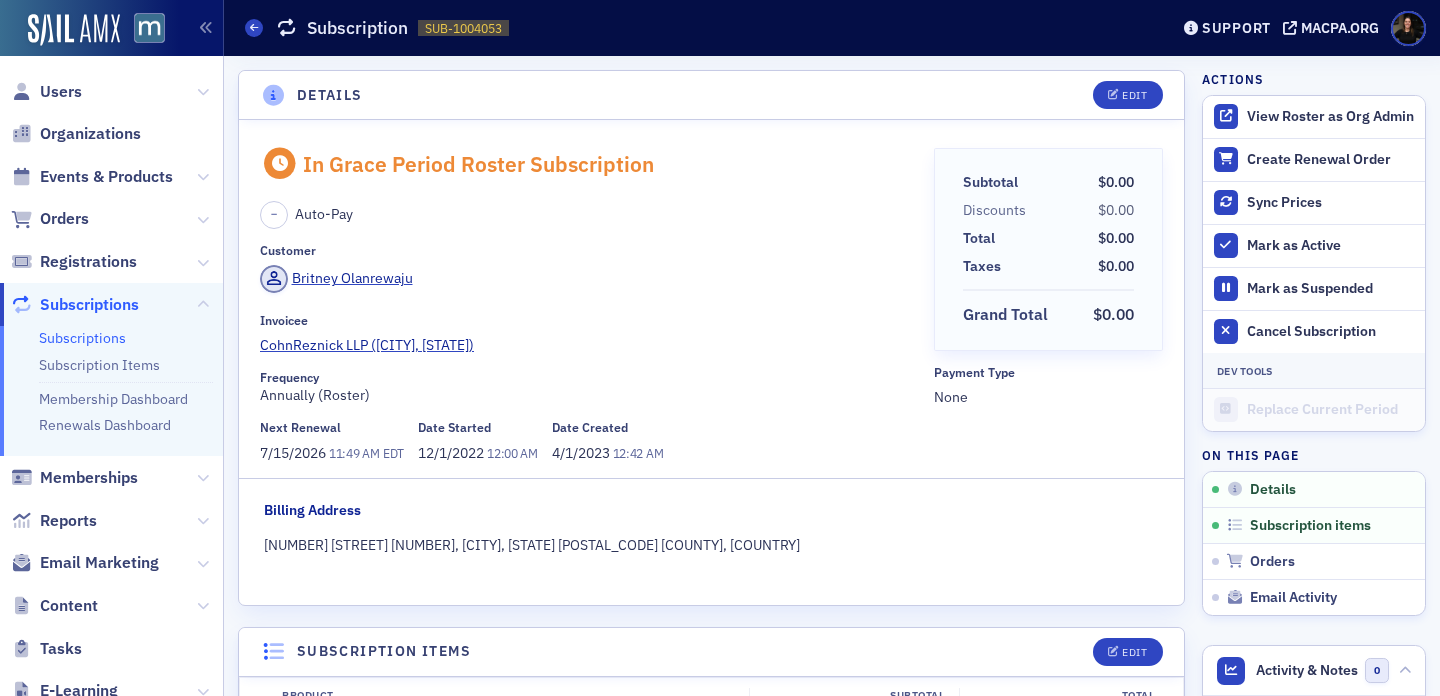 scroll, scrollTop: 0, scrollLeft: 0, axis: both 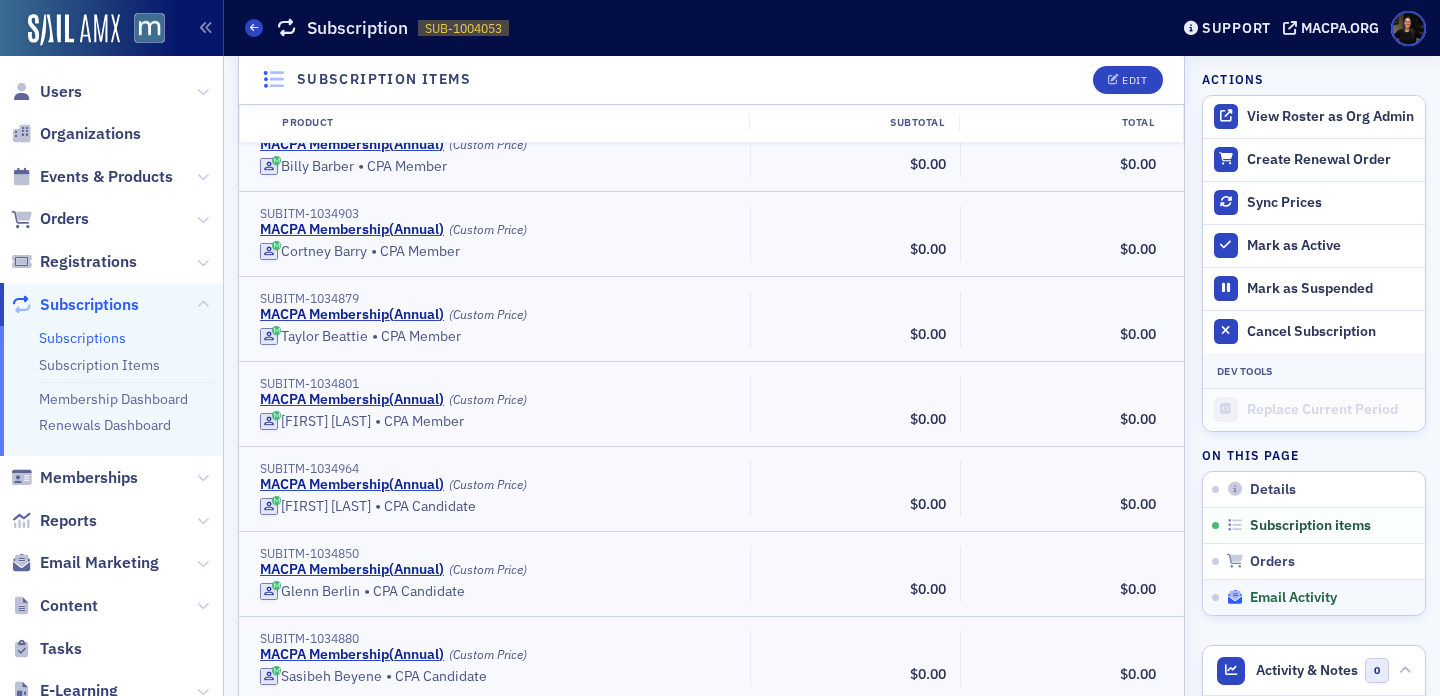 click on "Email Activity" 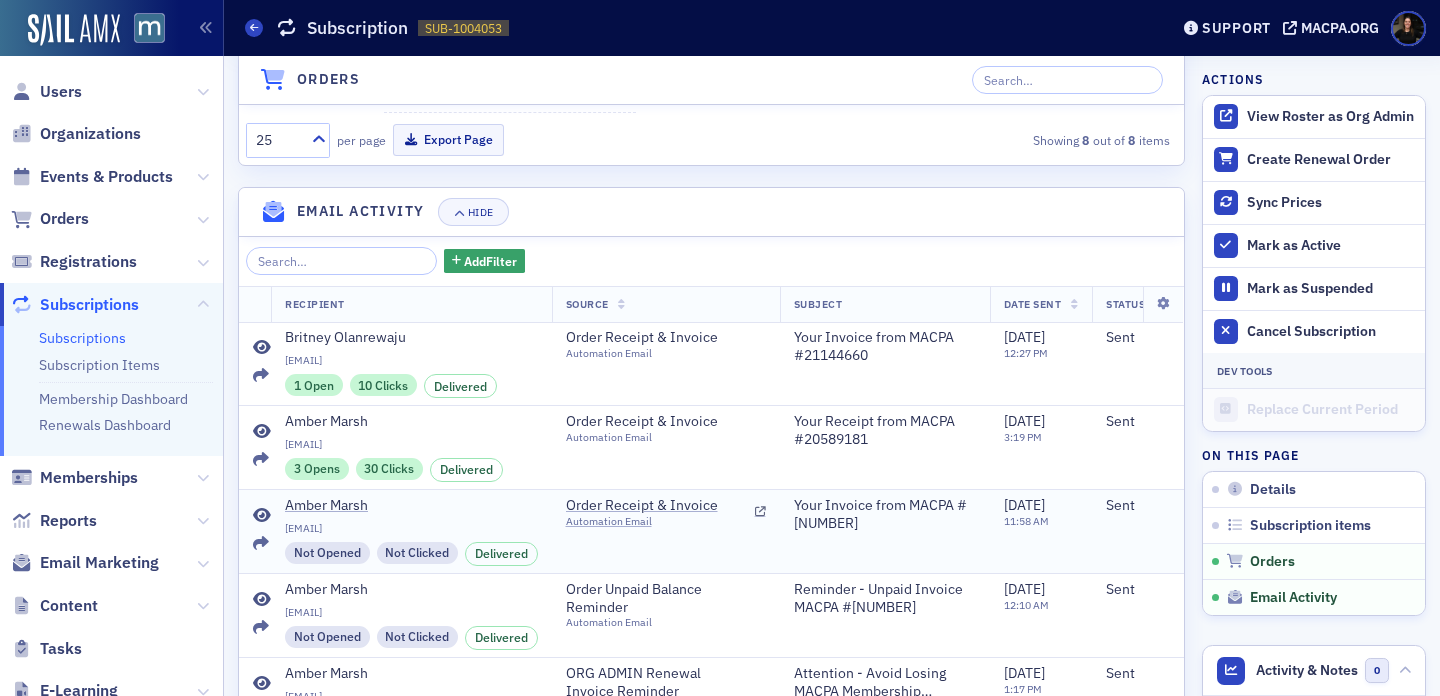 scroll, scrollTop: 22847, scrollLeft: 0, axis: vertical 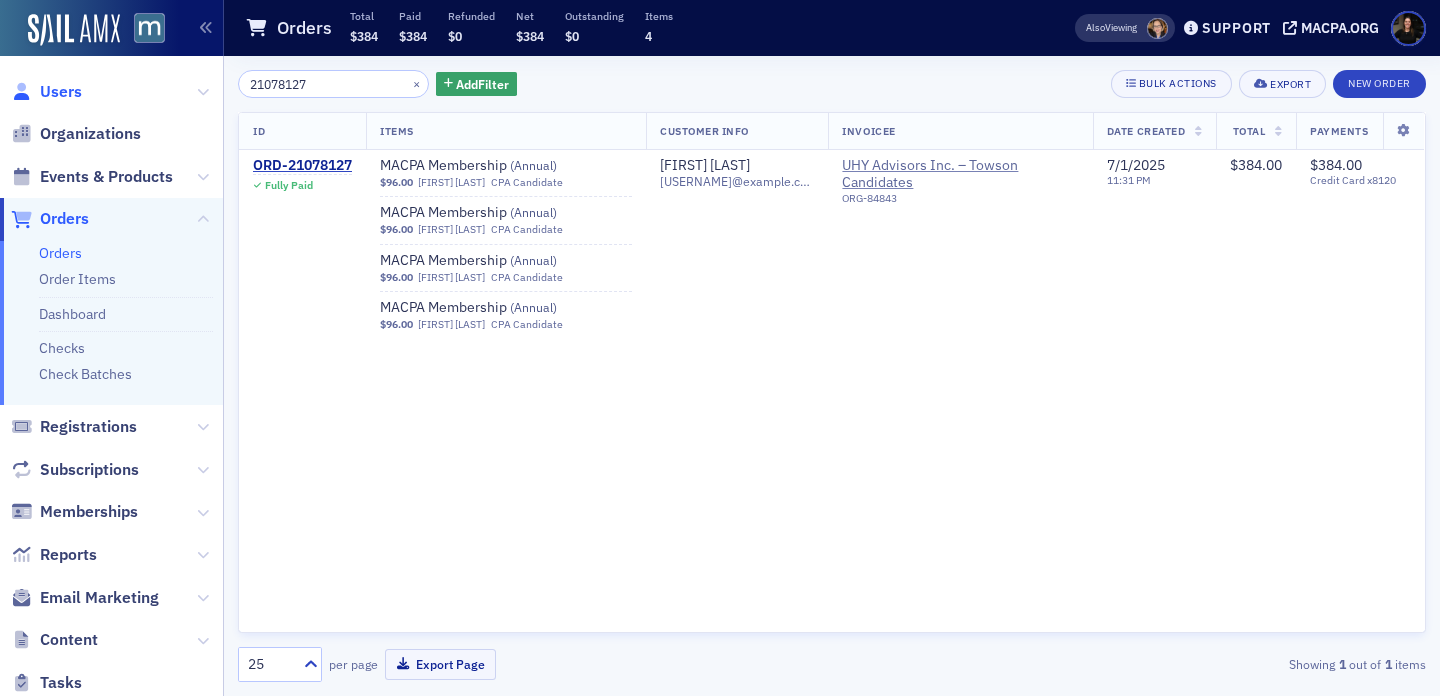 click on "Users" 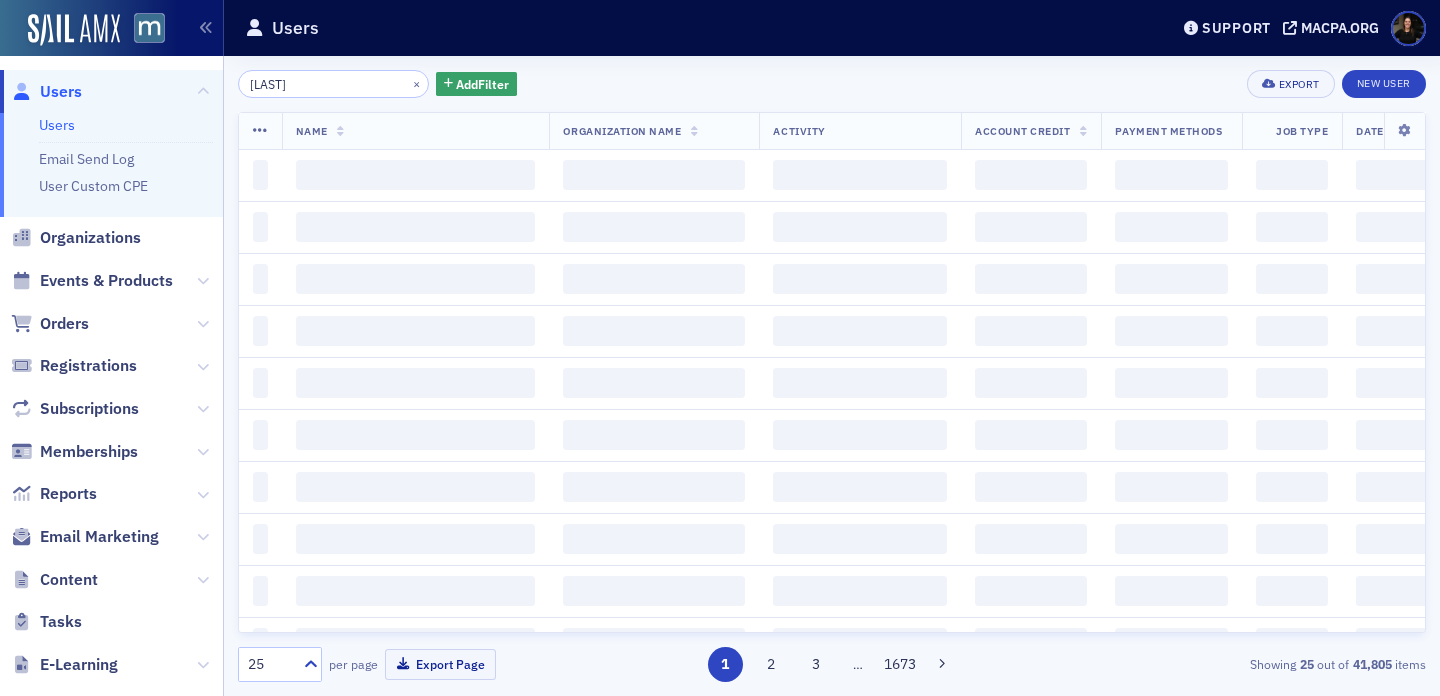 scroll, scrollTop: 0, scrollLeft: 0, axis: both 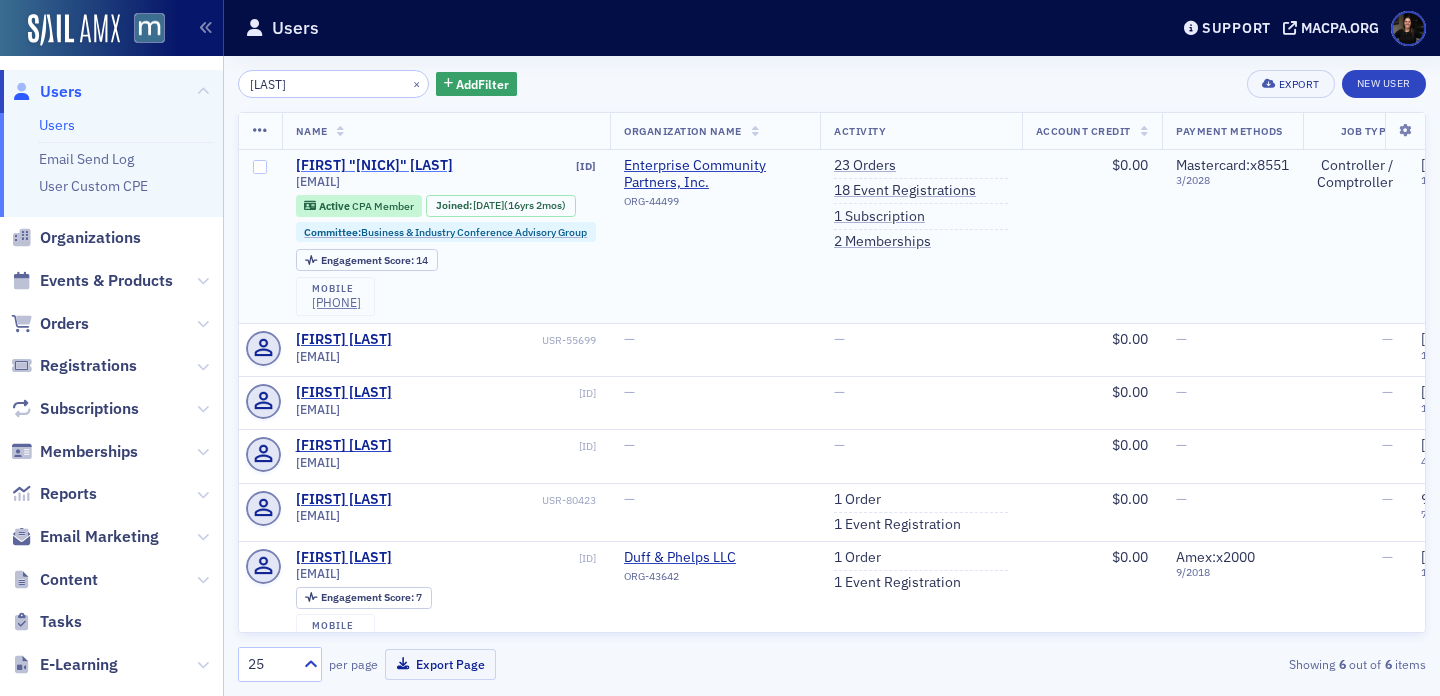 type on "[LAST]" 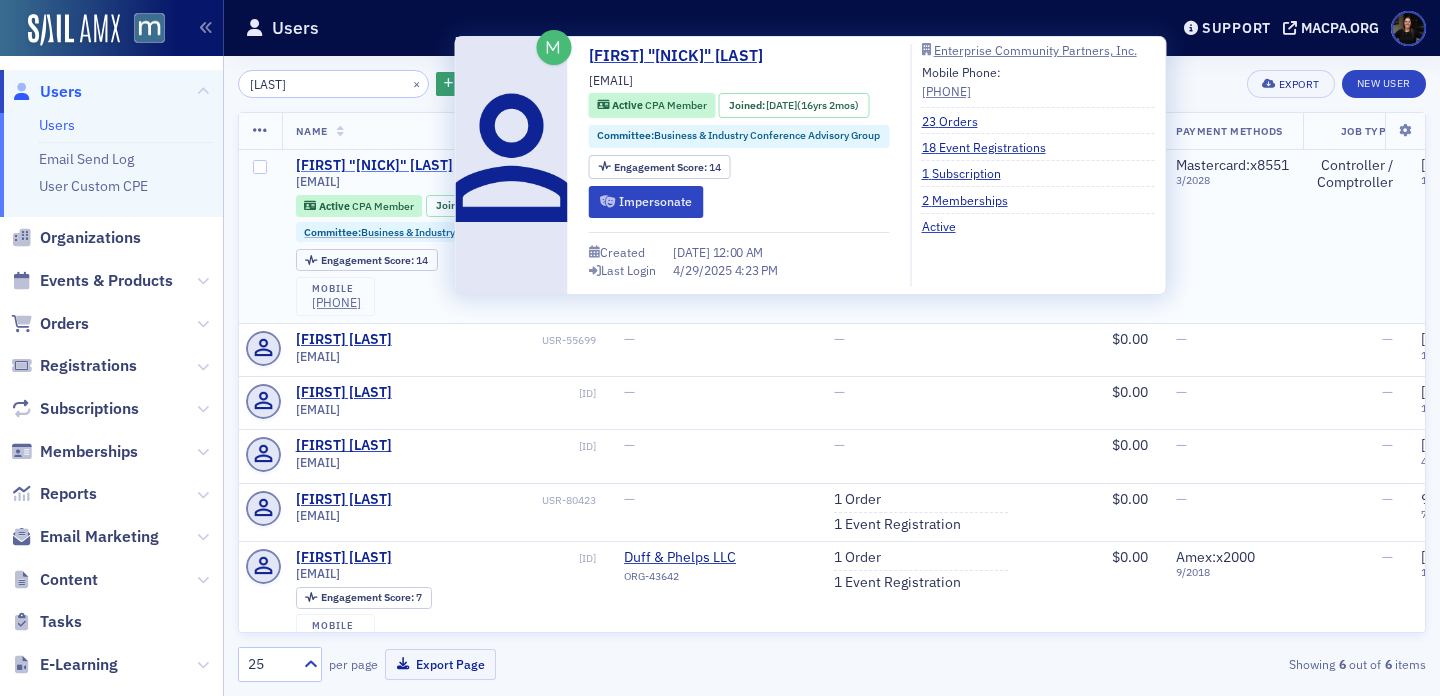 click on "[FIRST] "[NICK]" [LAST]" 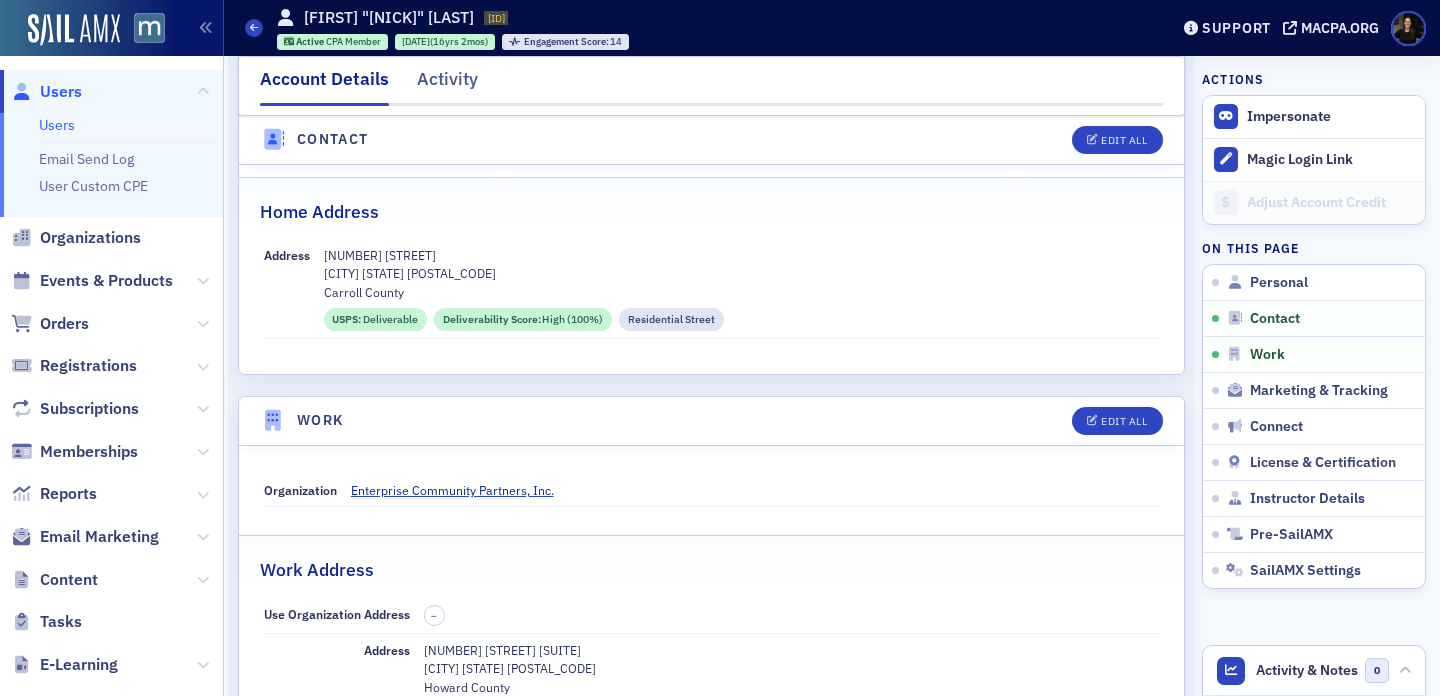 scroll, scrollTop: 980, scrollLeft: 0, axis: vertical 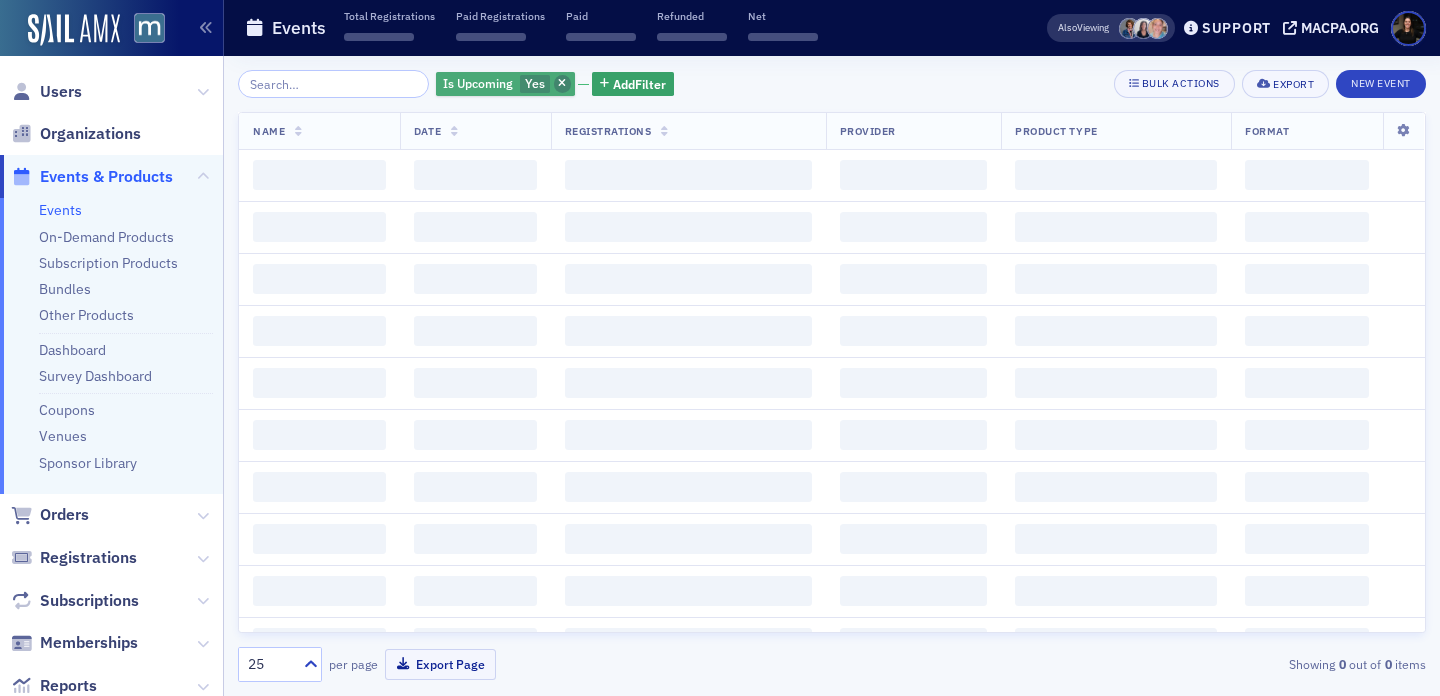 click 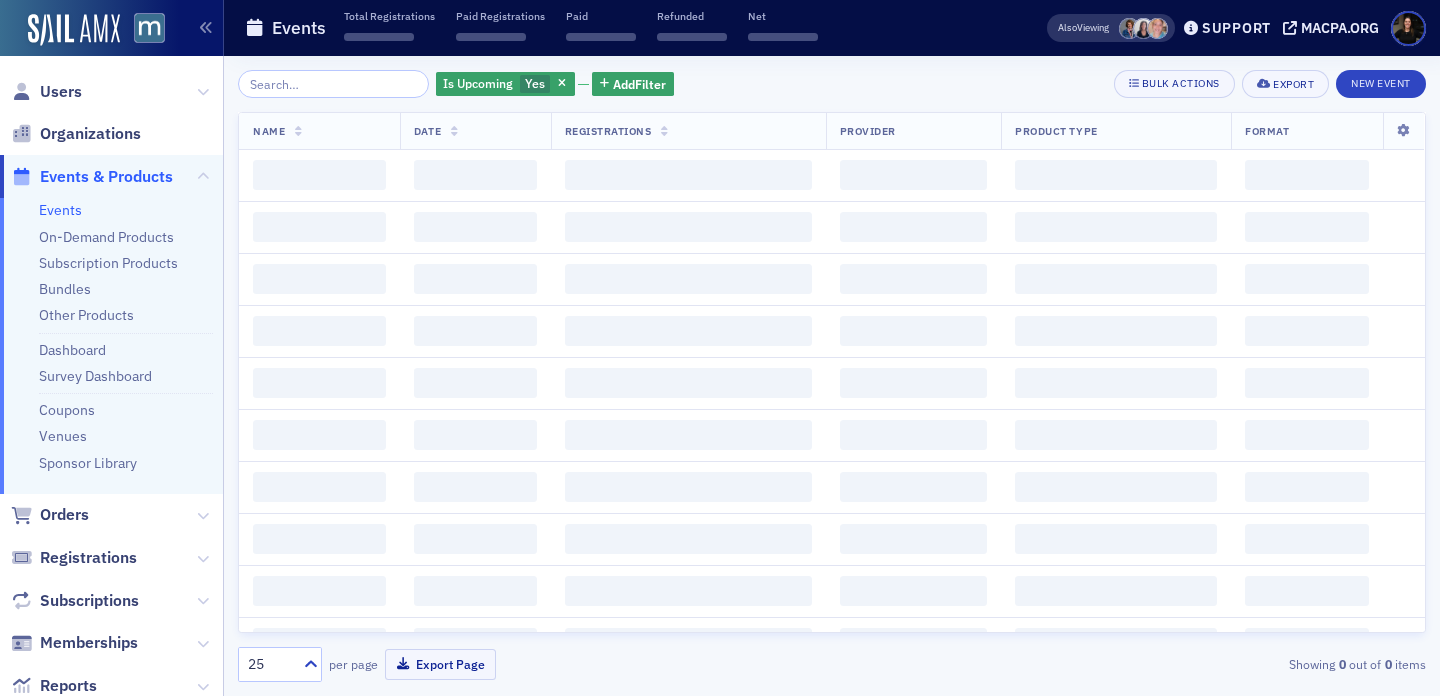 scroll, scrollTop: 0, scrollLeft: 0, axis: both 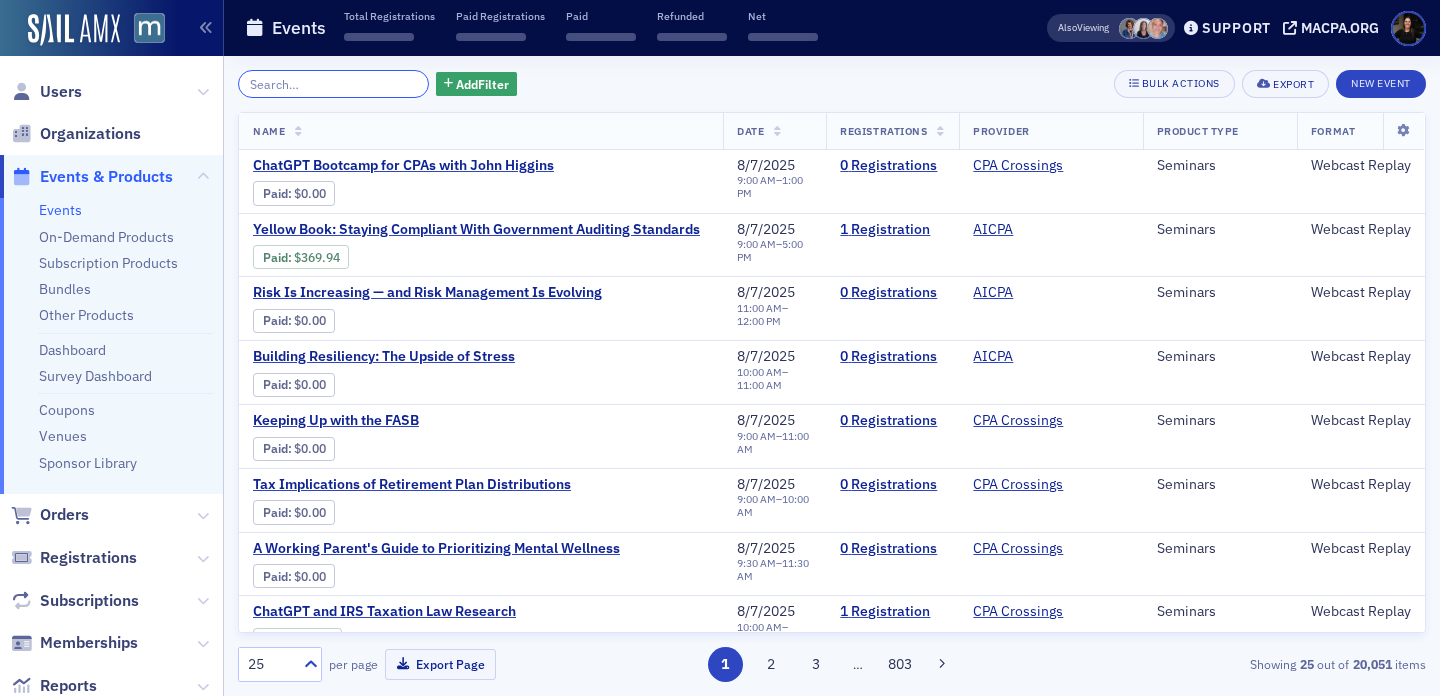 click 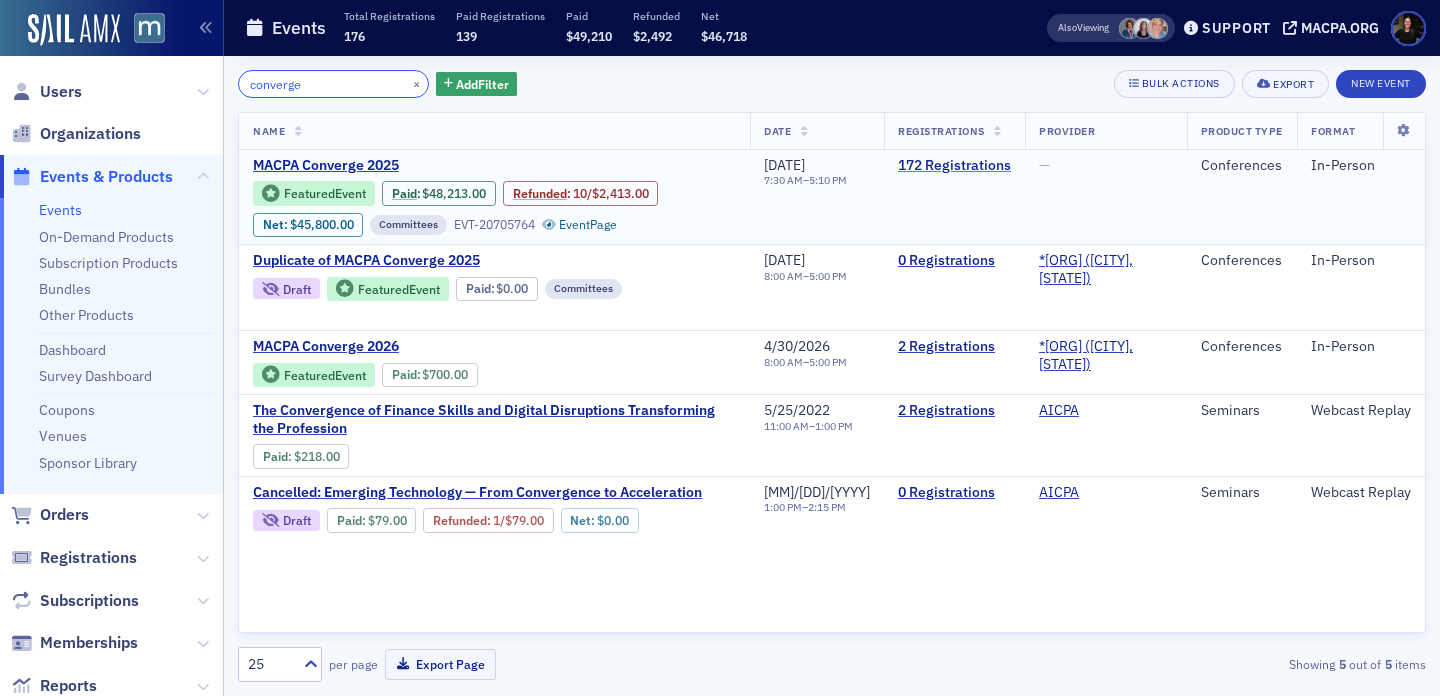 type on "converge" 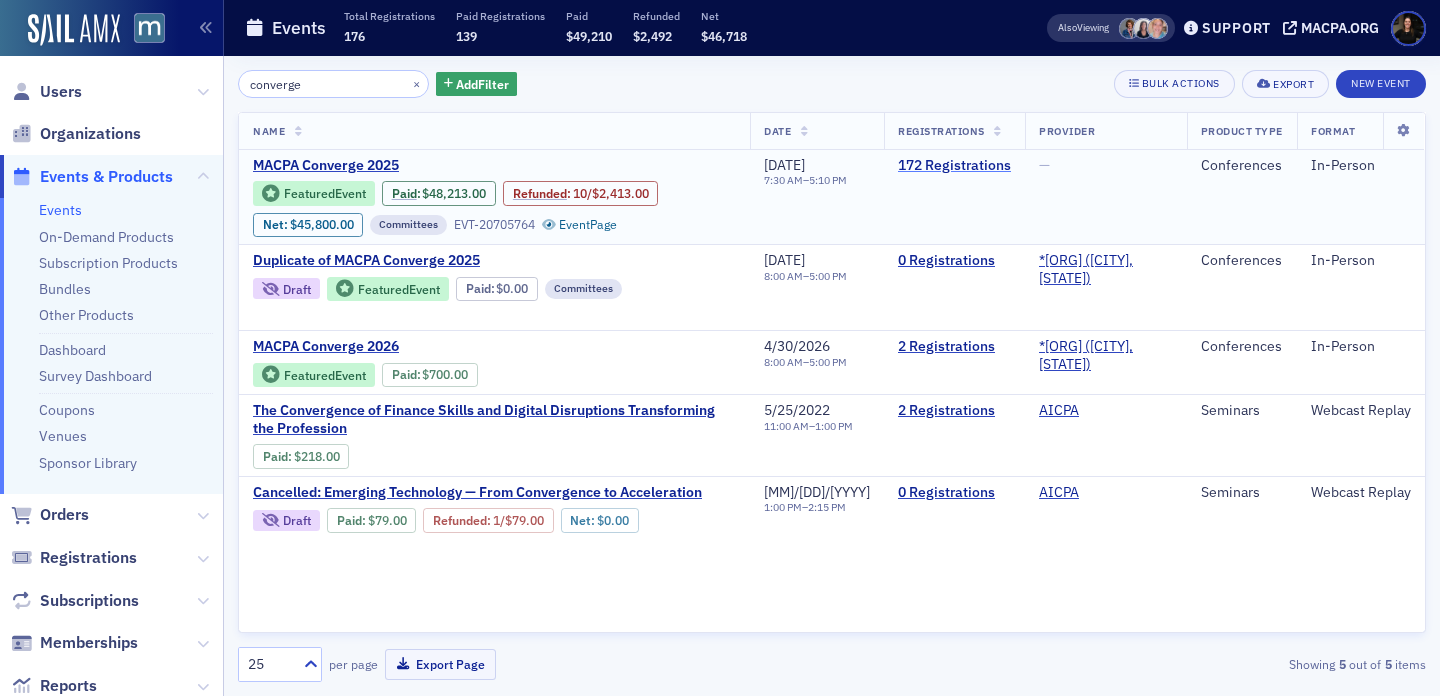 click on "172   Registrations" 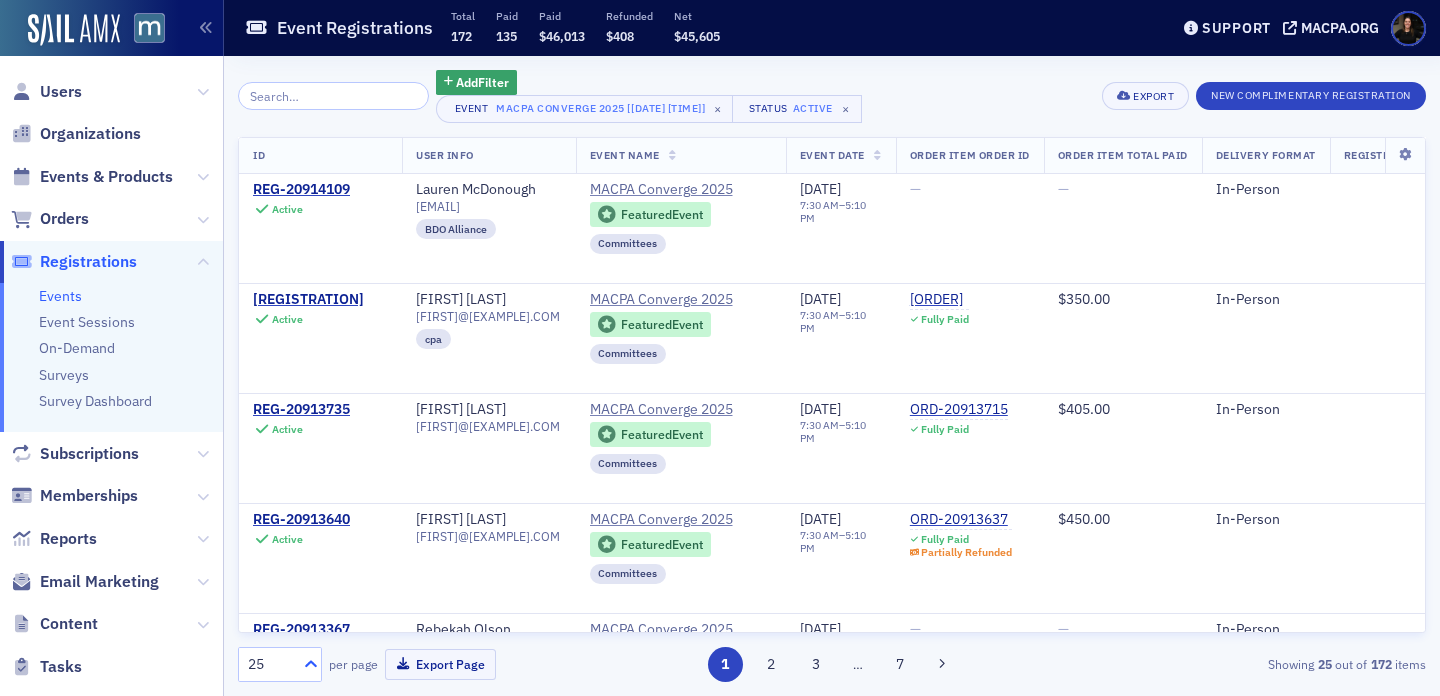 click 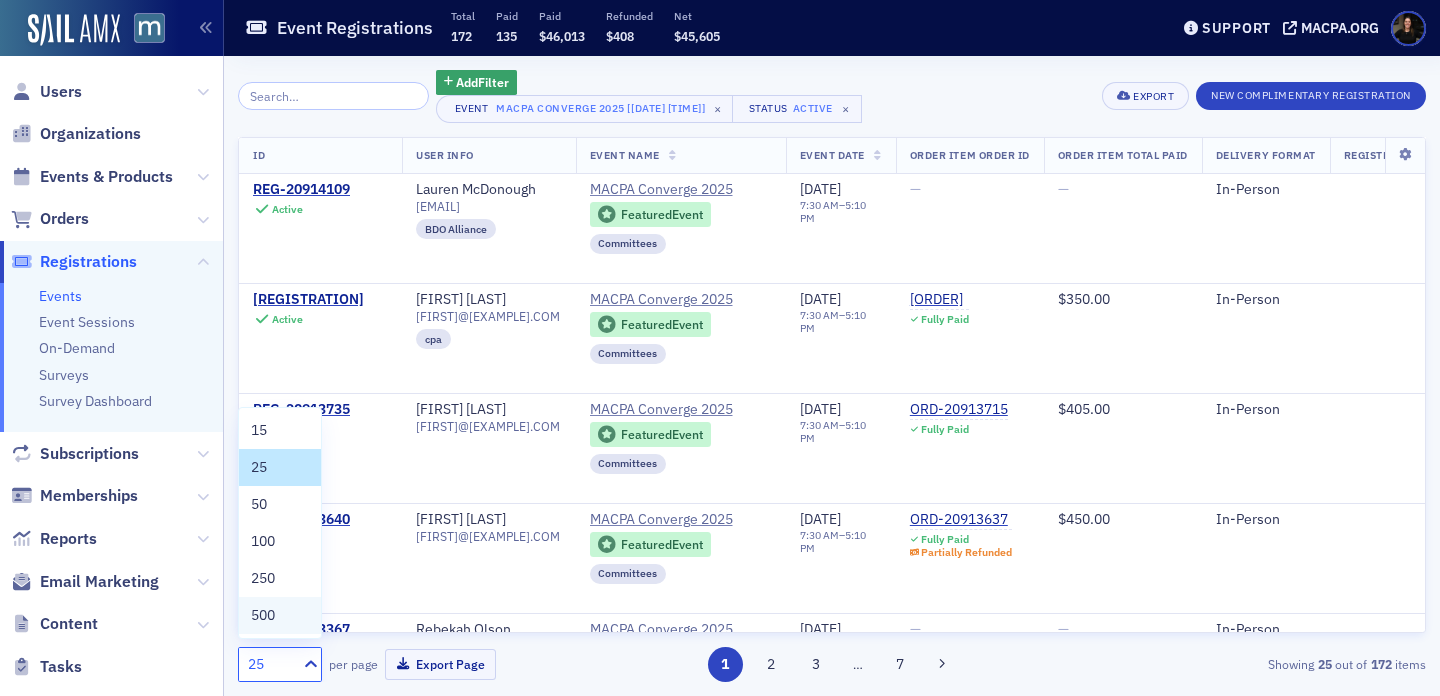 click on "500" at bounding box center (263, 615) 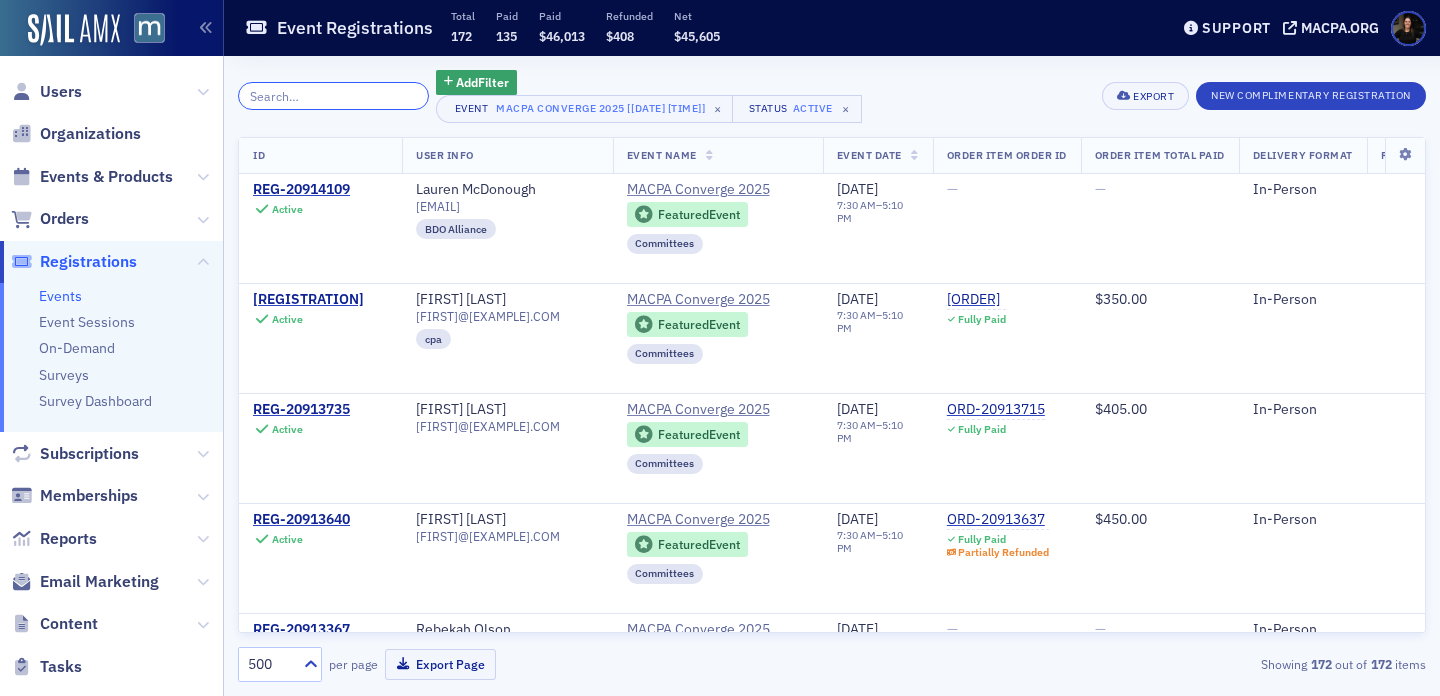 click 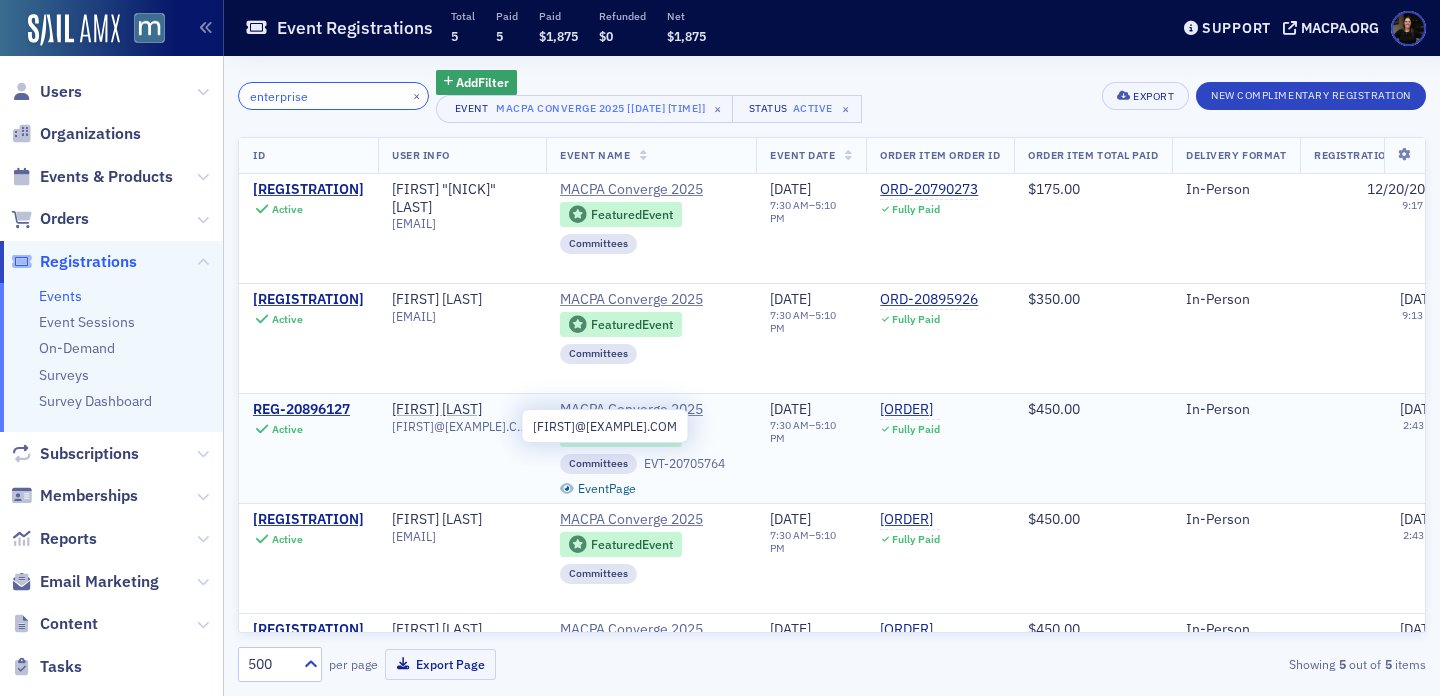 scroll, scrollTop: 91, scrollLeft: 0, axis: vertical 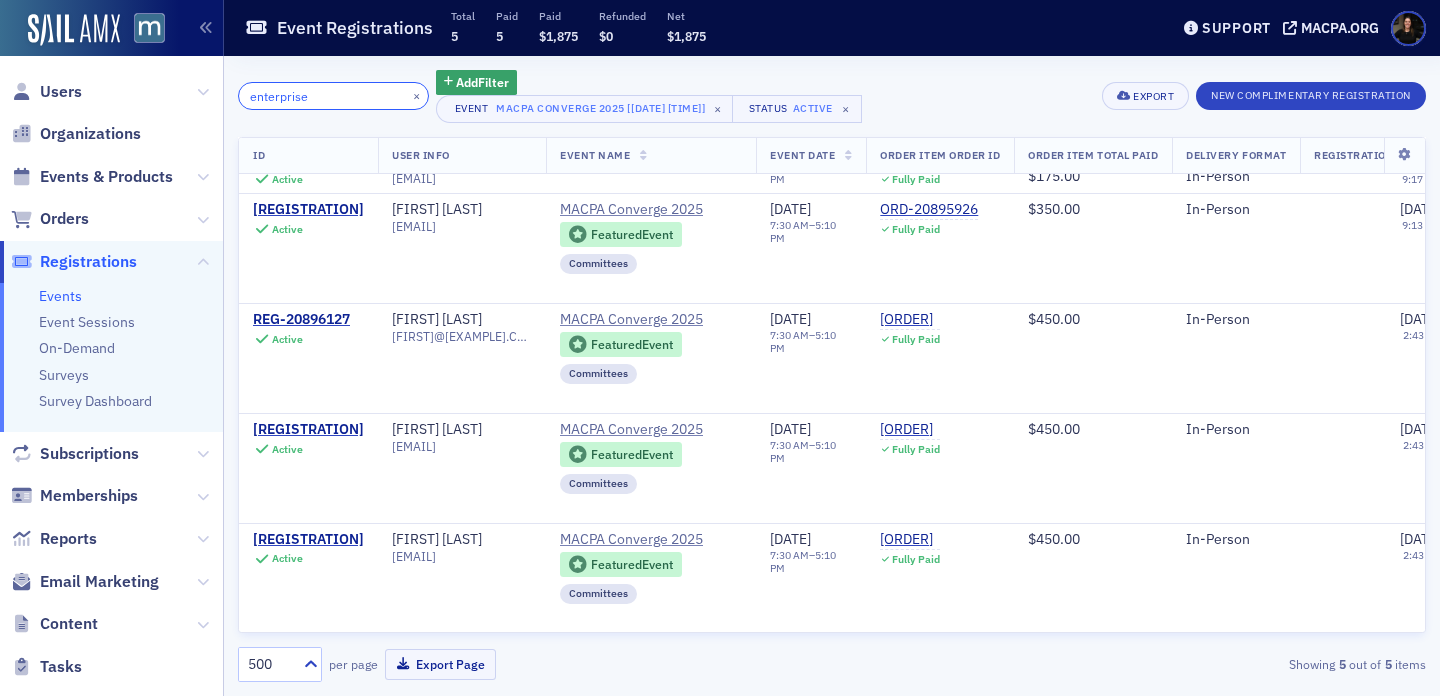 type on "enterprise" 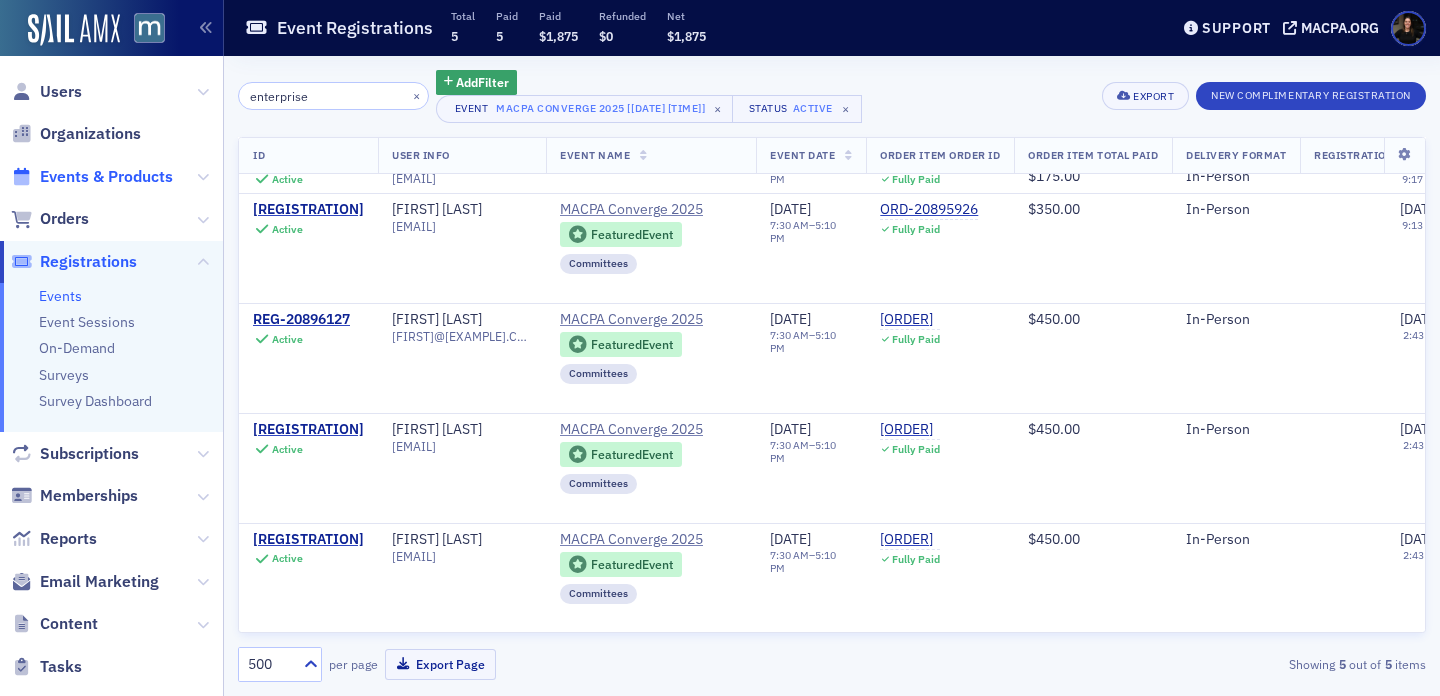 click on "Events & Products" 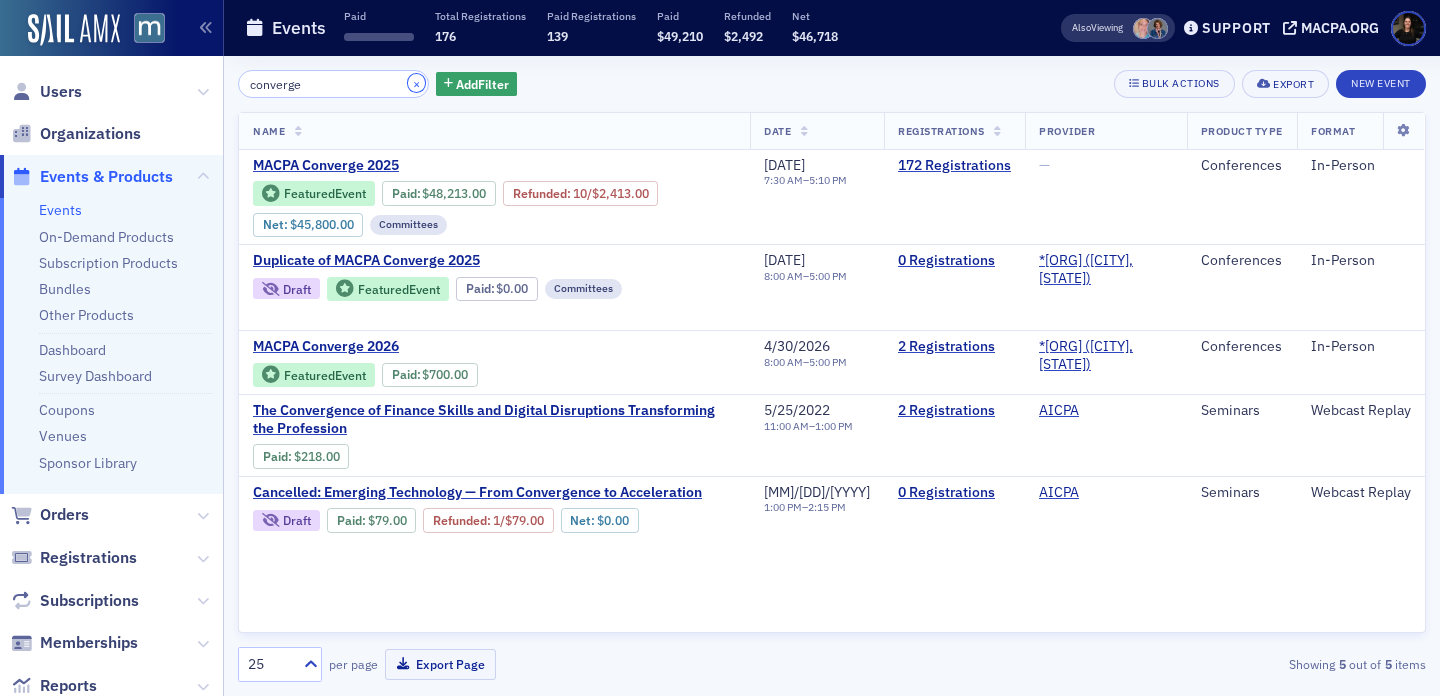 click on "×" 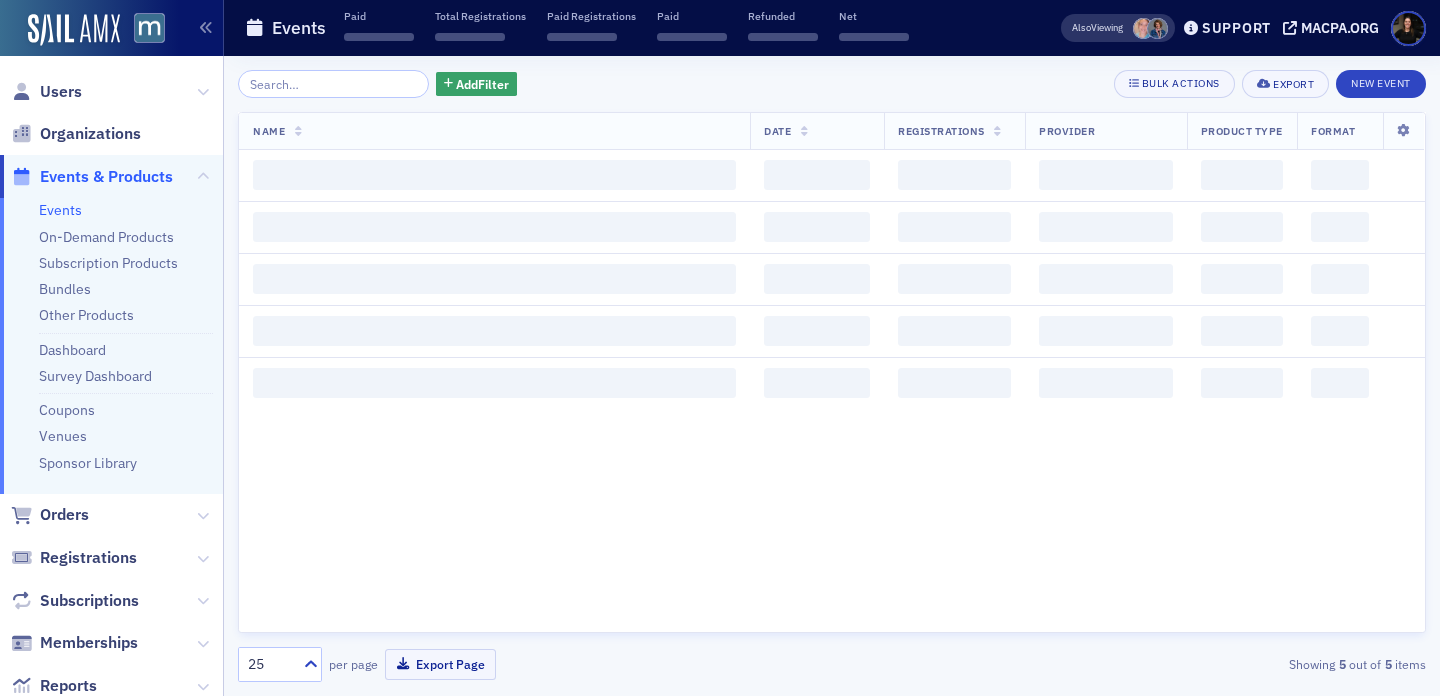 click on "Add  Filter Bulk Actions Export New Event Name   Date   Registrations   Provider   Product Type   Format   ‌ ‌ ‌ ‌ ‌ ‌ ‌ ‌ ‌ ‌ ‌ ‌ ‌ ‌ ‌ ‌ ‌ ‌ ‌ ‌ ‌ ‌ ‌ ‌ ‌ ‌ ‌ ‌ ‌ ‌ MACPA Converge 2025 Featured  Event Paid :  $48,213.00 Refunded :  10  /  $2,413.00 Net :  $45,800.00 Committees EVT-20705764 Event  Page 4/28/2025 7:30 AM  –  5:10 PM 172   Registrations — Conferences In-Person Duplicate of MACPA Converge 2025 Draft Featured  Event Paid :  $0.00 Committees EVT-20821621 Event  Page 4/28/2025 8:00 AM  –  5:00 PM 0   Registrations *Maryland Association of CPAs (Timonium, MD) Conferences In-Person MACPA Converge 2026 Featured  Event Paid :  $700.00 EVT-20967510 Event  Page 4/30/2026 8:00 AM  –  5:00 PM 2   Registrations *Maryland Association of CPAs (Timonium, MD) Conferences In-Person The Convergence of Finance Skills and Digital Disruptions Transforming the Profession Paid :  $218.00 EVT-102653 Event  Page 5/25/2022 11:00 AM  –  1:00 PM 2   :" 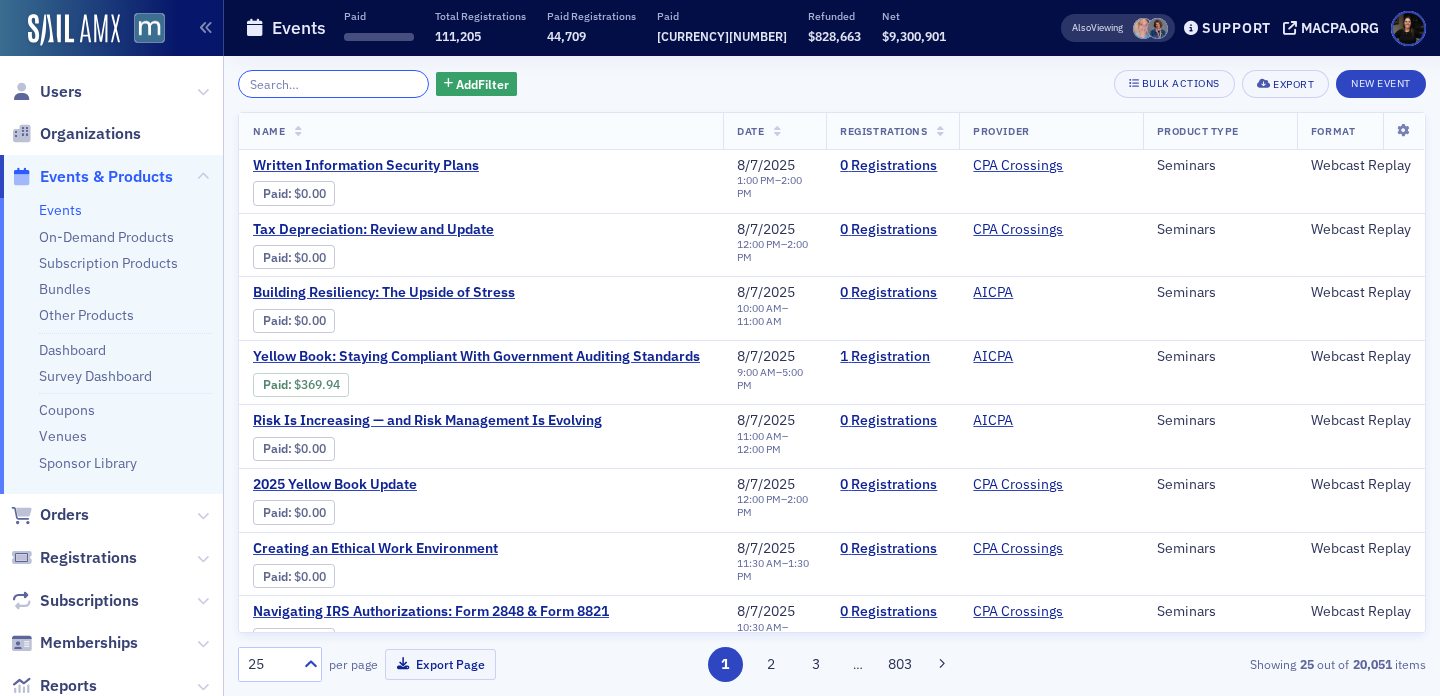 click 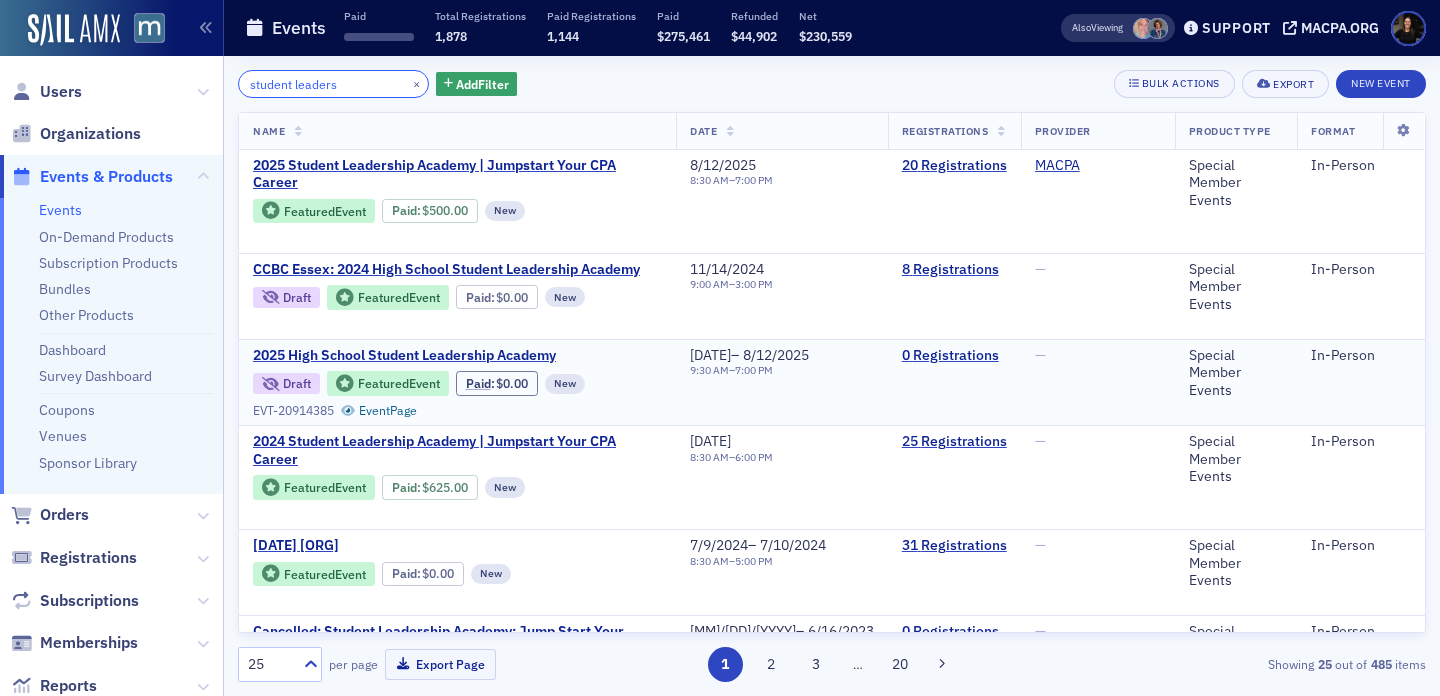 scroll, scrollTop: 41, scrollLeft: 0, axis: vertical 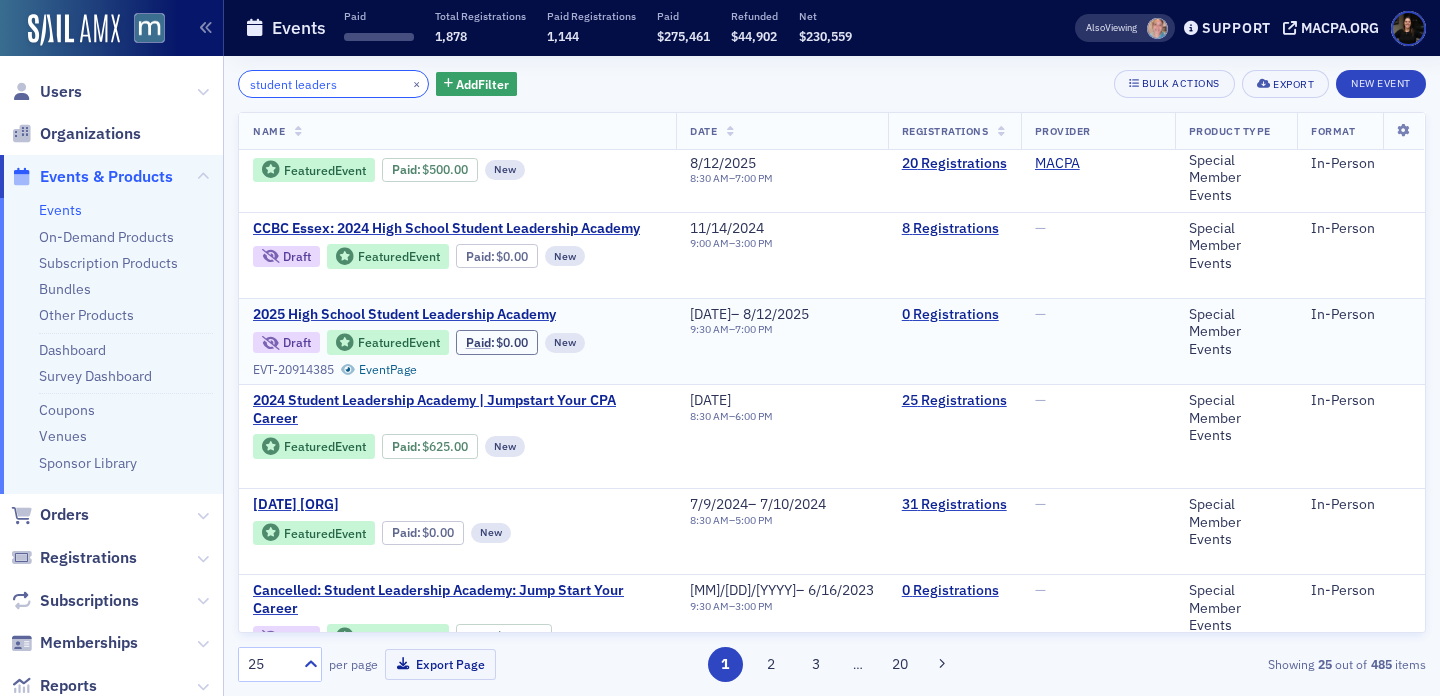 type on "student leaders" 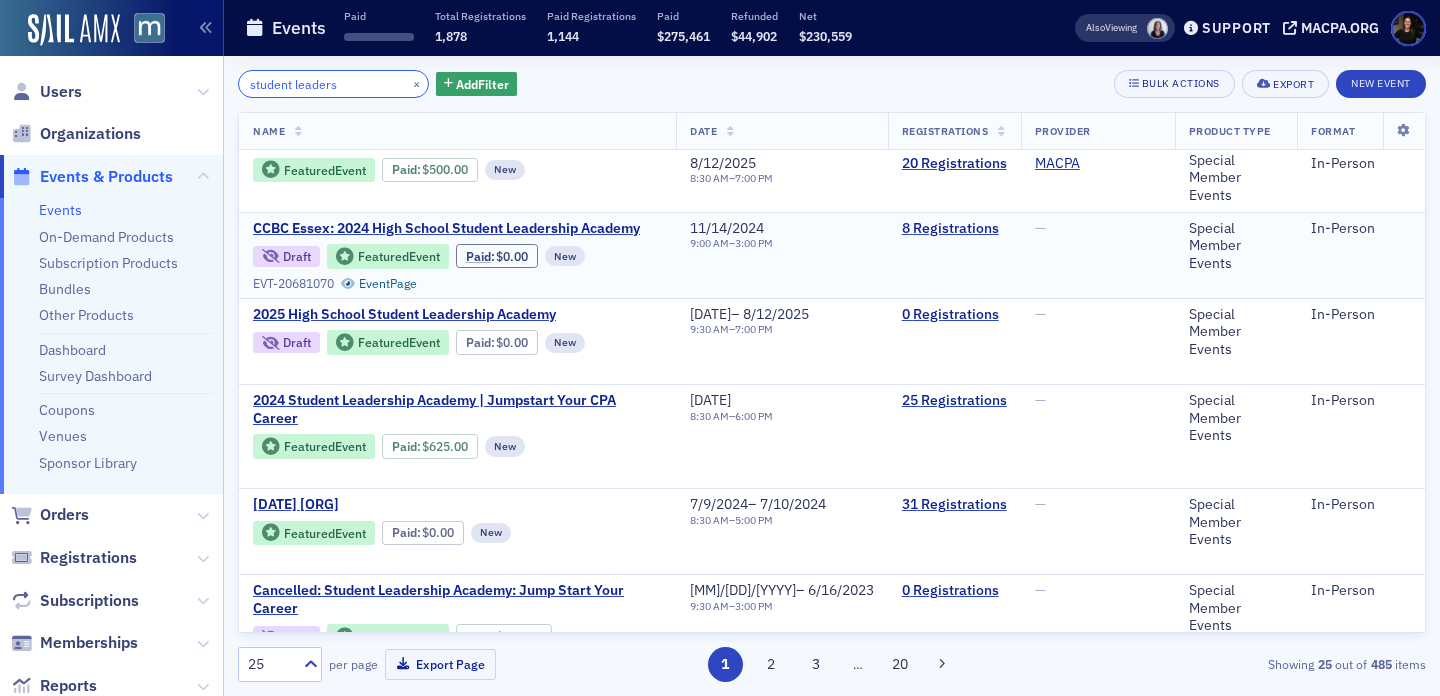 scroll, scrollTop: 0, scrollLeft: 0, axis: both 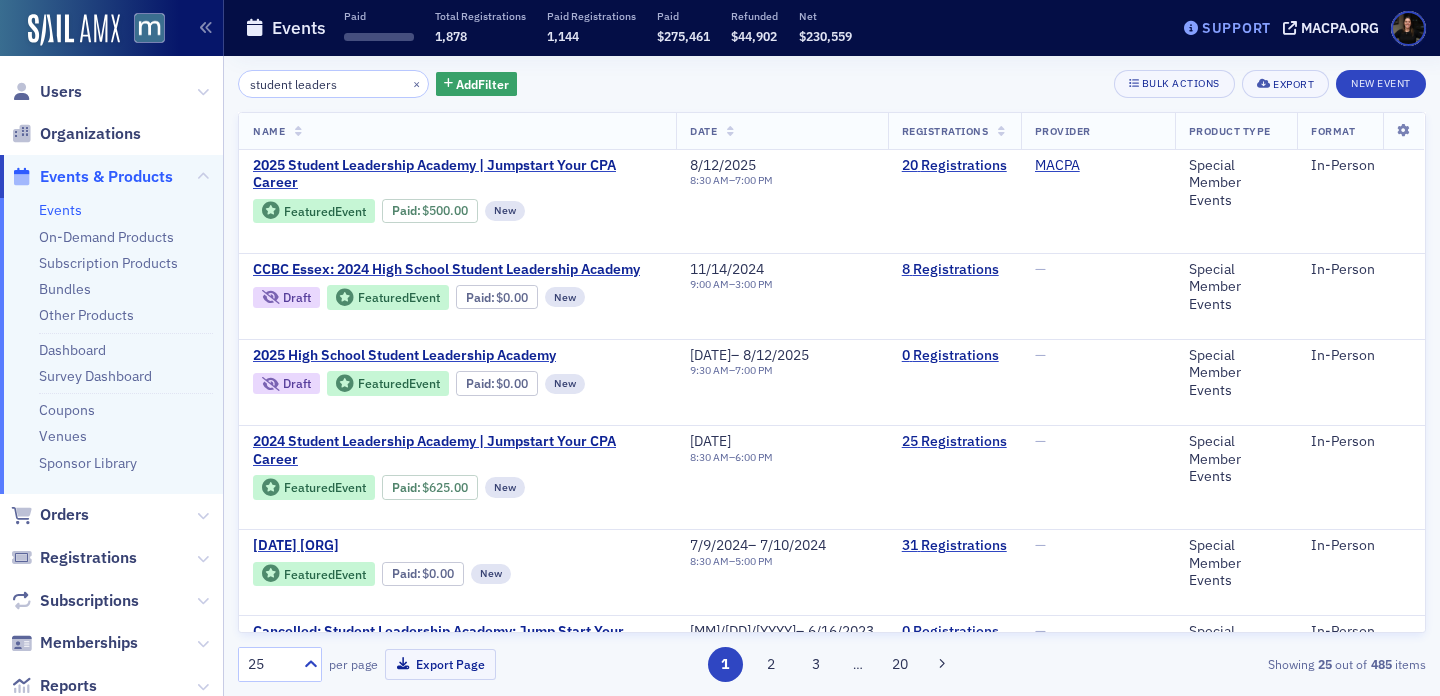 click on "Support" 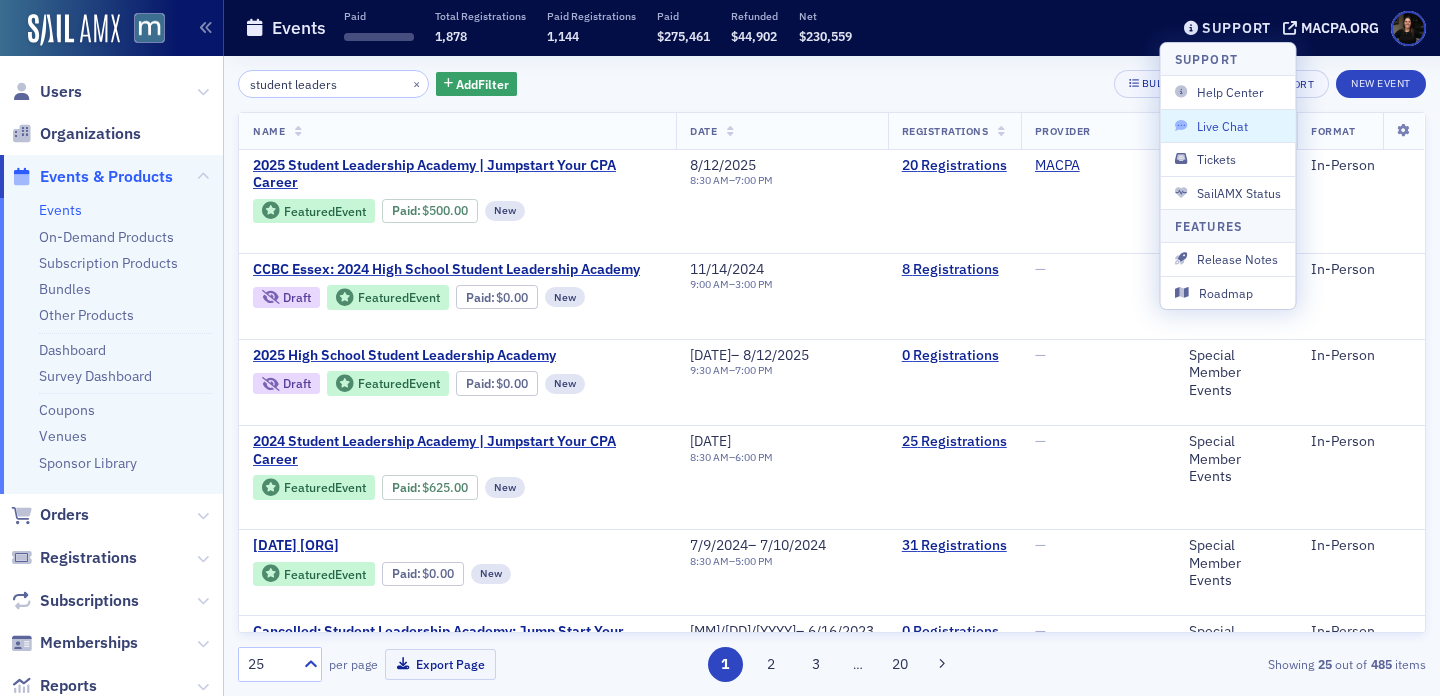 click on "Live Chat" at bounding box center [1228, 125] 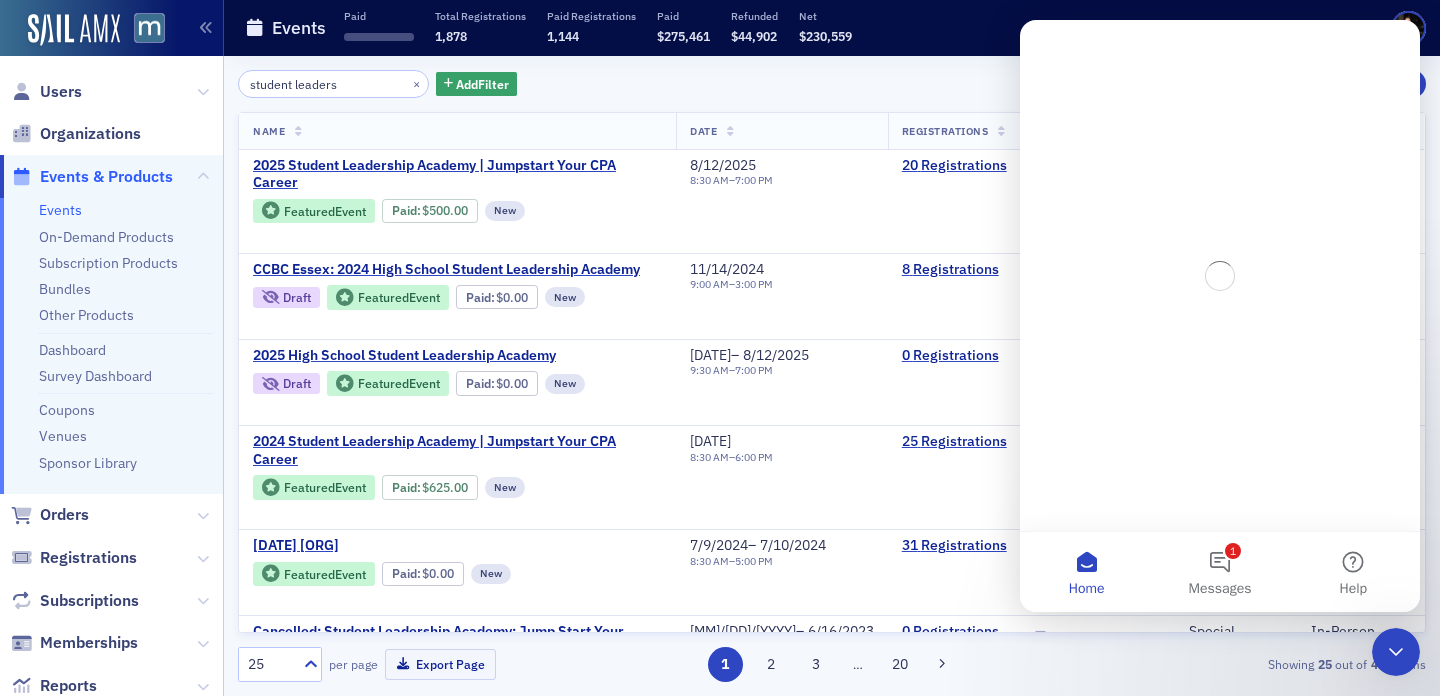 scroll, scrollTop: 0, scrollLeft: 0, axis: both 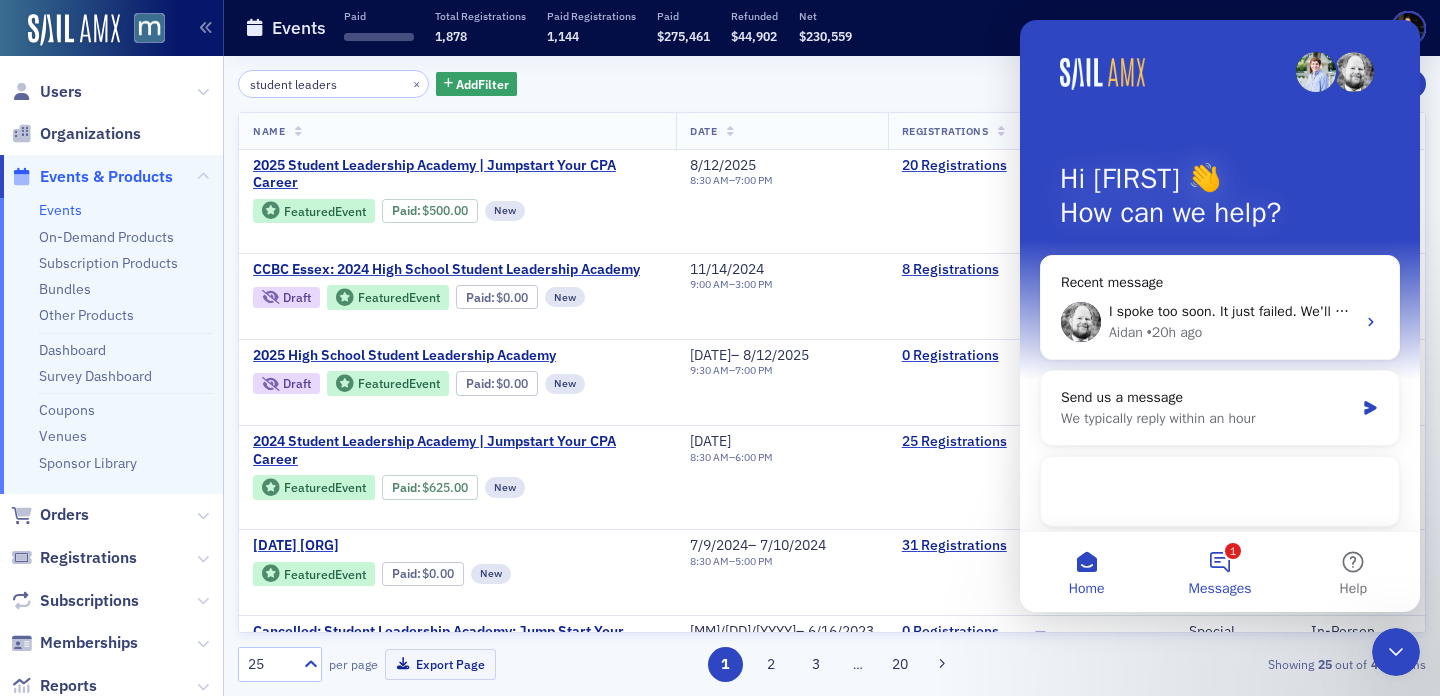 click on "Messages" at bounding box center (1220, 589) 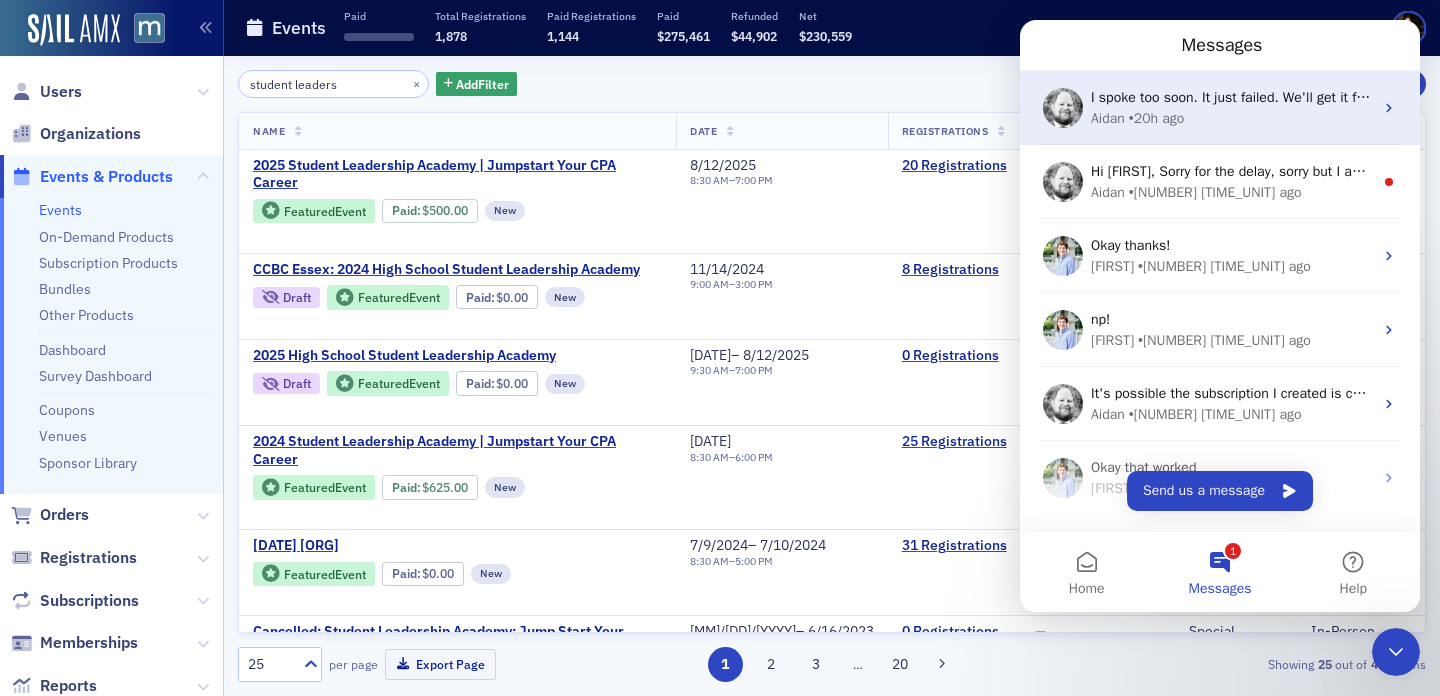 click on "I spoke too soon. It just failed. We'll get it fixed." at bounding box center [1238, 97] 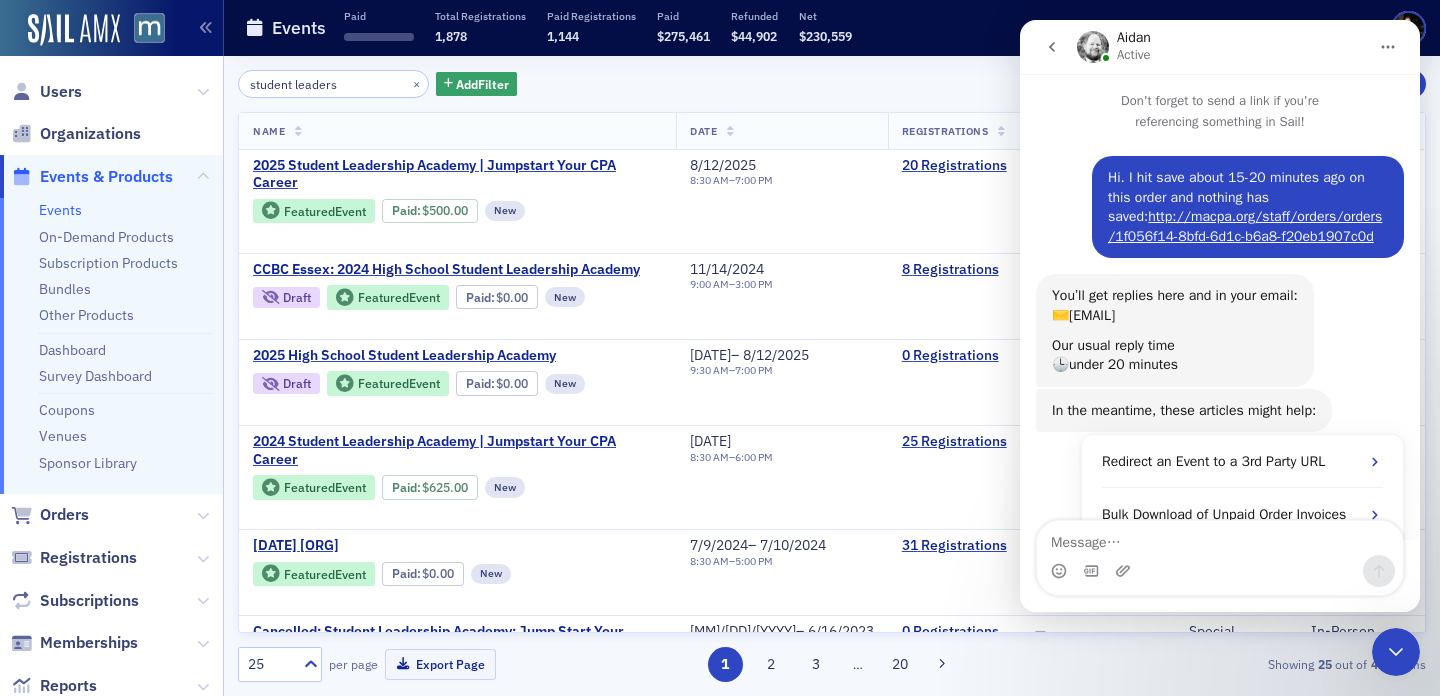 scroll, scrollTop: 2311, scrollLeft: 0, axis: vertical 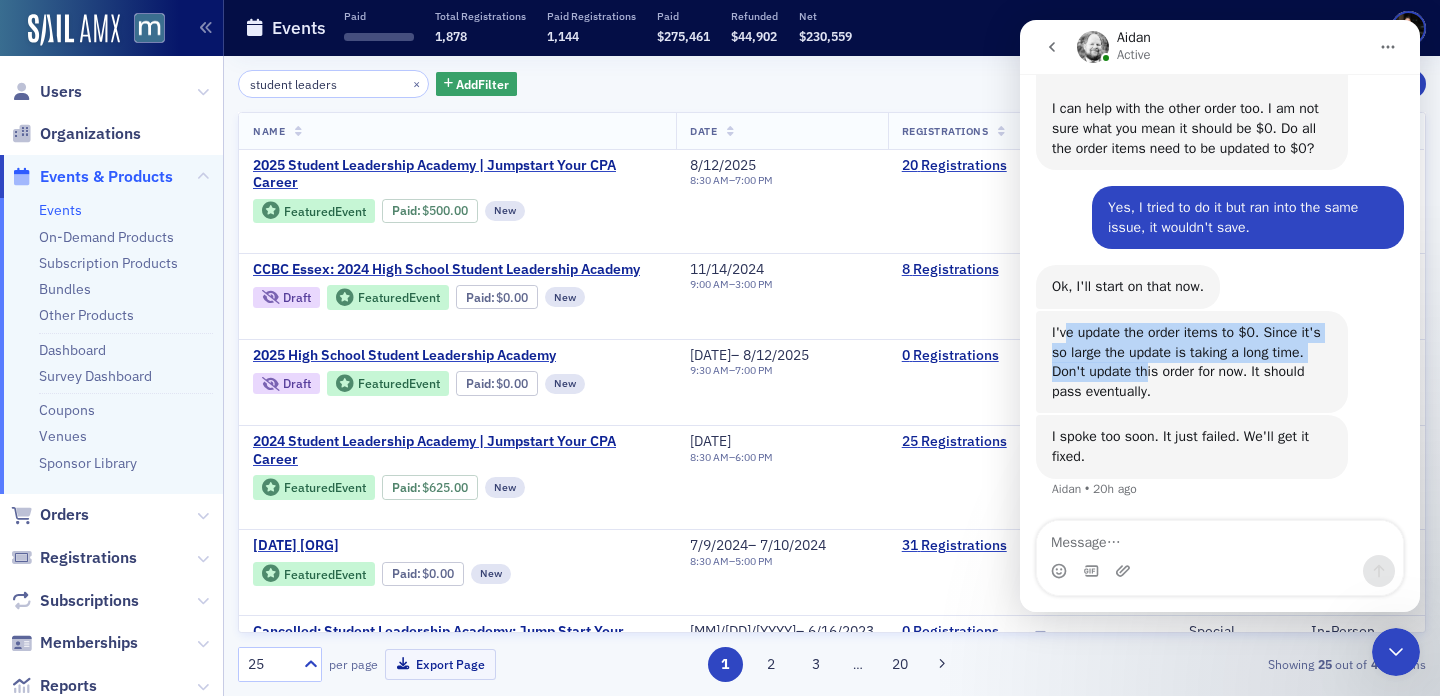 click on "I've update the order items to $0. Since it's so large the update is taking a long time. Don't update this order for now. It should pass eventually." at bounding box center [1192, 362] 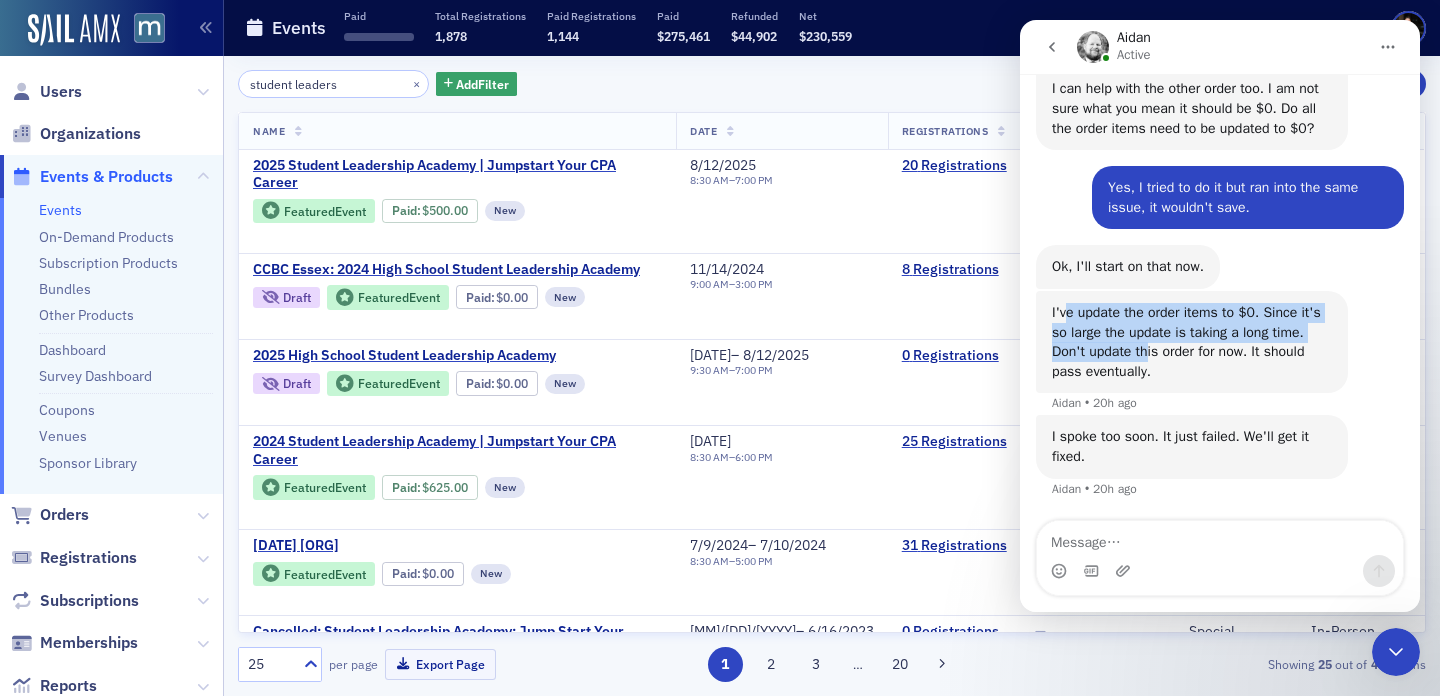 click on "I've update the order items to $0. Since it's so large the update is taking a long time. Don't update this order for now. It should pass eventually." at bounding box center (1192, 342) 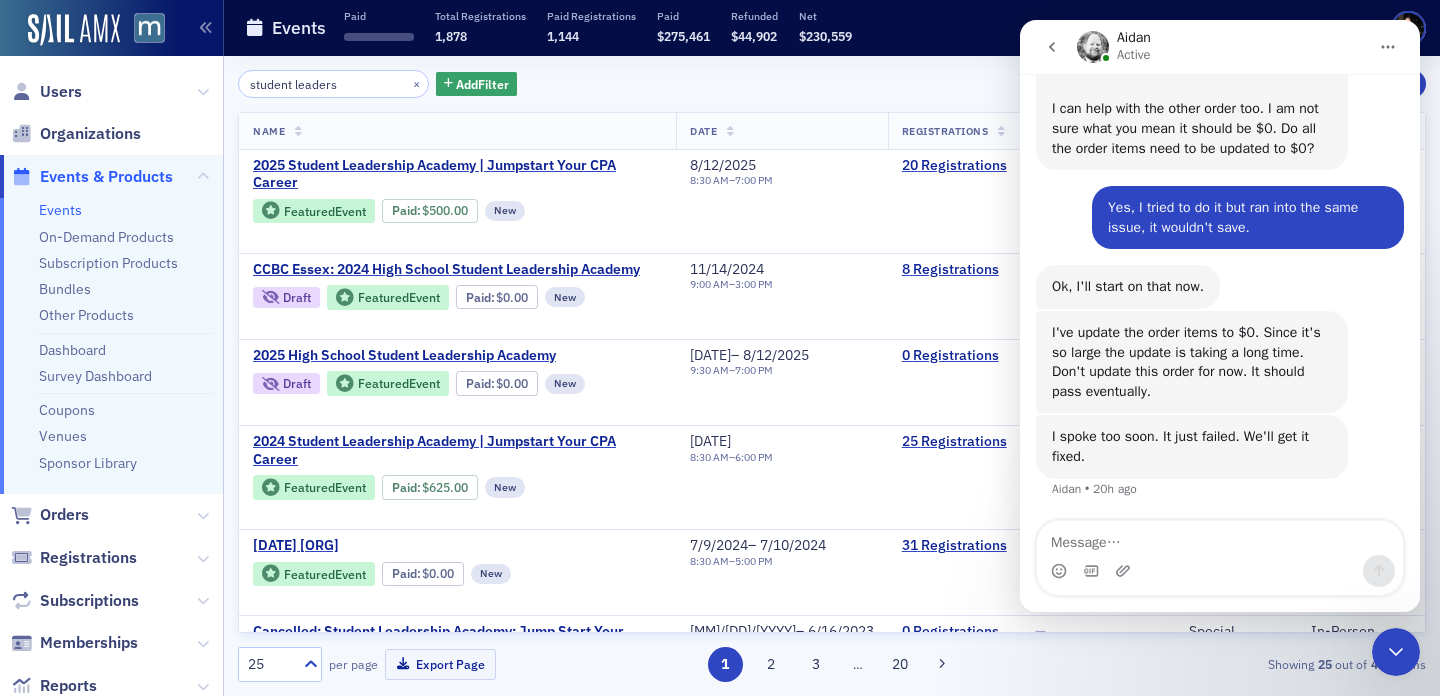 scroll, scrollTop: 2311, scrollLeft: 0, axis: vertical 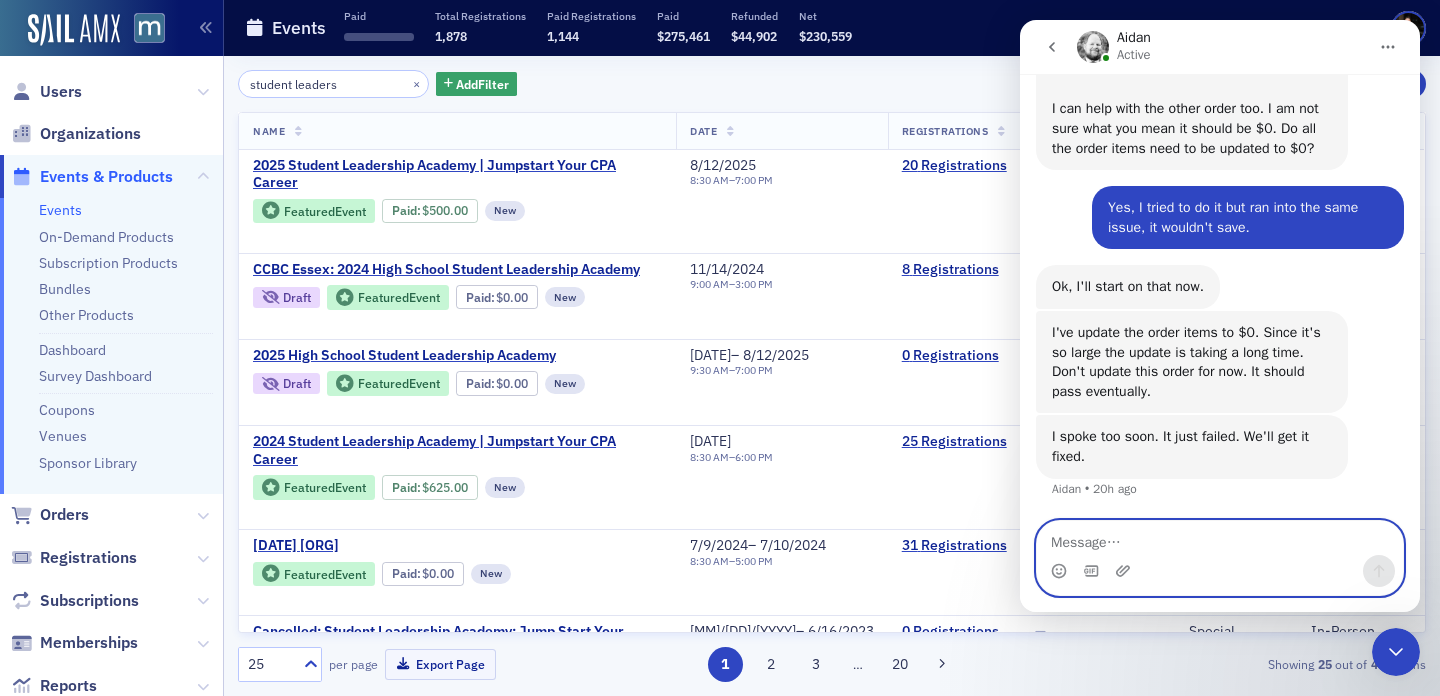 drag, startPoint x: 1148, startPoint y: 525, endPoint x: 1130, endPoint y: 481, distance: 47.539455 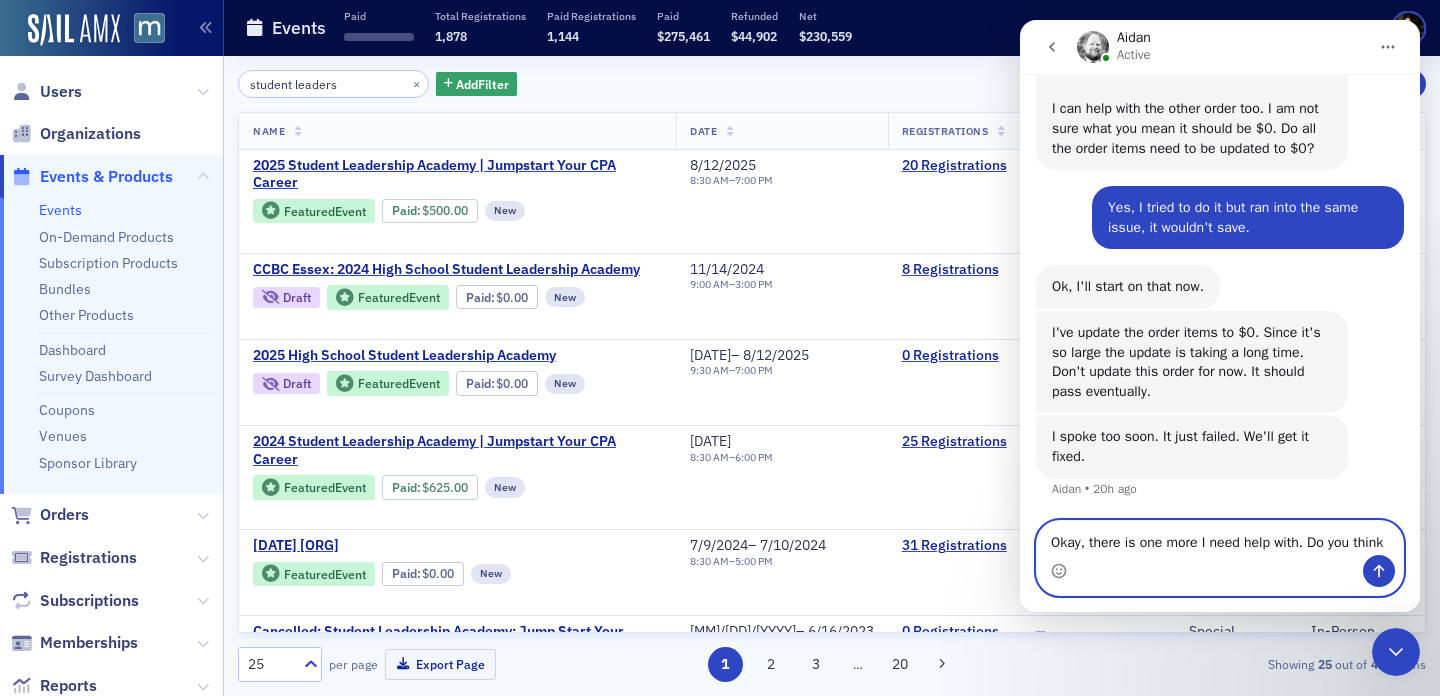 scroll, scrollTop: 2331, scrollLeft: 0, axis: vertical 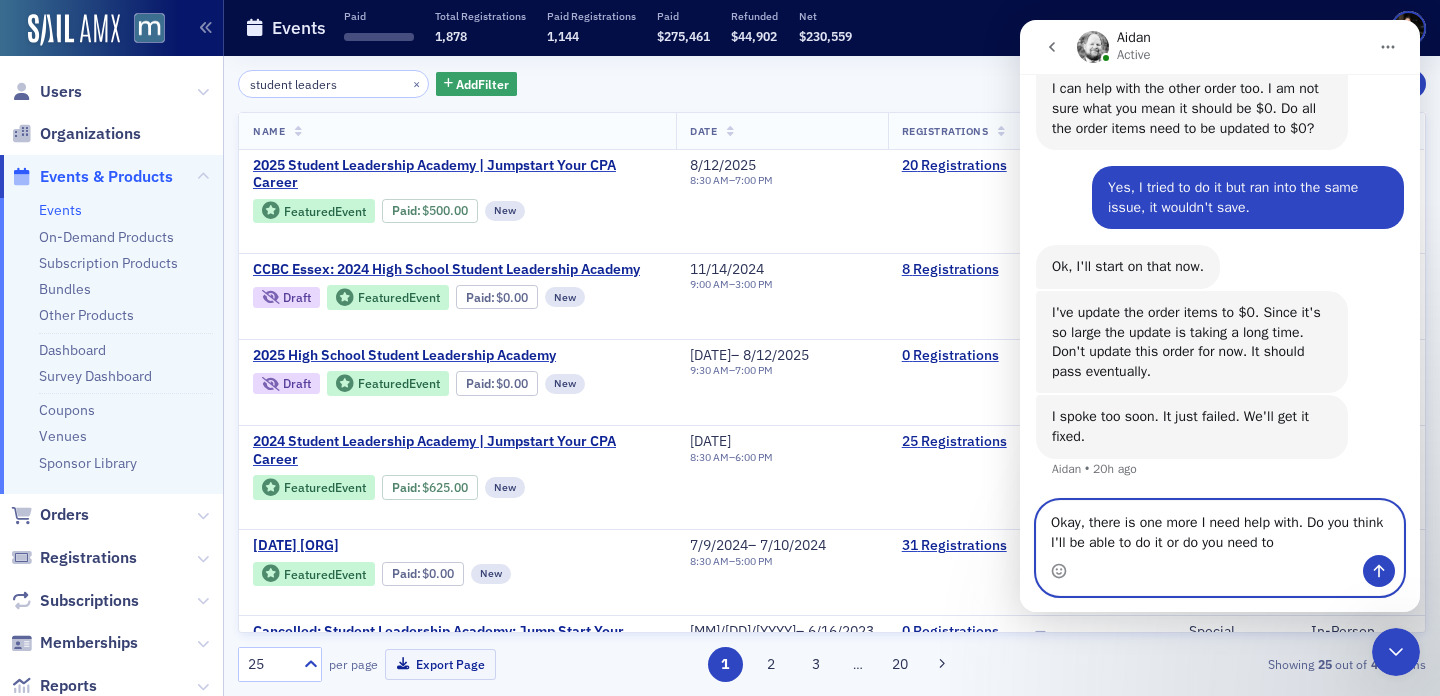 type on "Okay, there is one more I need help with. Do you think I'll be able to do it or do you need to?" 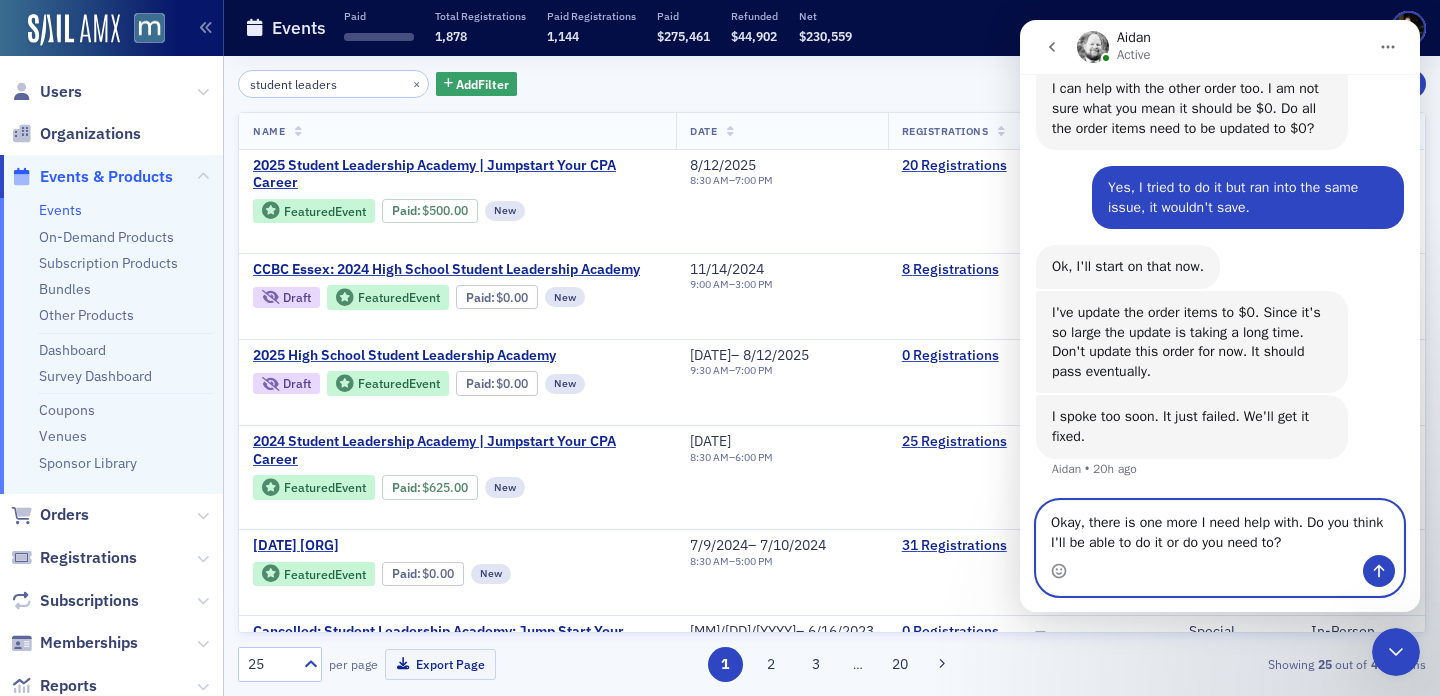 type 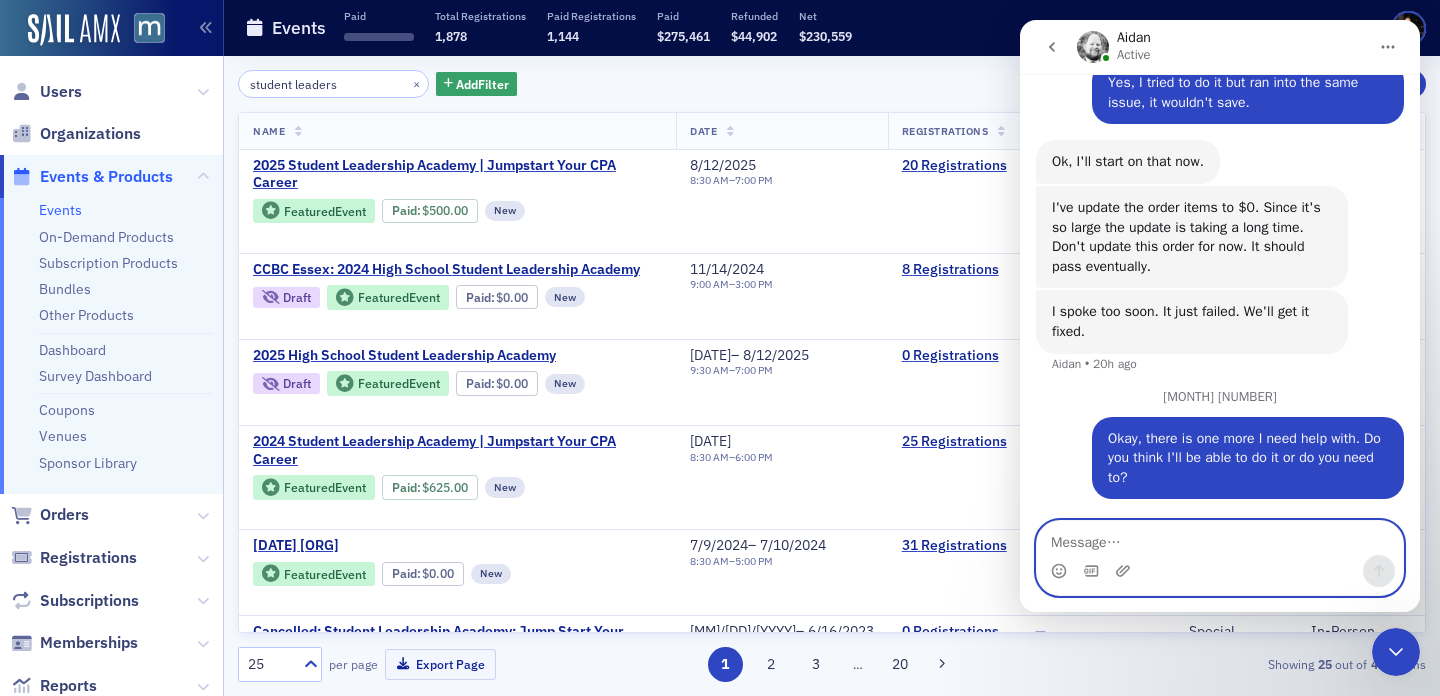 scroll, scrollTop: 2464, scrollLeft: 0, axis: vertical 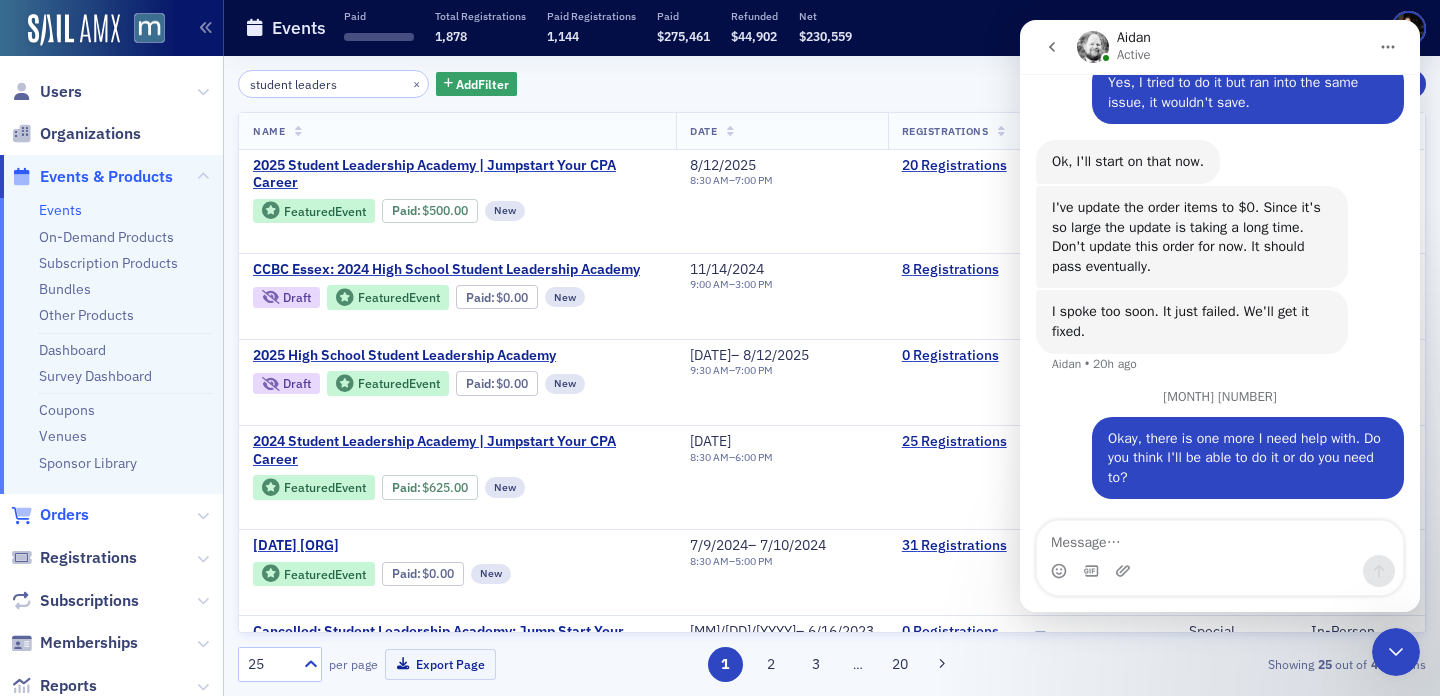 click on "Orders" 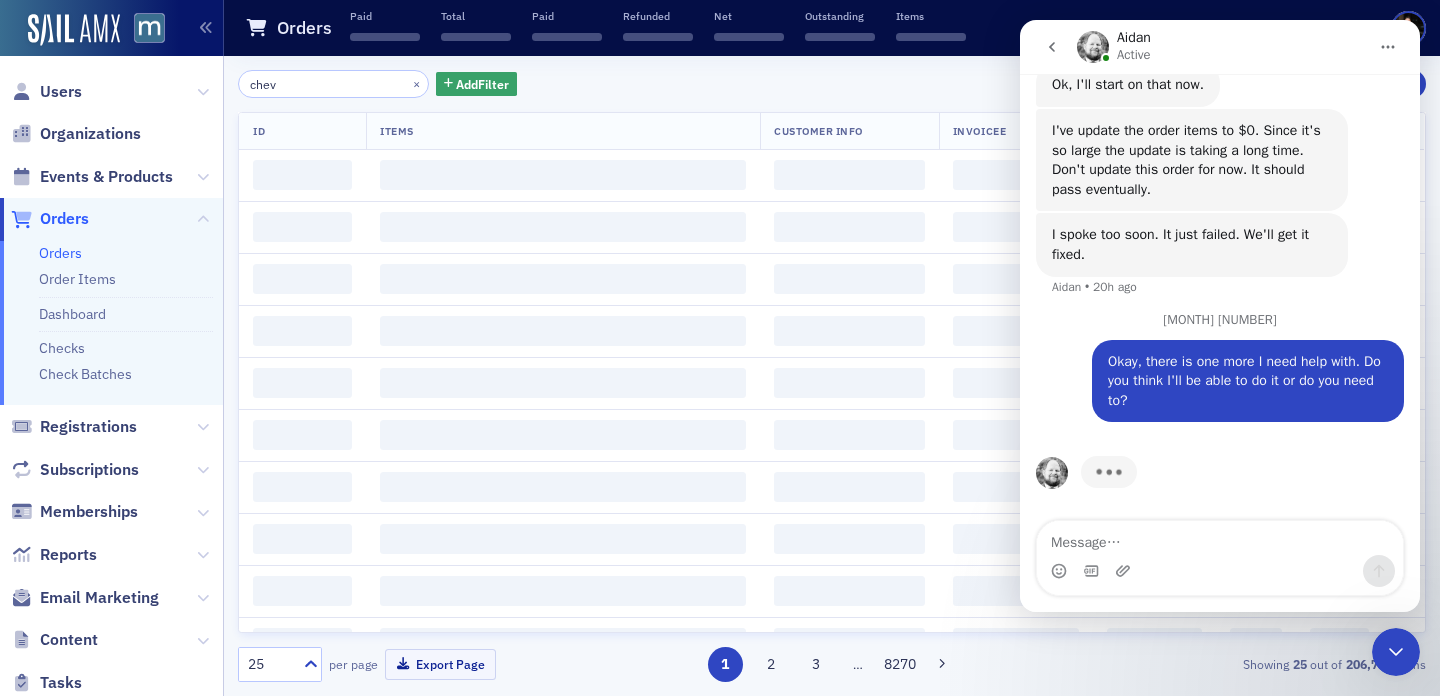 scroll, scrollTop: 2541, scrollLeft: 0, axis: vertical 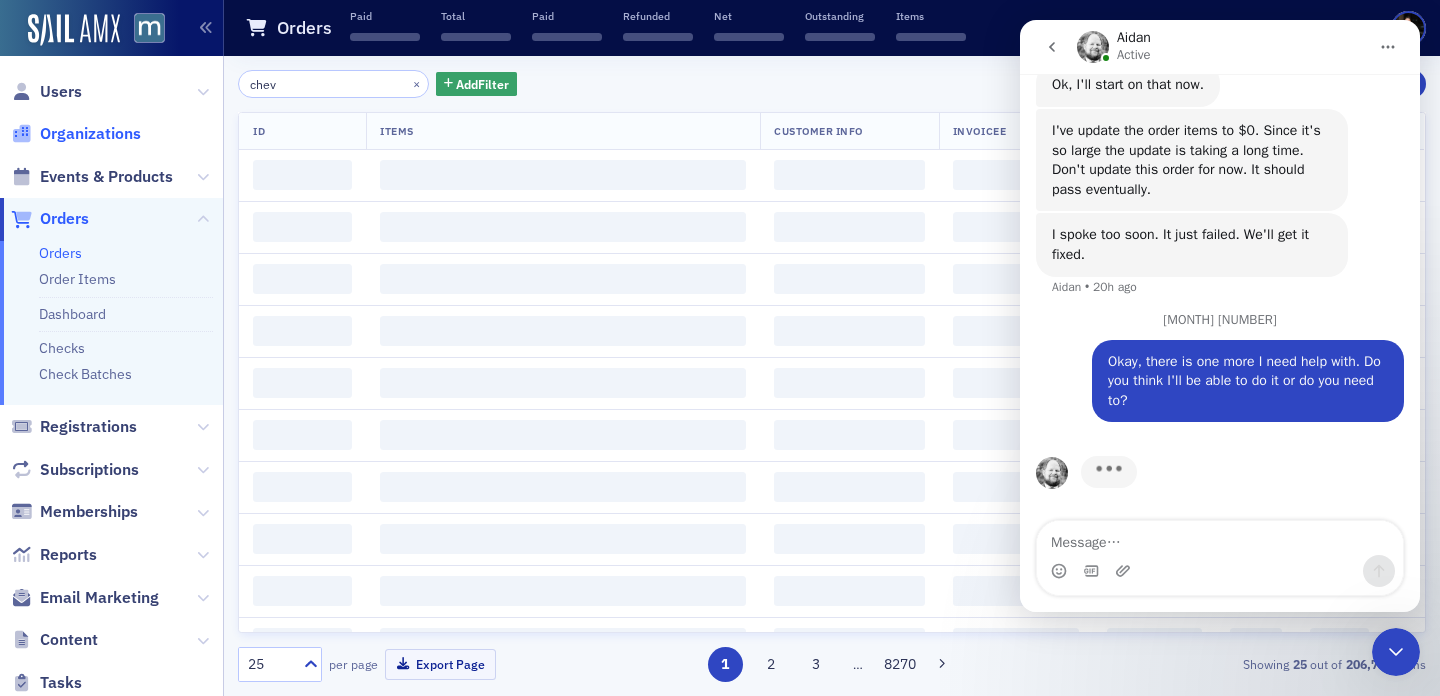 type on "chev" 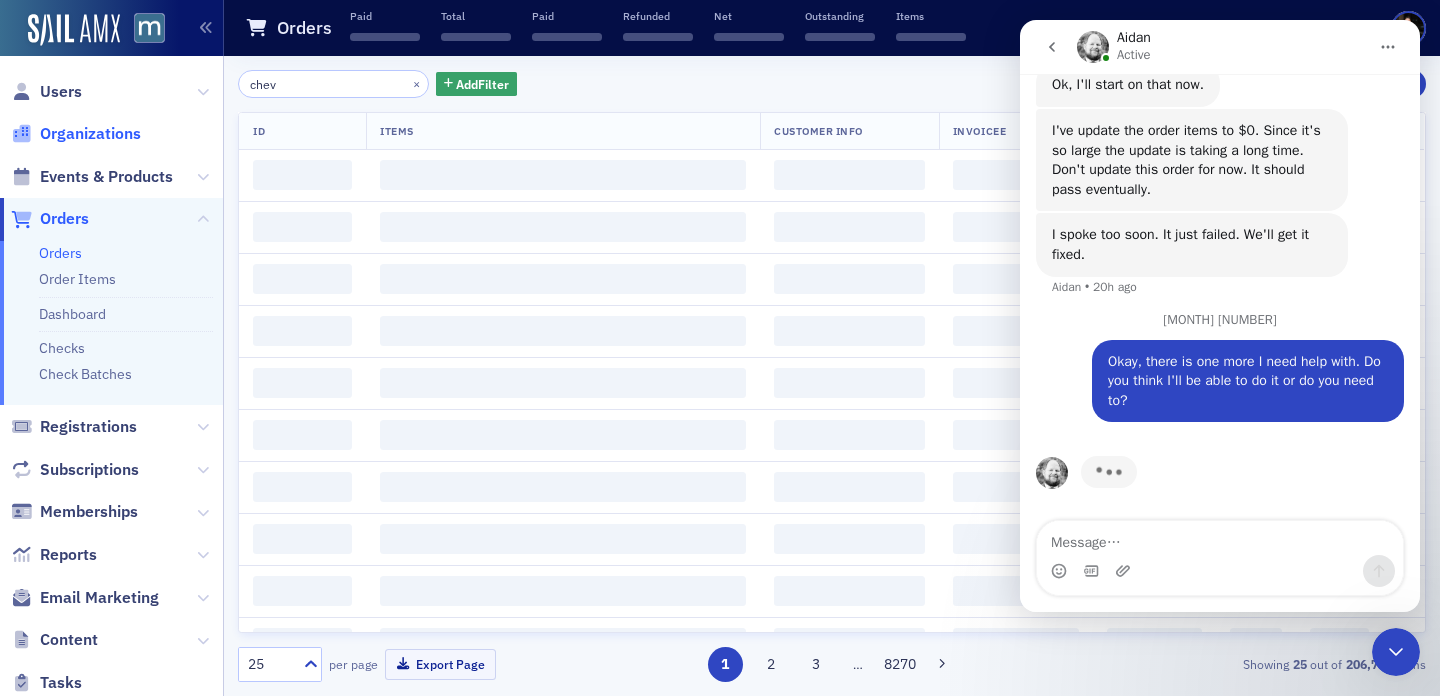 click on "Organizations" 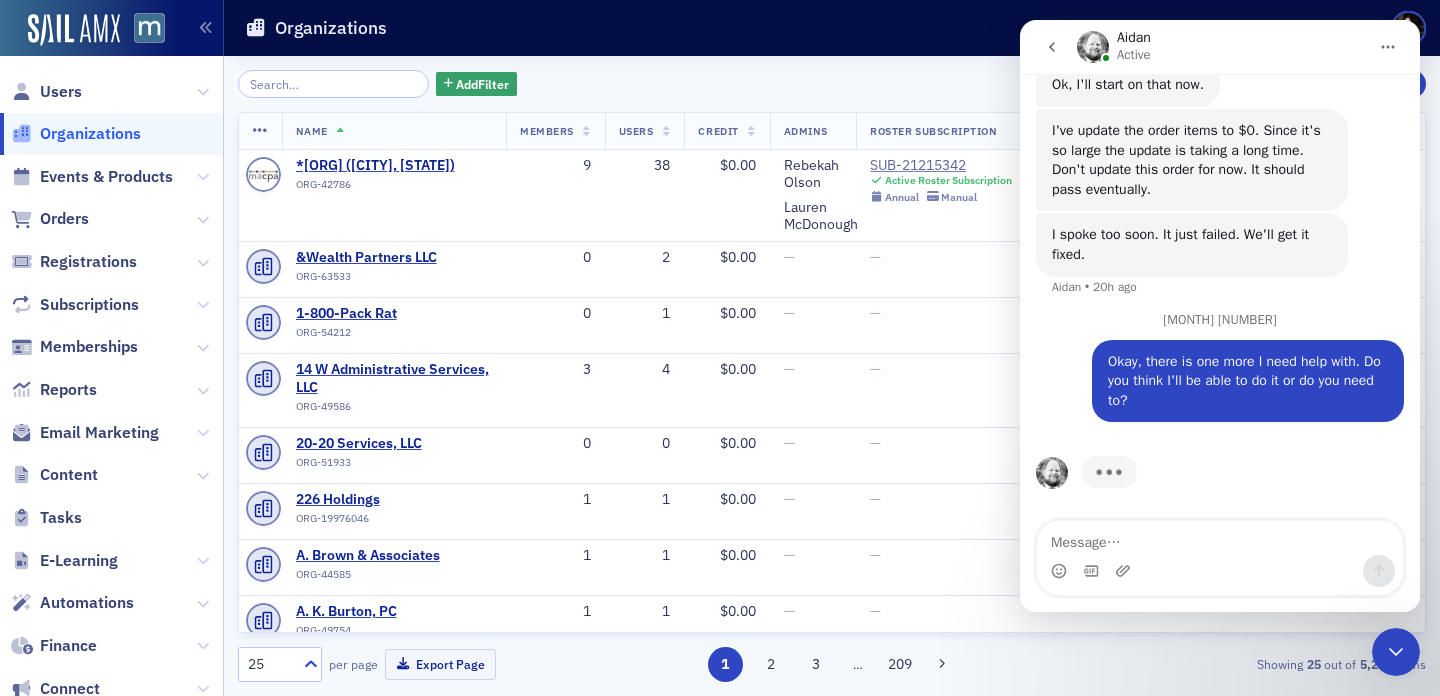 type on "c" 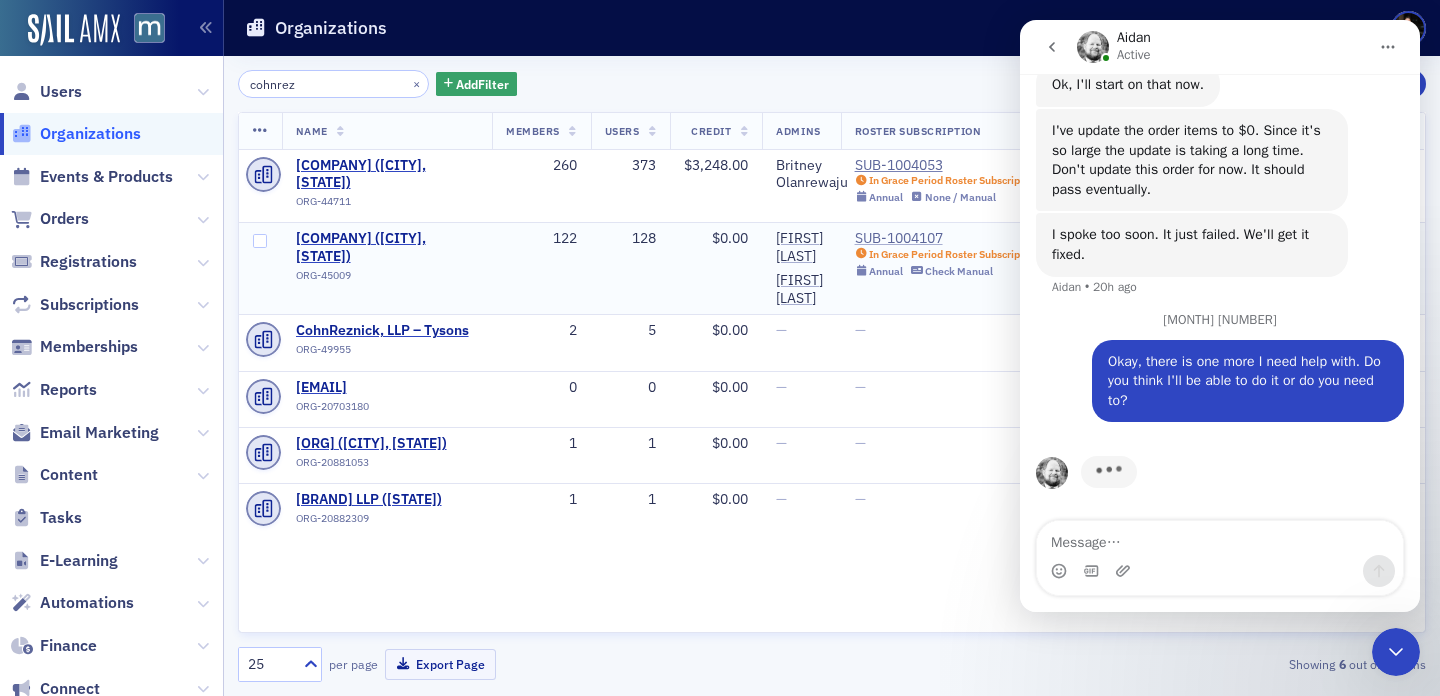 type on "cohnrez" 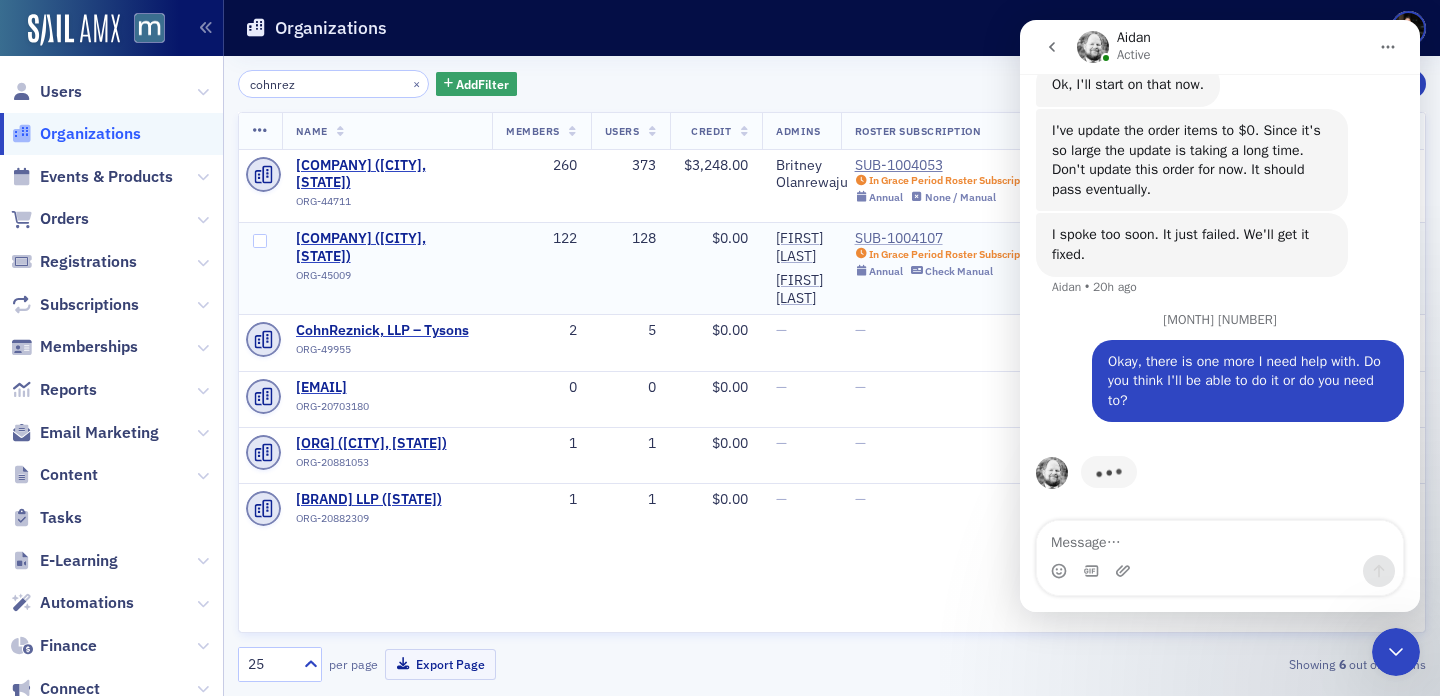 click on "SUB-1004107" 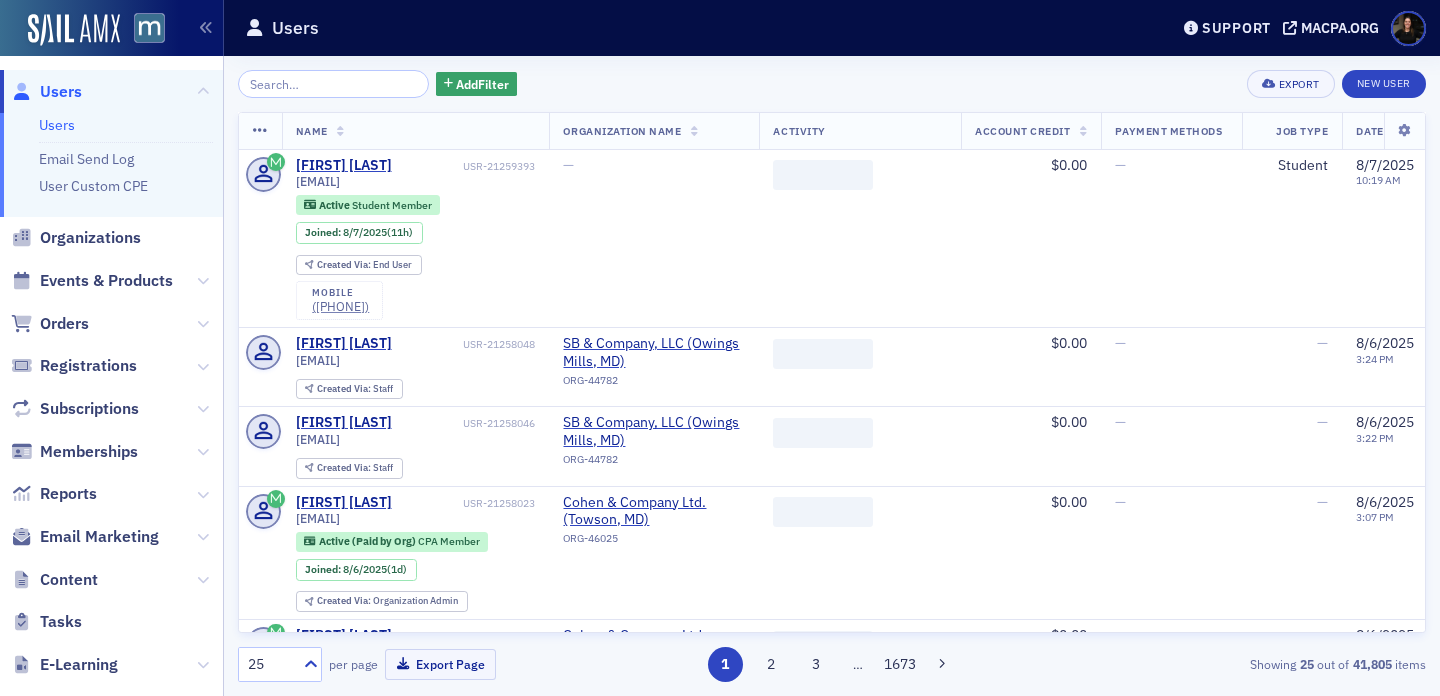 scroll, scrollTop: 0, scrollLeft: 0, axis: both 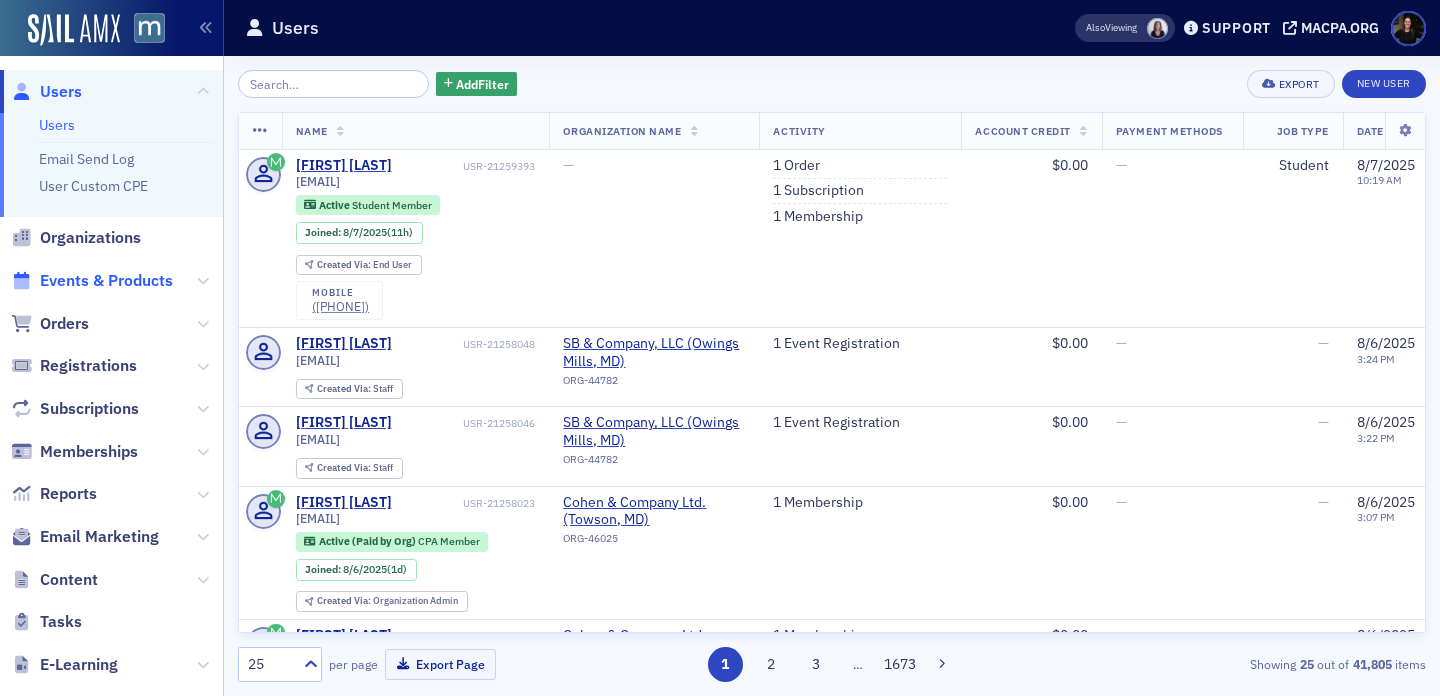 click on "Events & Products" 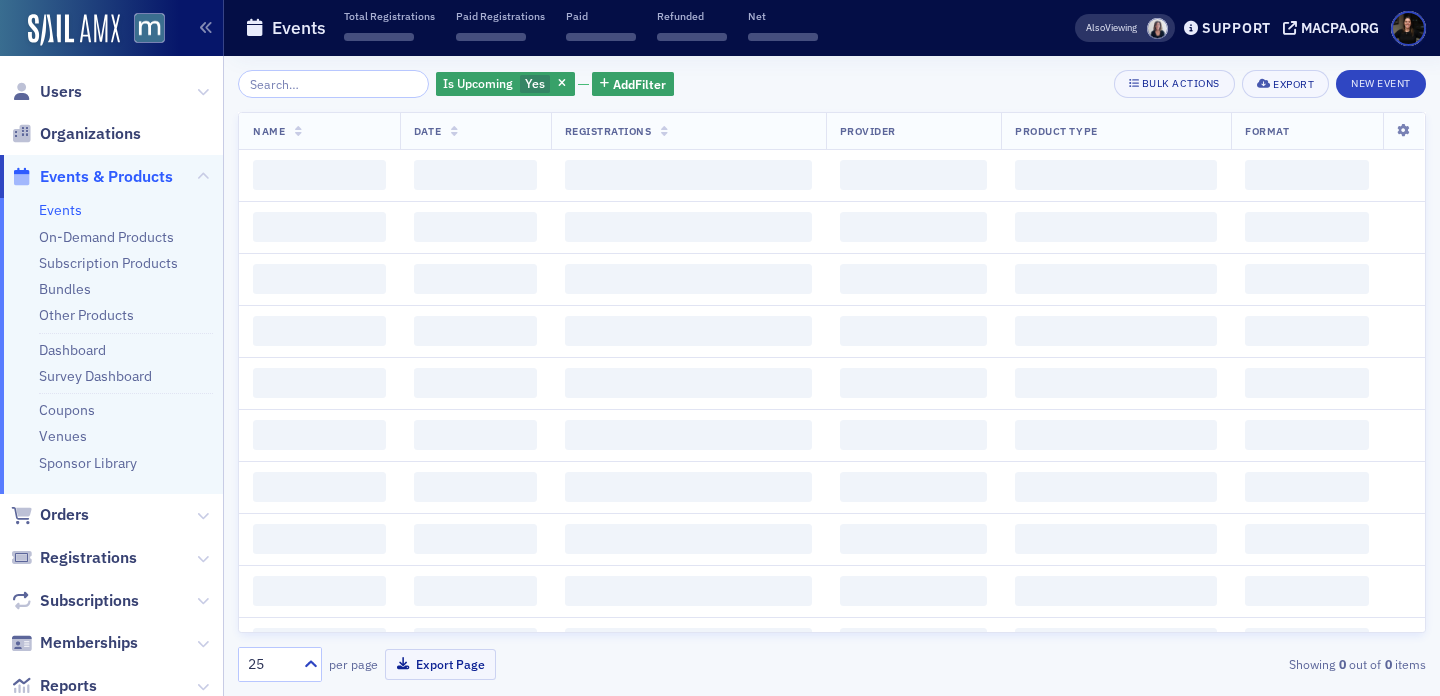 click 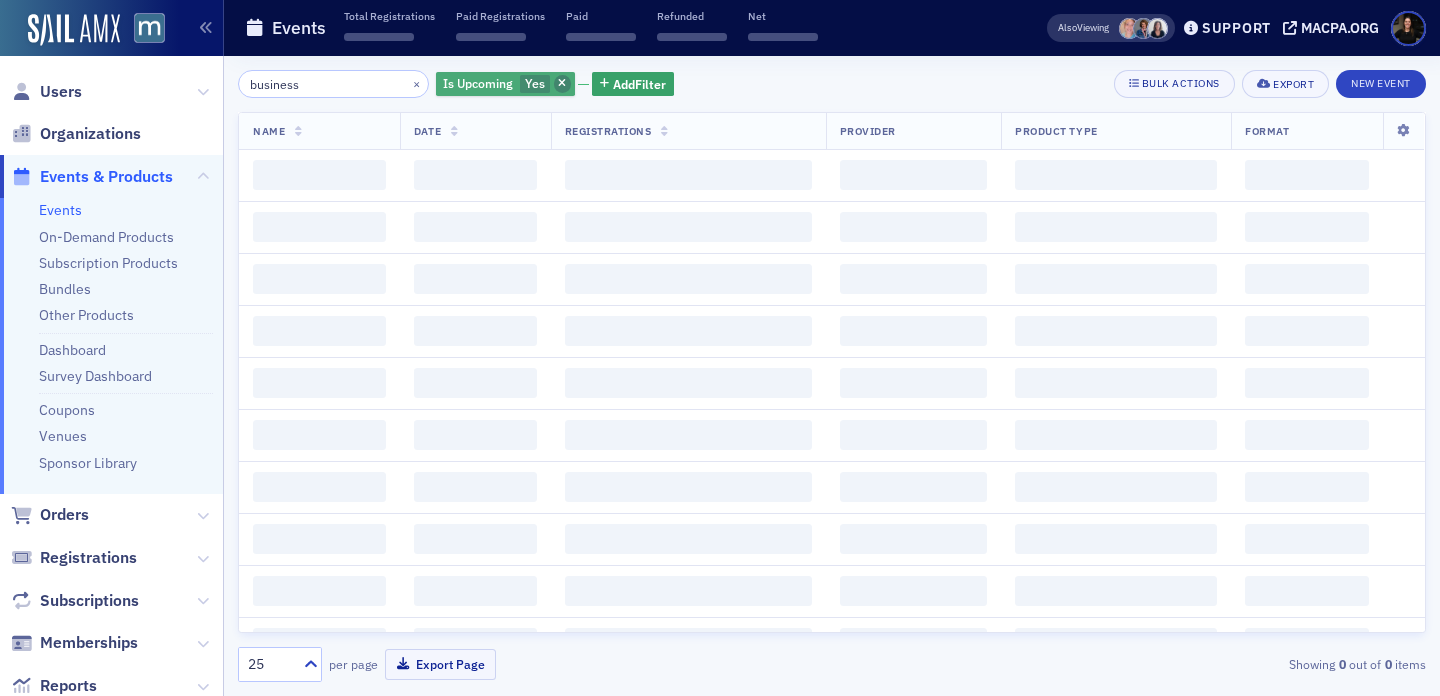 click 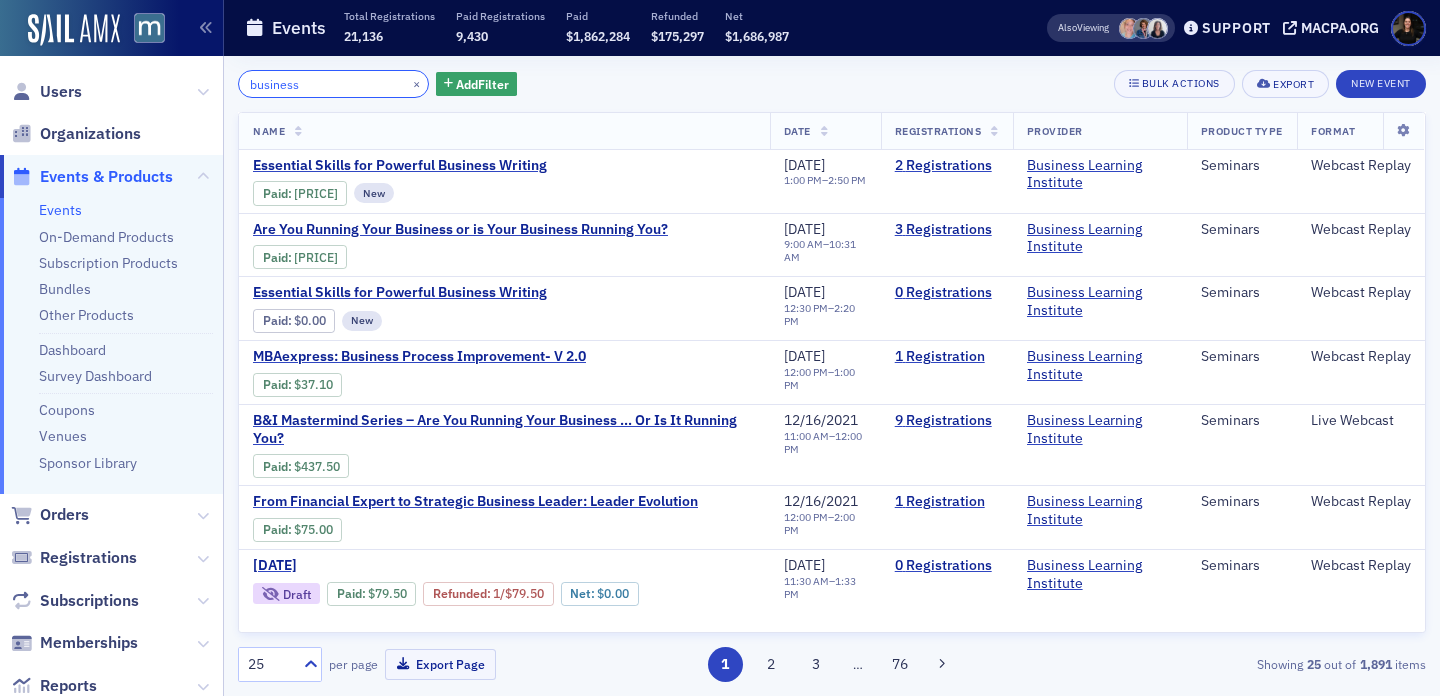 click on "business" 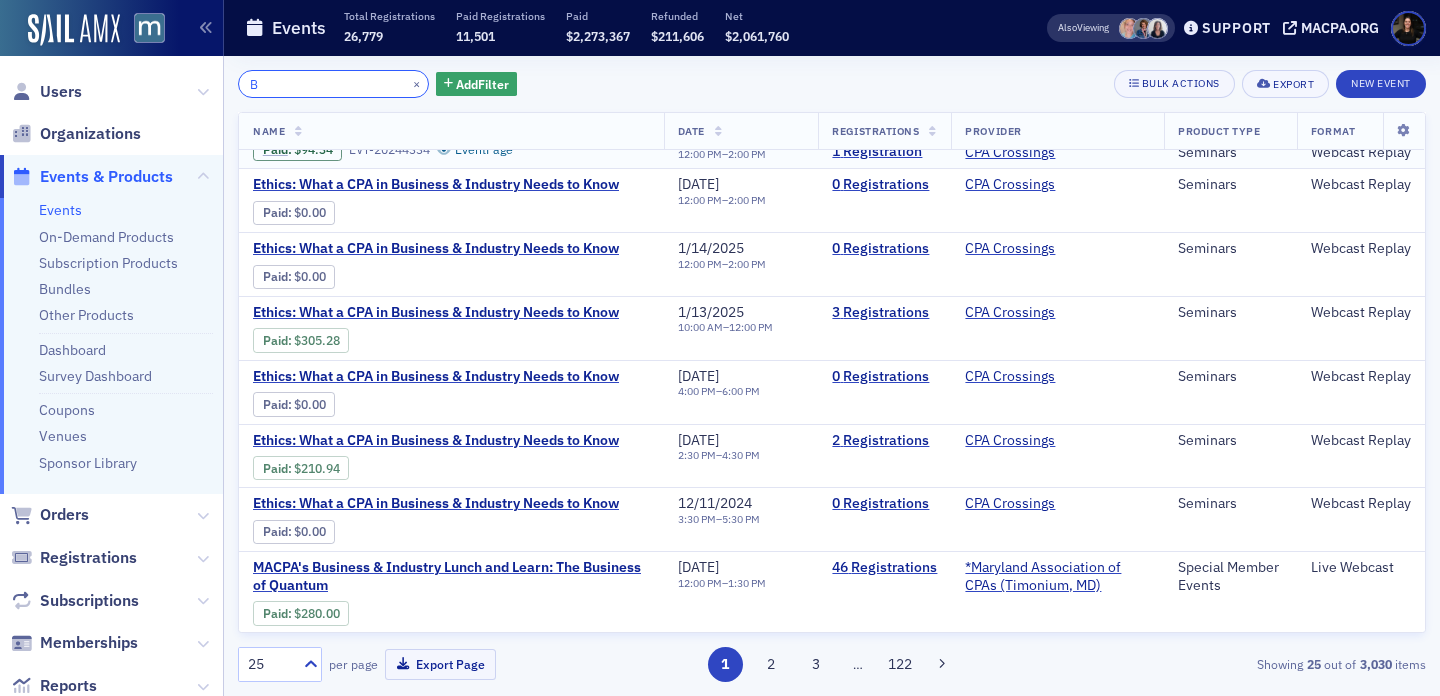 scroll, scrollTop: 2511, scrollLeft: 0, axis: vertical 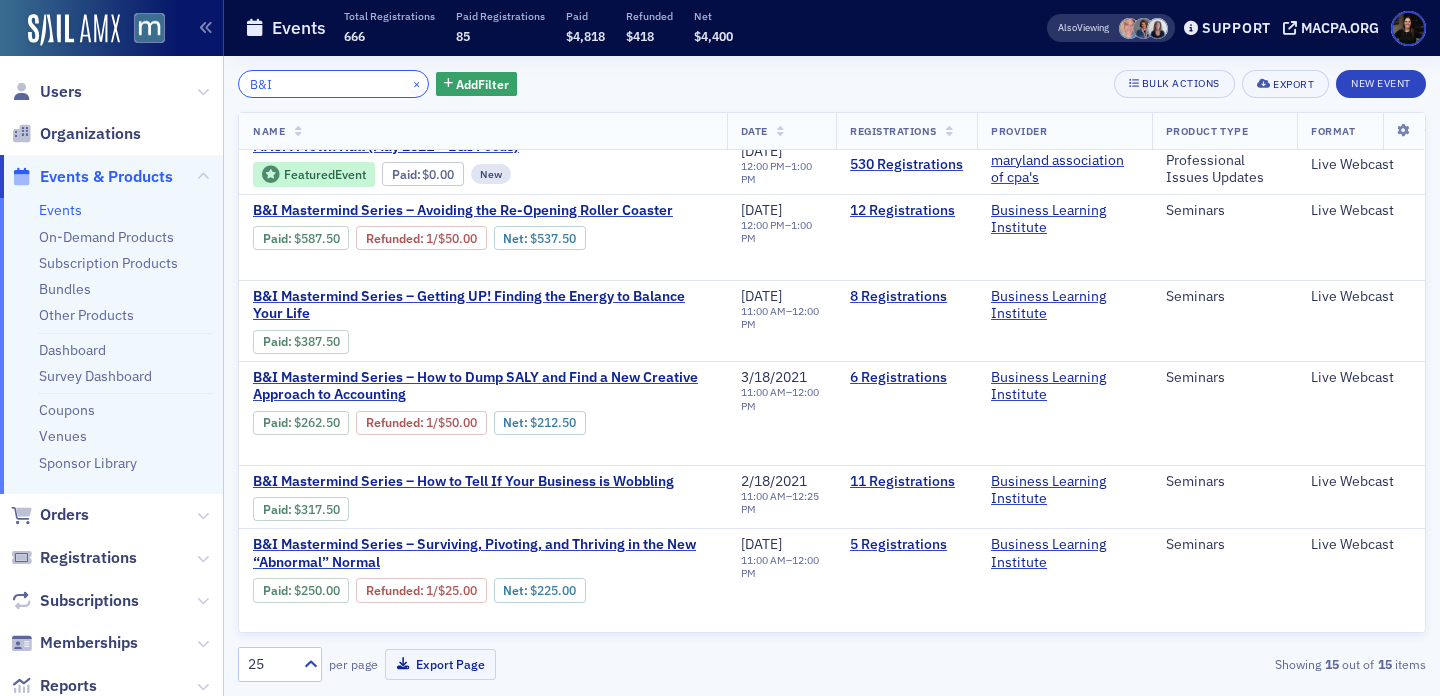 type on "B&I" 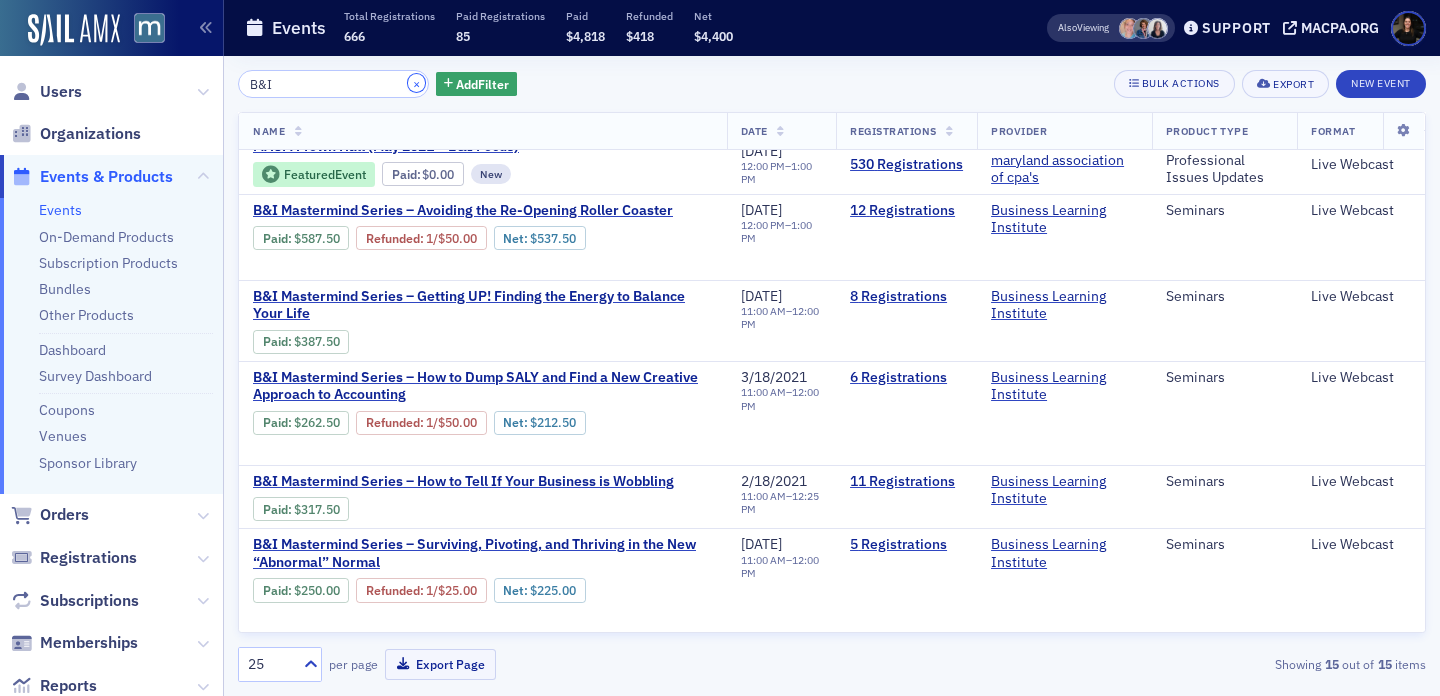click on "×" 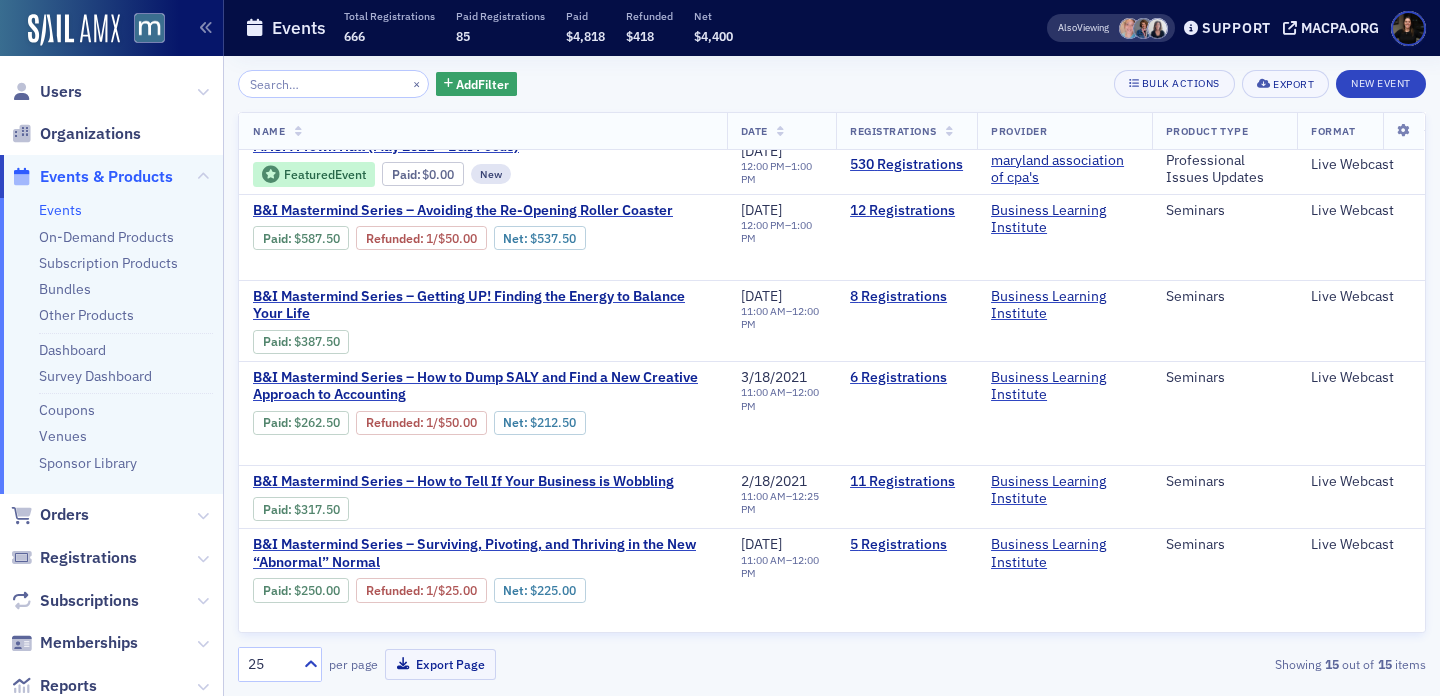scroll, scrollTop: 1553, scrollLeft: 0, axis: vertical 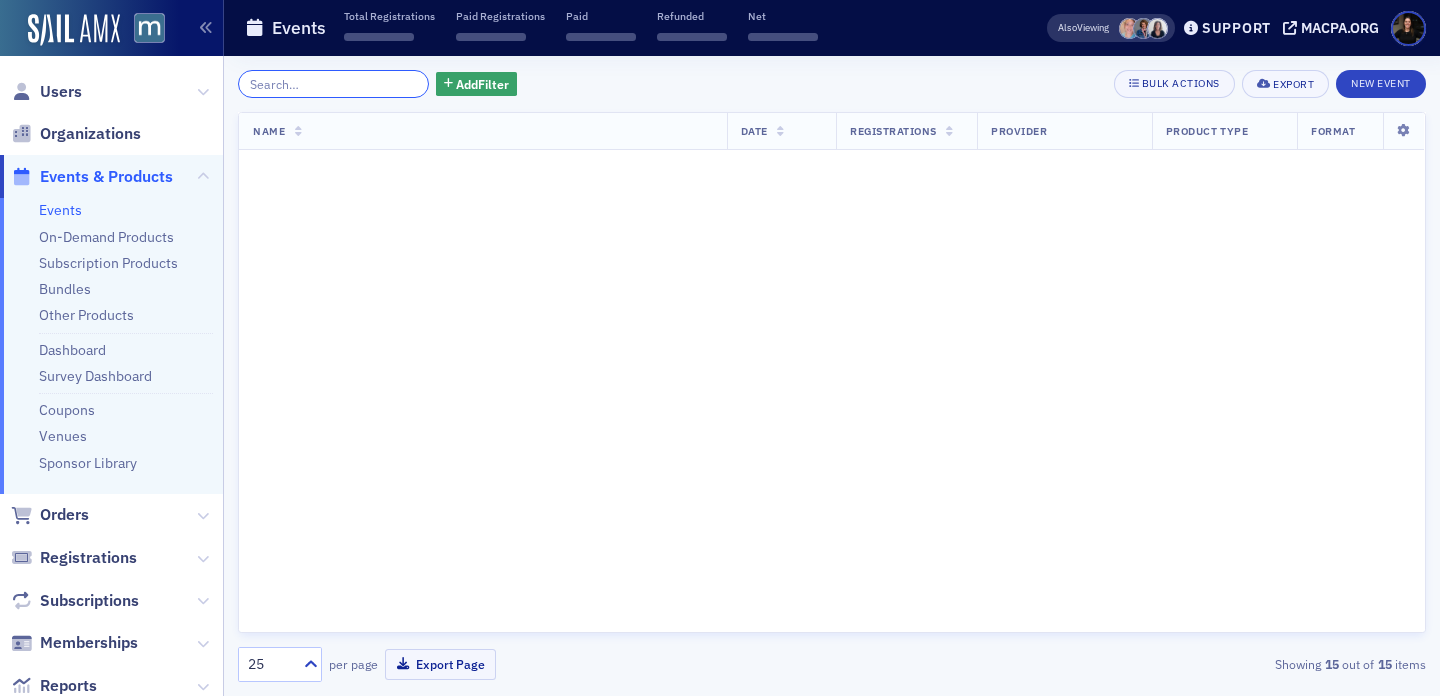 click 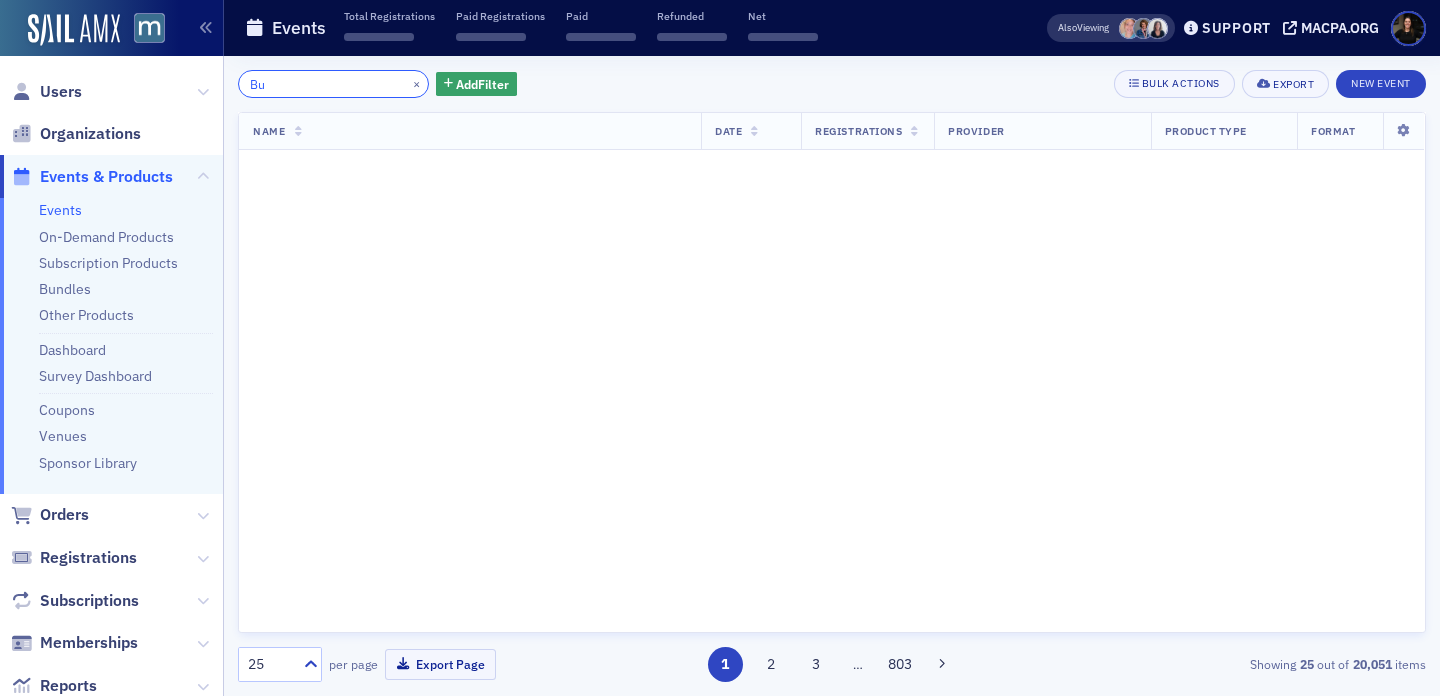 scroll, scrollTop: 1553, scrollLeft: 0, axis: vertical 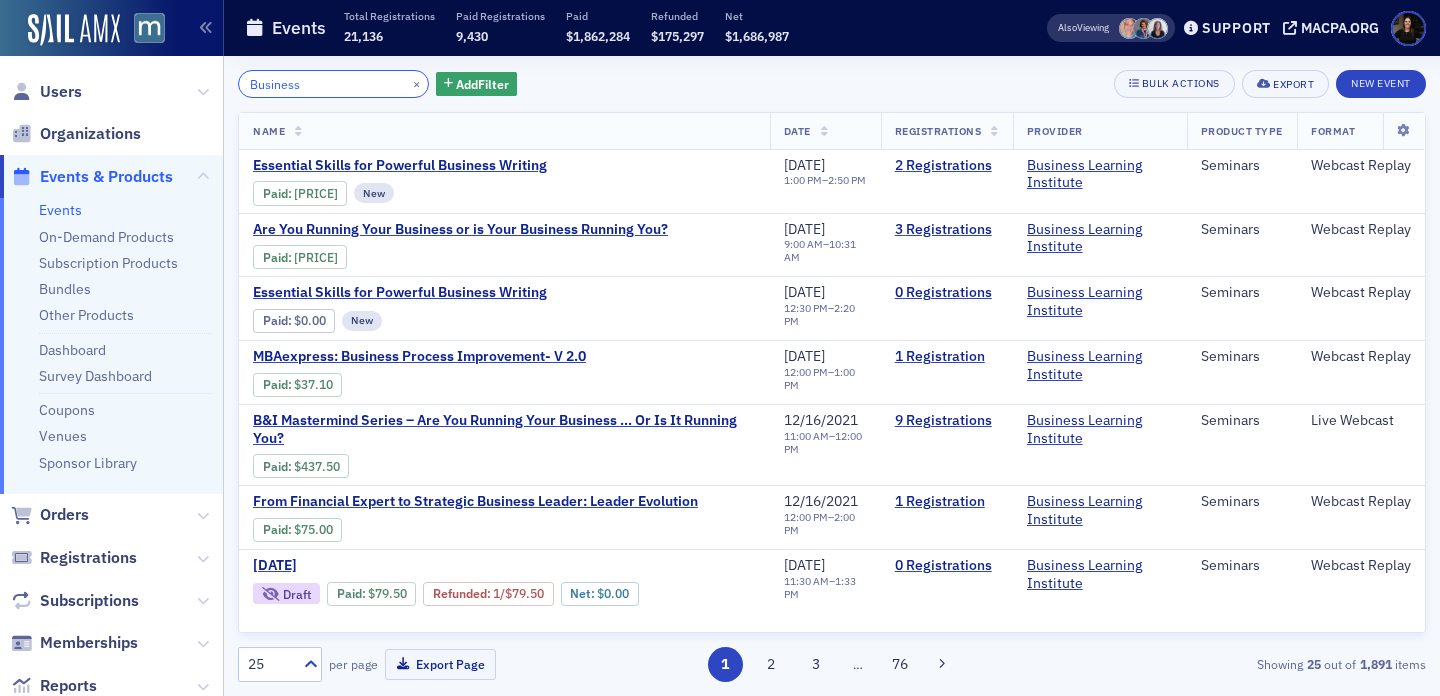 click on "Business" 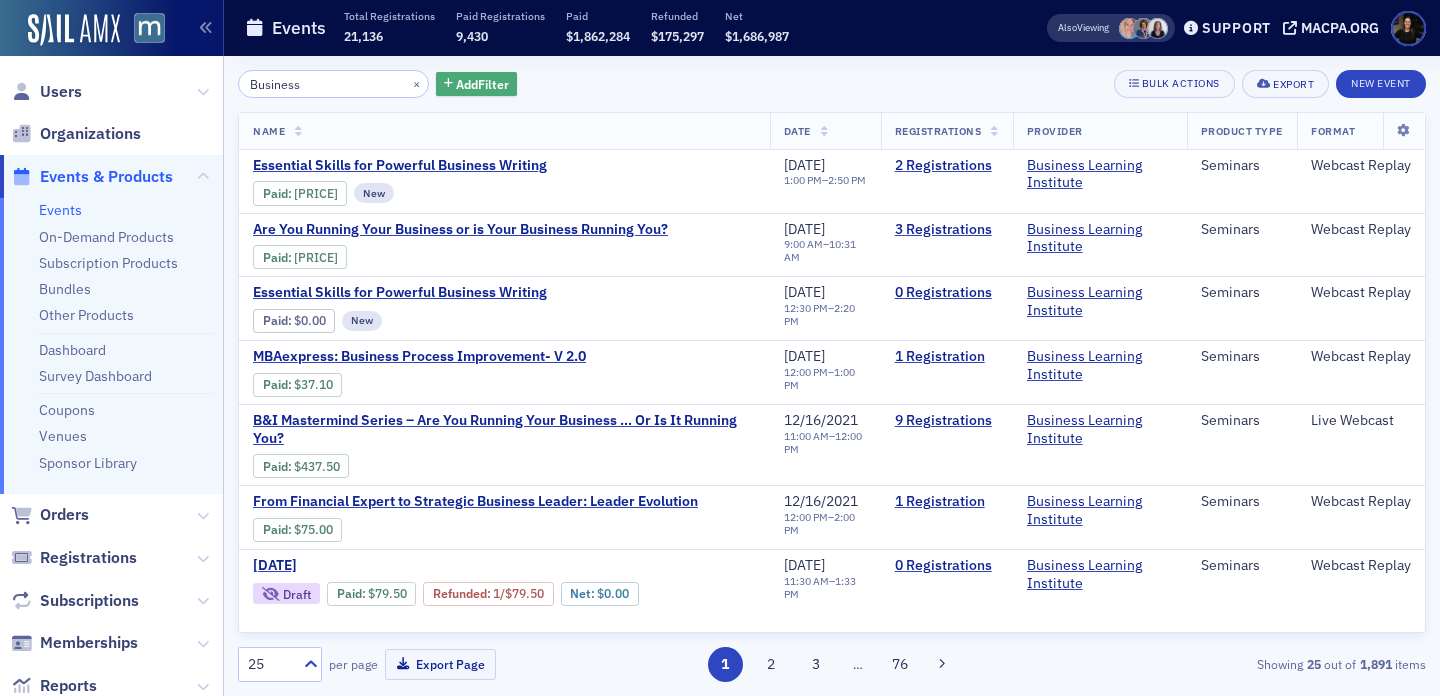 click on "Add  Filter" 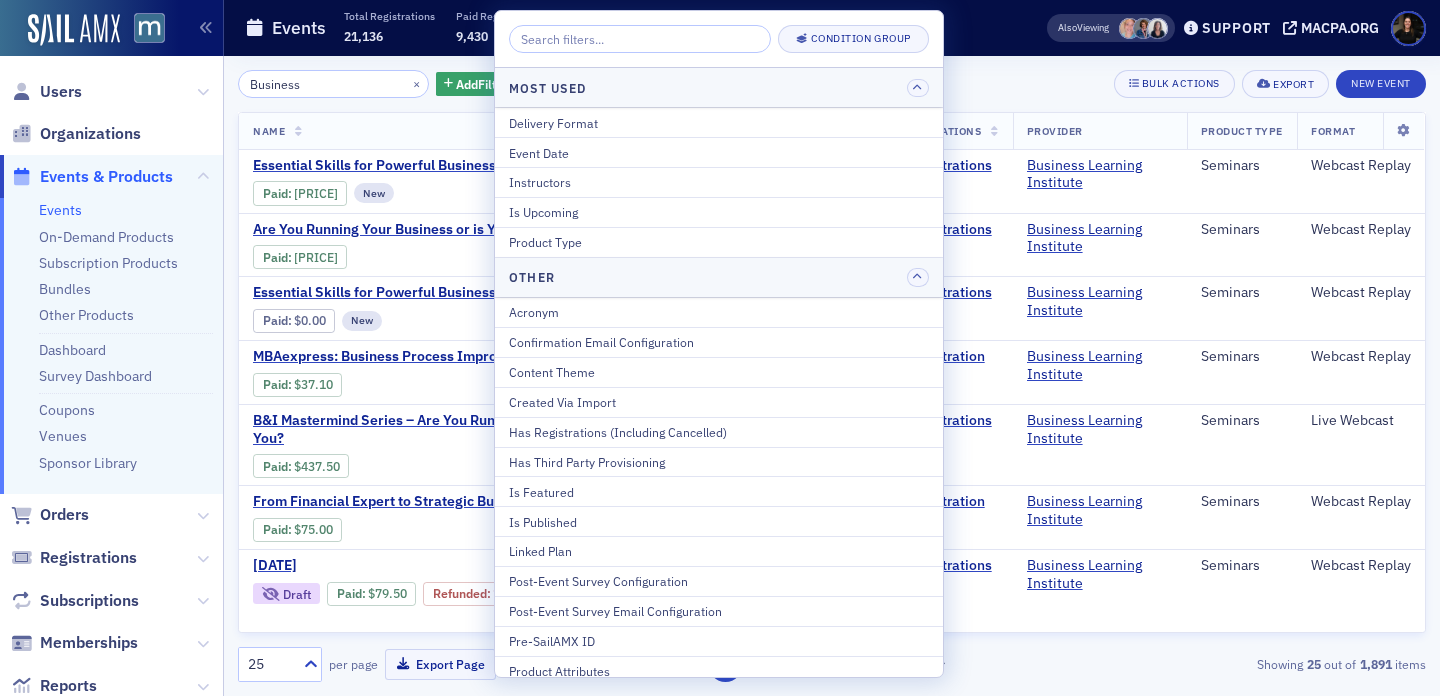 click on "Business × Add  Filter Bulk Actions Export New Event Name   Date   Registrations   Provider   Product Type   Format   Essential Skills for Powerful Business Writing Paid :  $164.80 New EVT-101752 Event  Page 3/24/2022 1:00 PM  –  2:50 PM 2   Registrations Business Learning Institute Seminars Webcast Replay Are You Running Your Business or is Your Business Running You? Paid :  $174.90 EVT-98872 Event  Page 2/1/2022 9:00 AM  –  10:31 AM 3   Registrations Business Learning Institute Seminars Webcast Replay Essential Skills for Powerful Business Writing Paid :  $0.00 New EVT-101750 Event  Page 1/28/2022 12:30 PM  –  2:20 PM 0   Registrations Business Learning Institute Seminars Webcast Replay MBAexpress: Business Process Improvement- V 2.0 Paid :  $37.10 EVT-98840 Event  Page 1/11/2022 12:00 PM  –  1:00 PM 1   Registration Business Learning Institute Seminars Webcast Replay B&I Mastermind Series – Are You Running Your Business … Or Is It Running You? Paid :  $437.50 EVT-97509 Event  Page 12/16/2021 9" 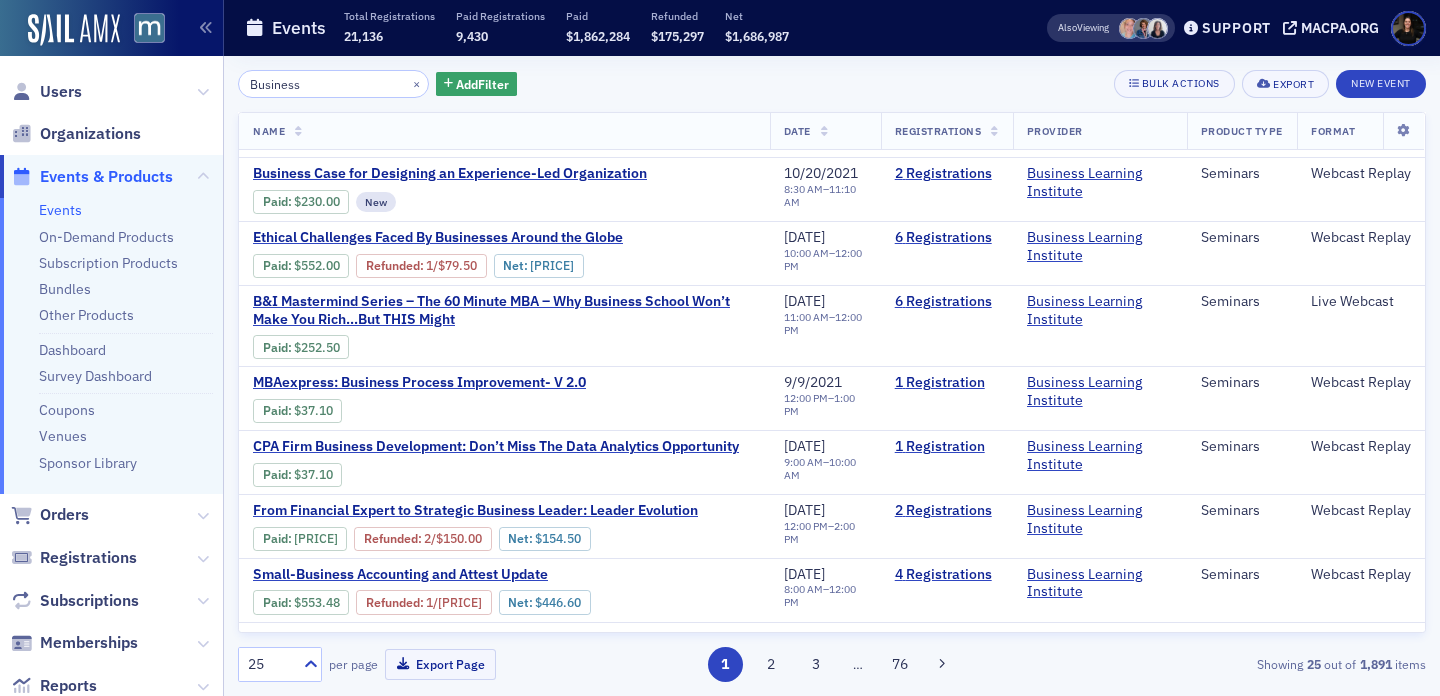 scroll, scrollTop: 1266, scrollLeft: 0, axis: vertical 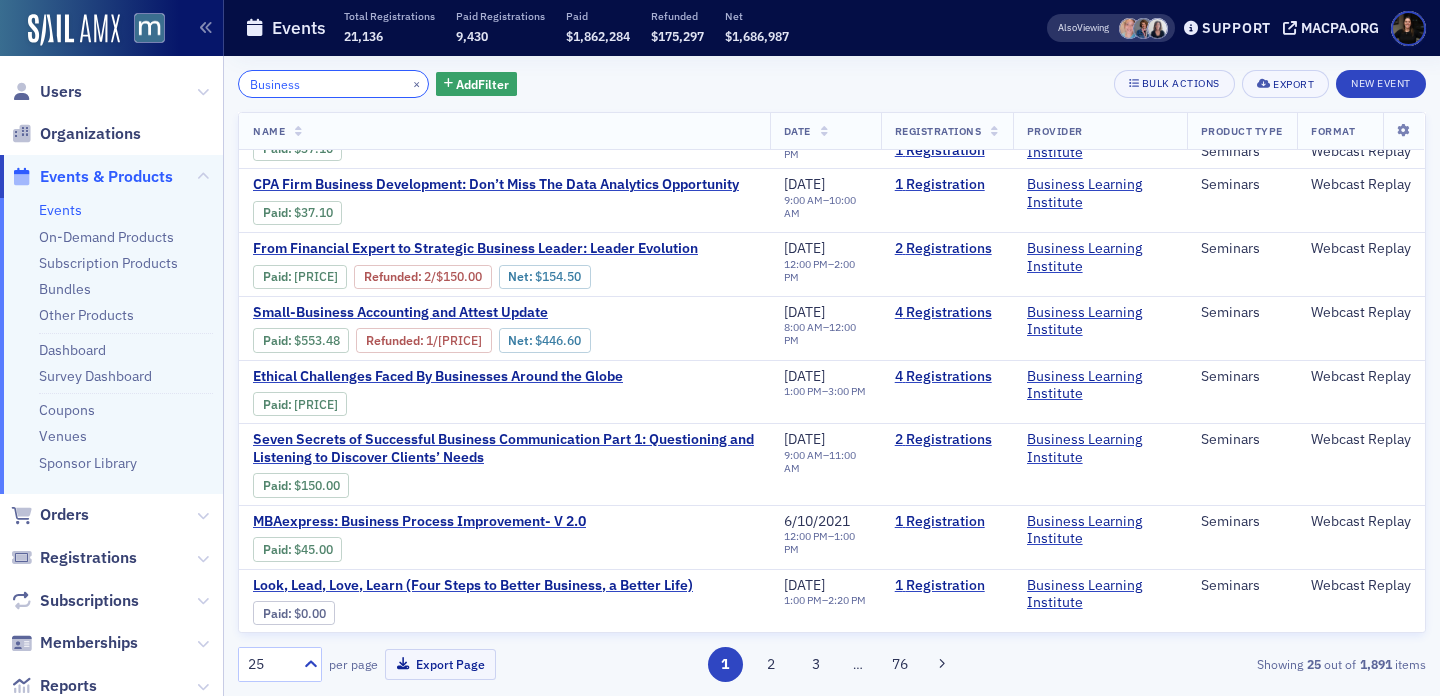 click on "Business" 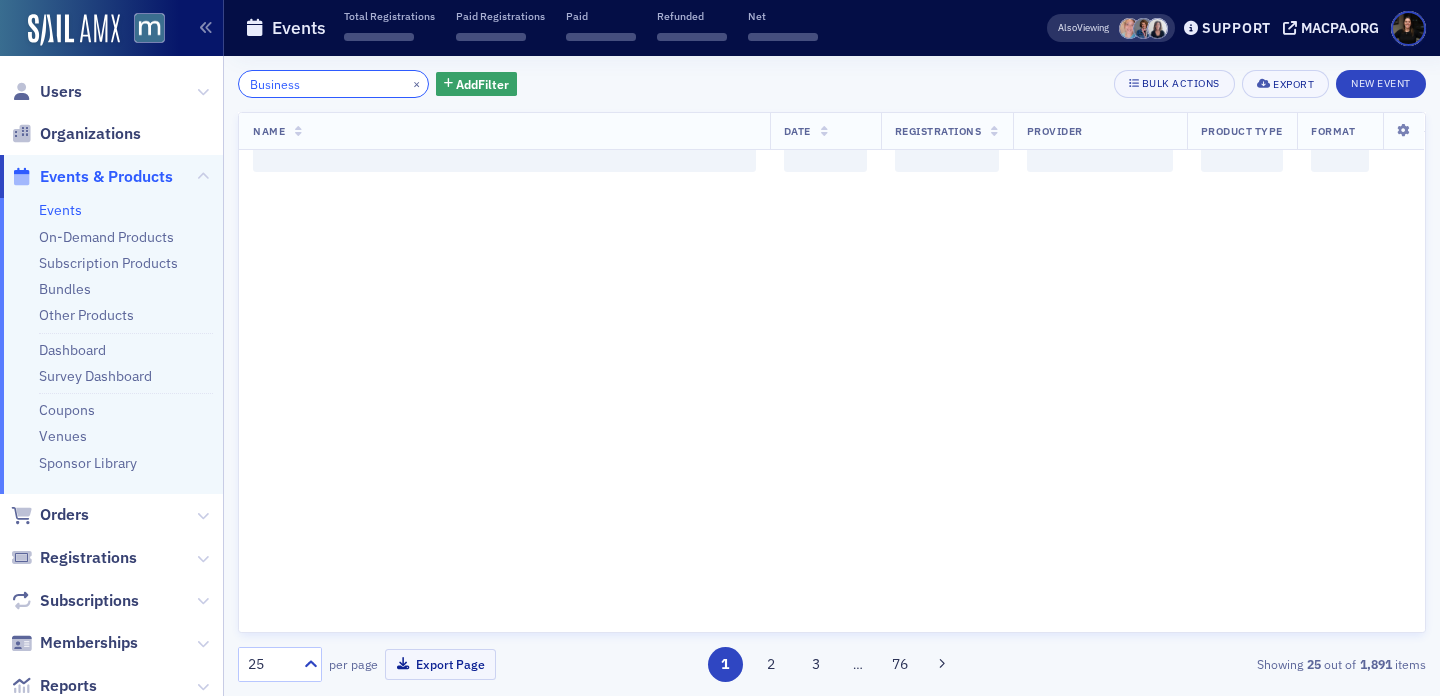 scroll, scrollTop: 2541, scrollLeft: 0, axis: vertical 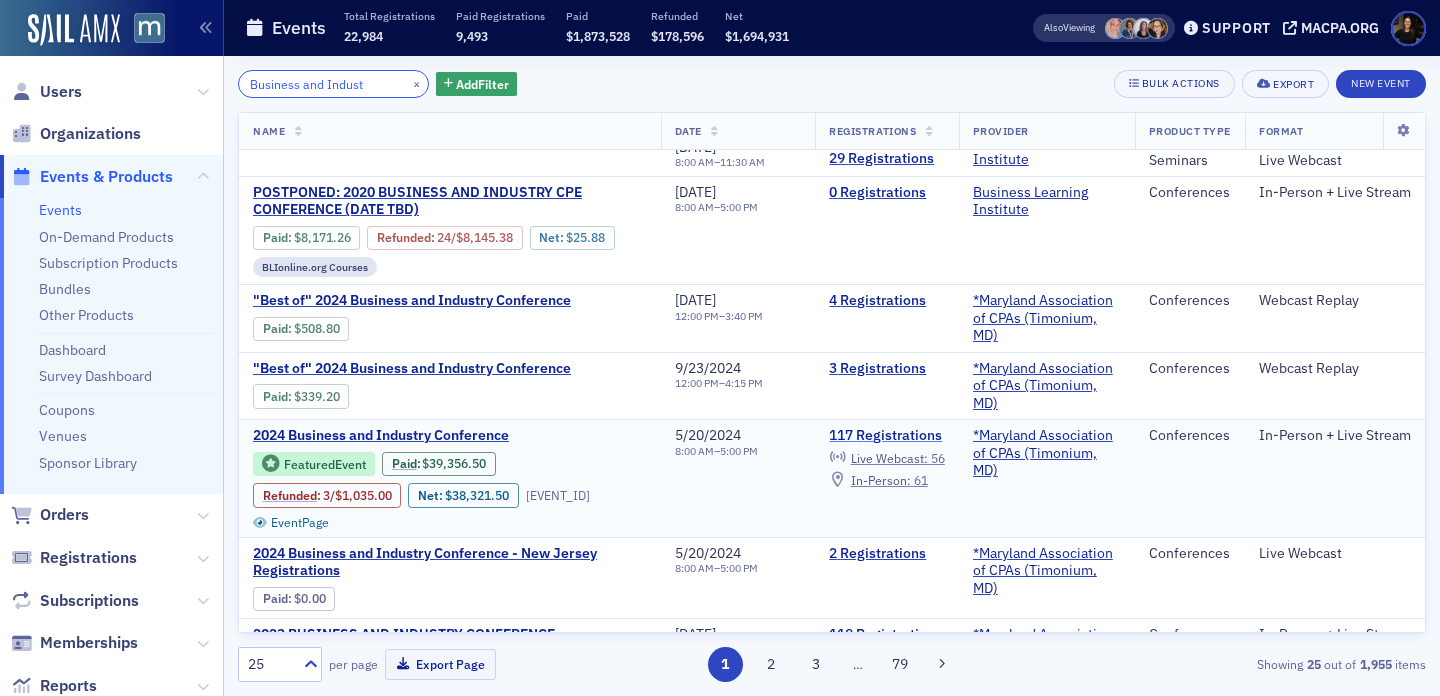 type on "Business and Indust" 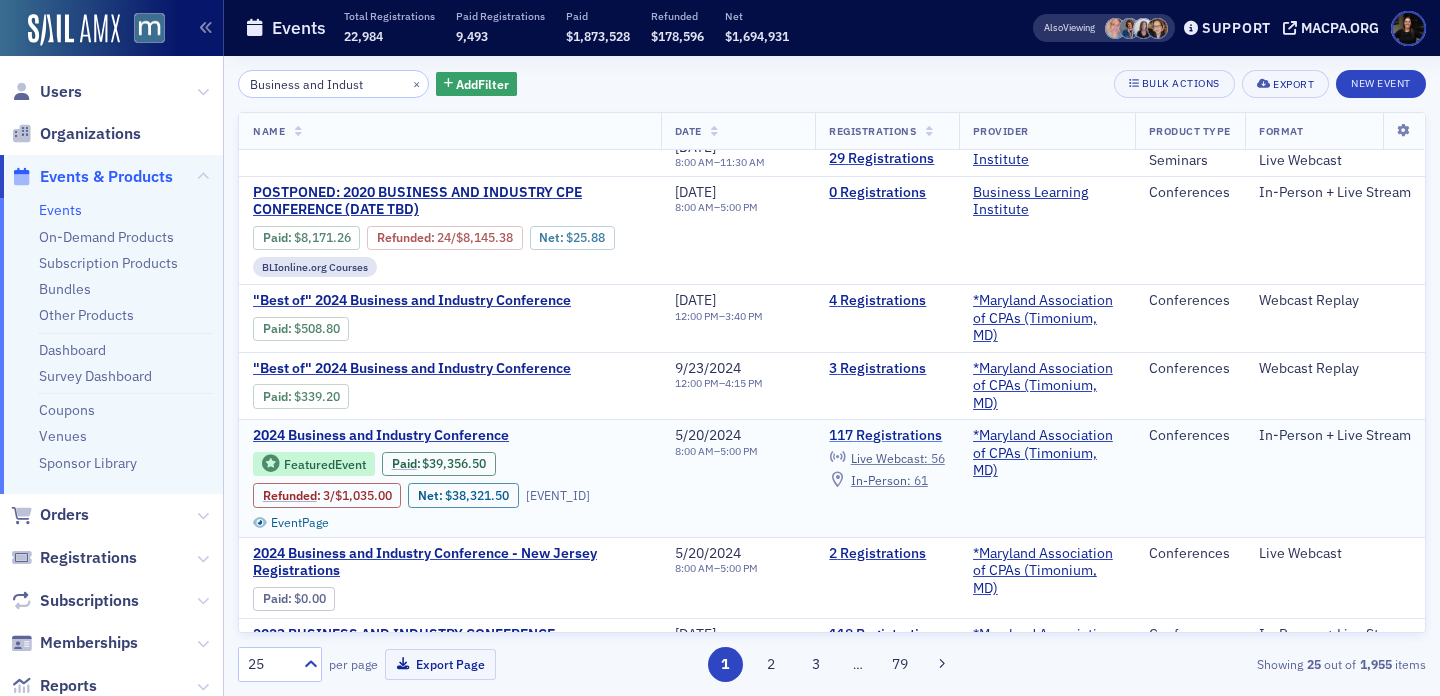 click on "117   Registrations" 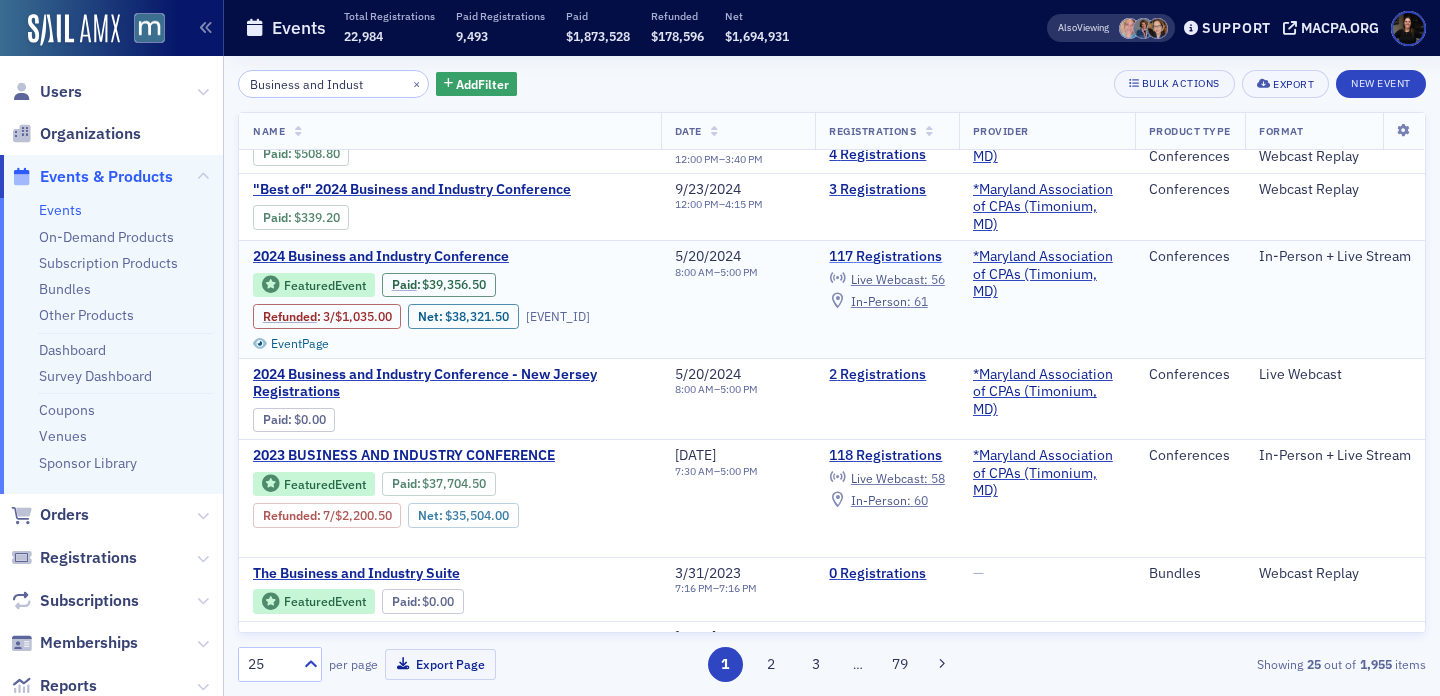 scroll, scrollTop: 256, scrollLeft: 0, axis: vertical 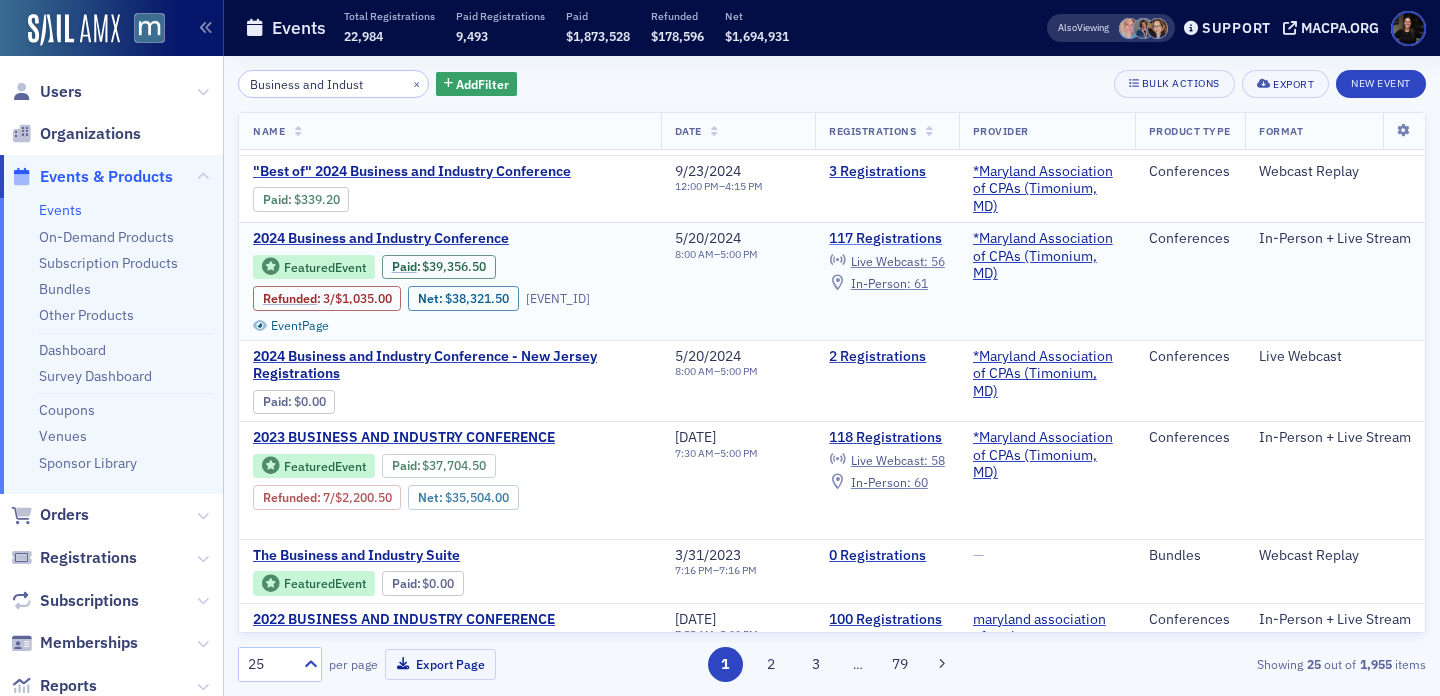 click on "118   Registrations" 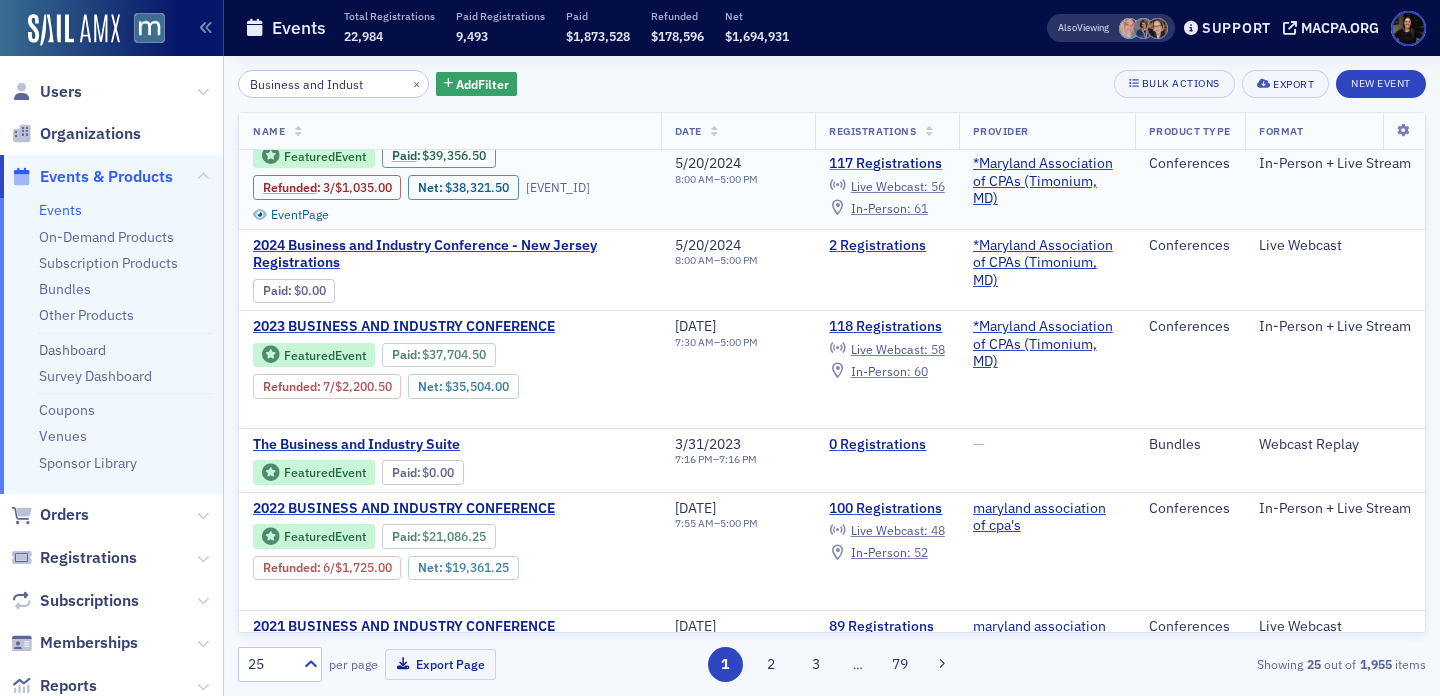 scroll, scrollTop: 386, scrollLeft: 0, axis: vertical 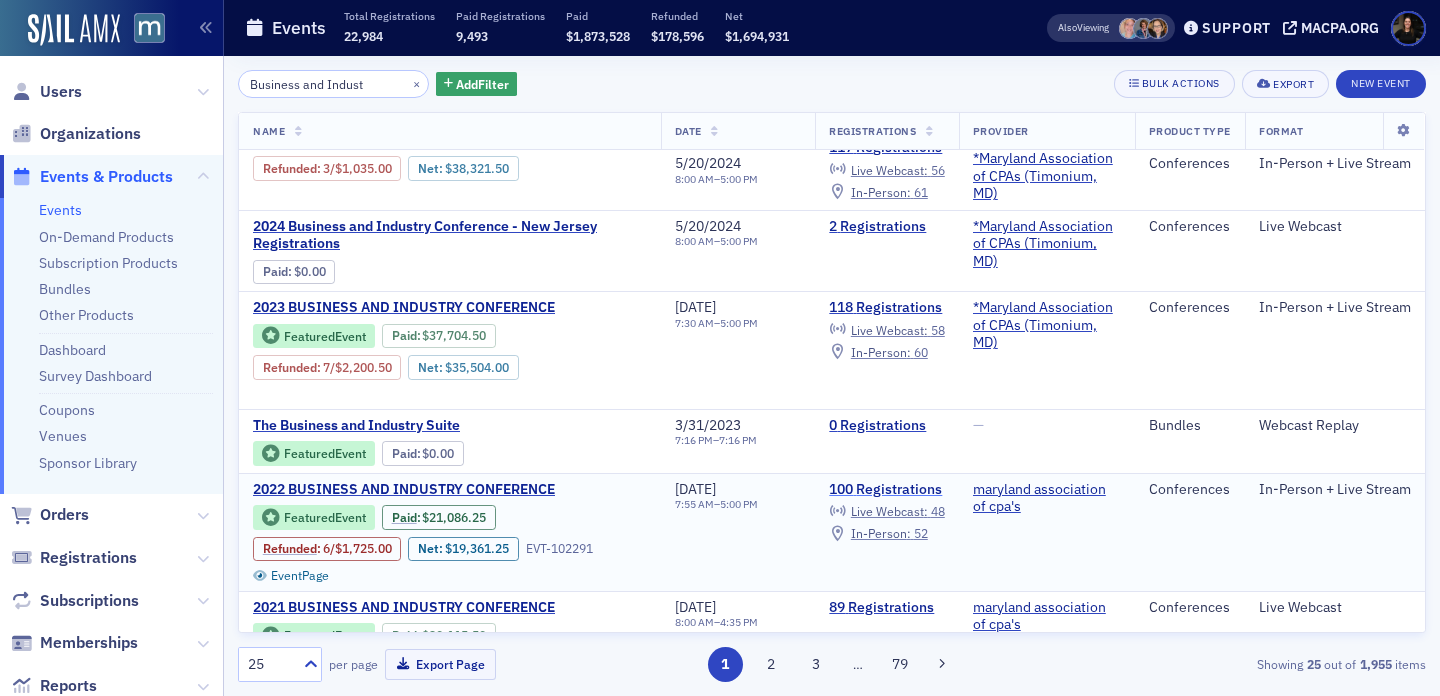 click on "100   Registrations" 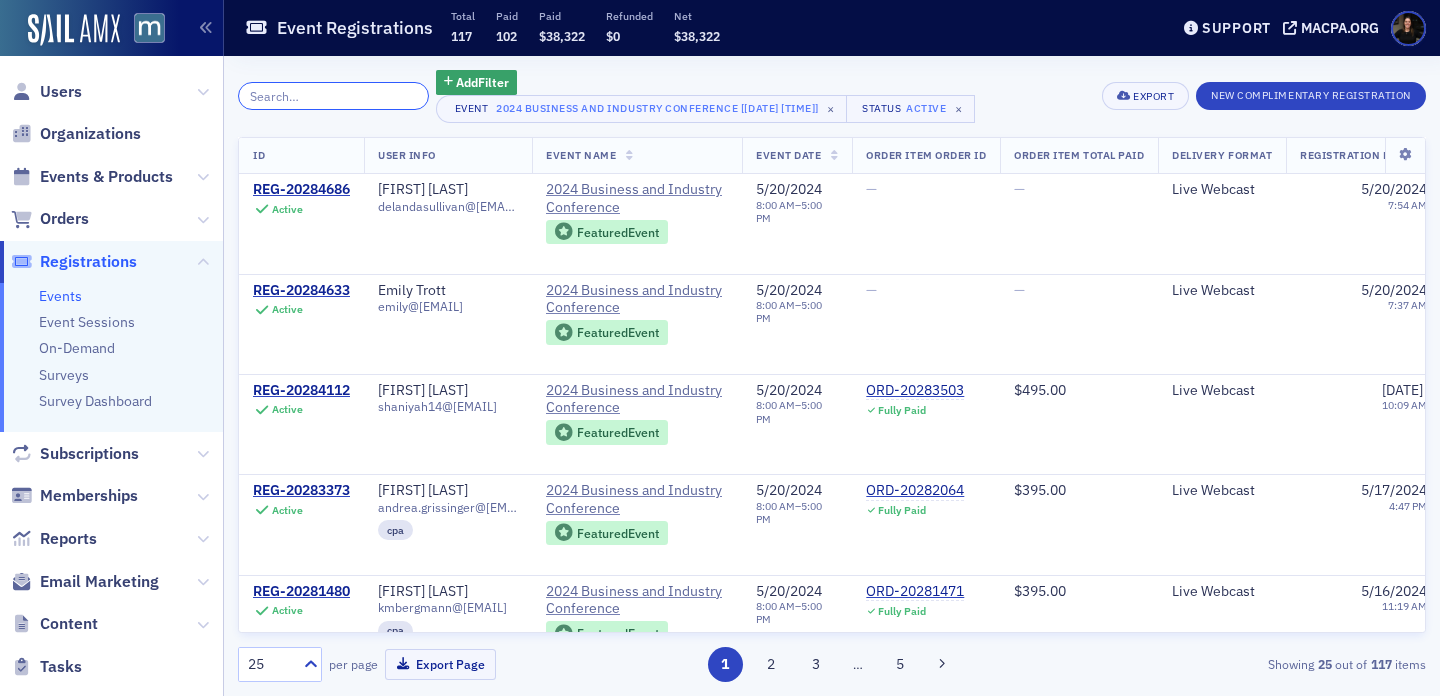 scroll, scrollTop: 0, scrollLeft: 0, axis: both 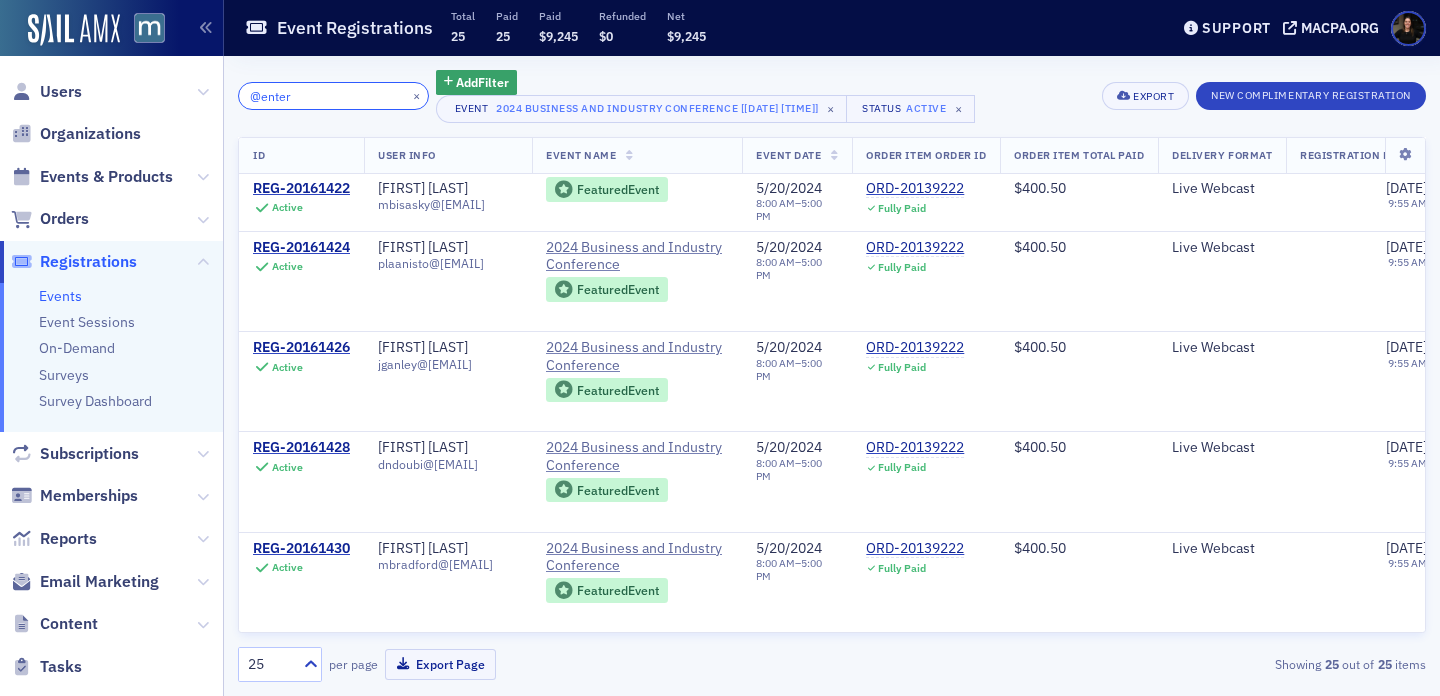 type on "@enter" 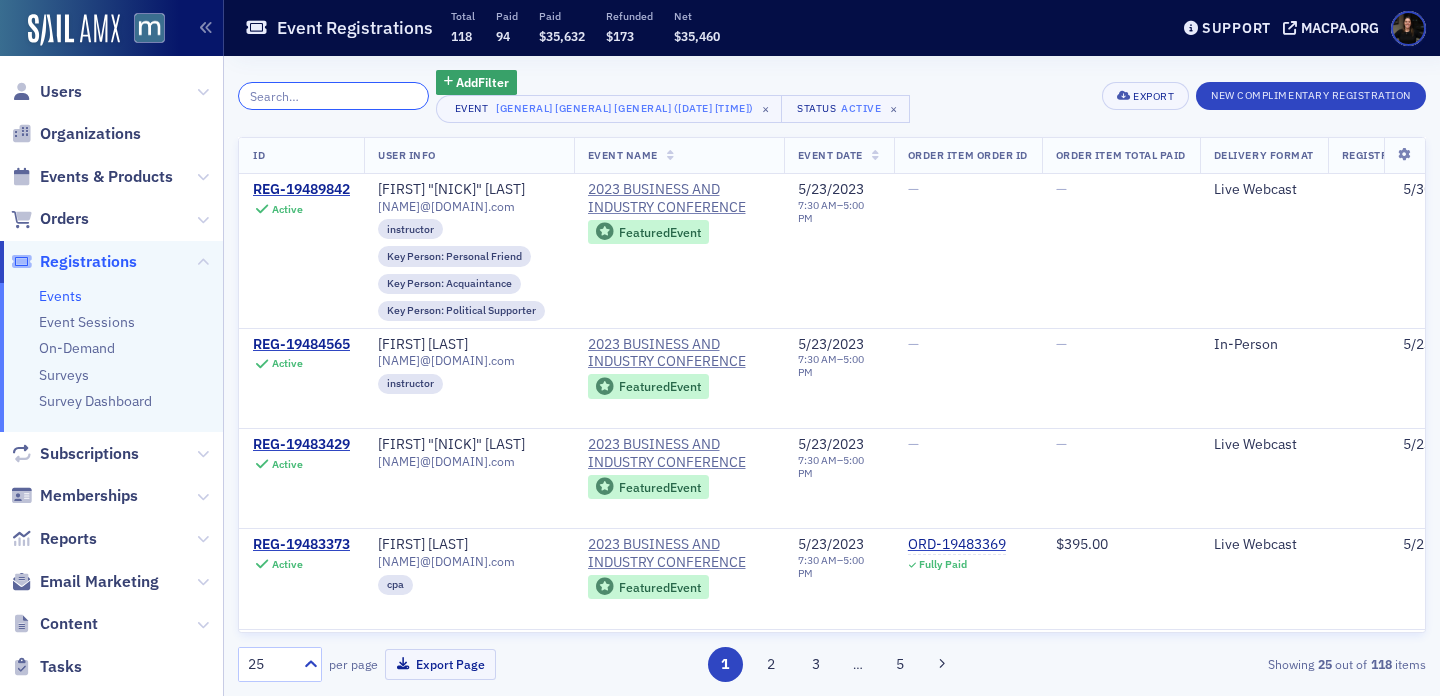 scroll, scrollTop: 0, scrollLeft: 0, axis: both 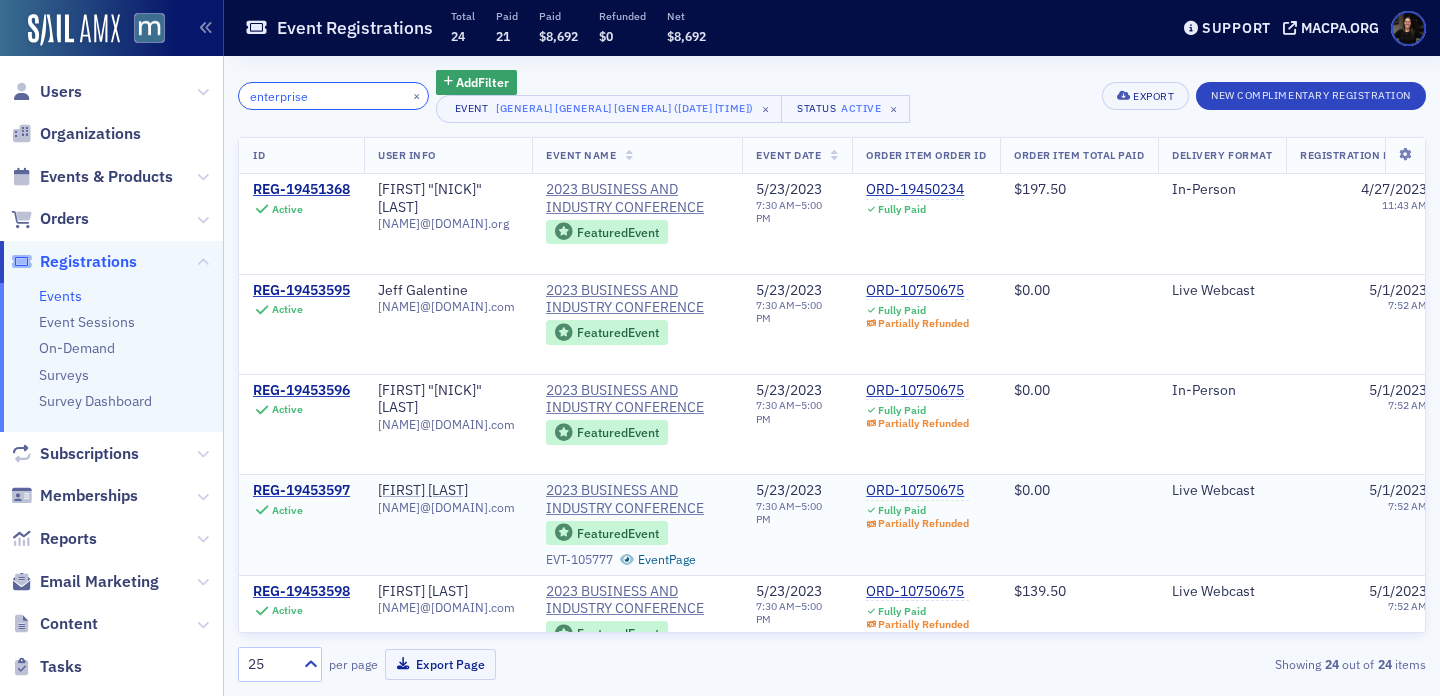 type on "enterprise" 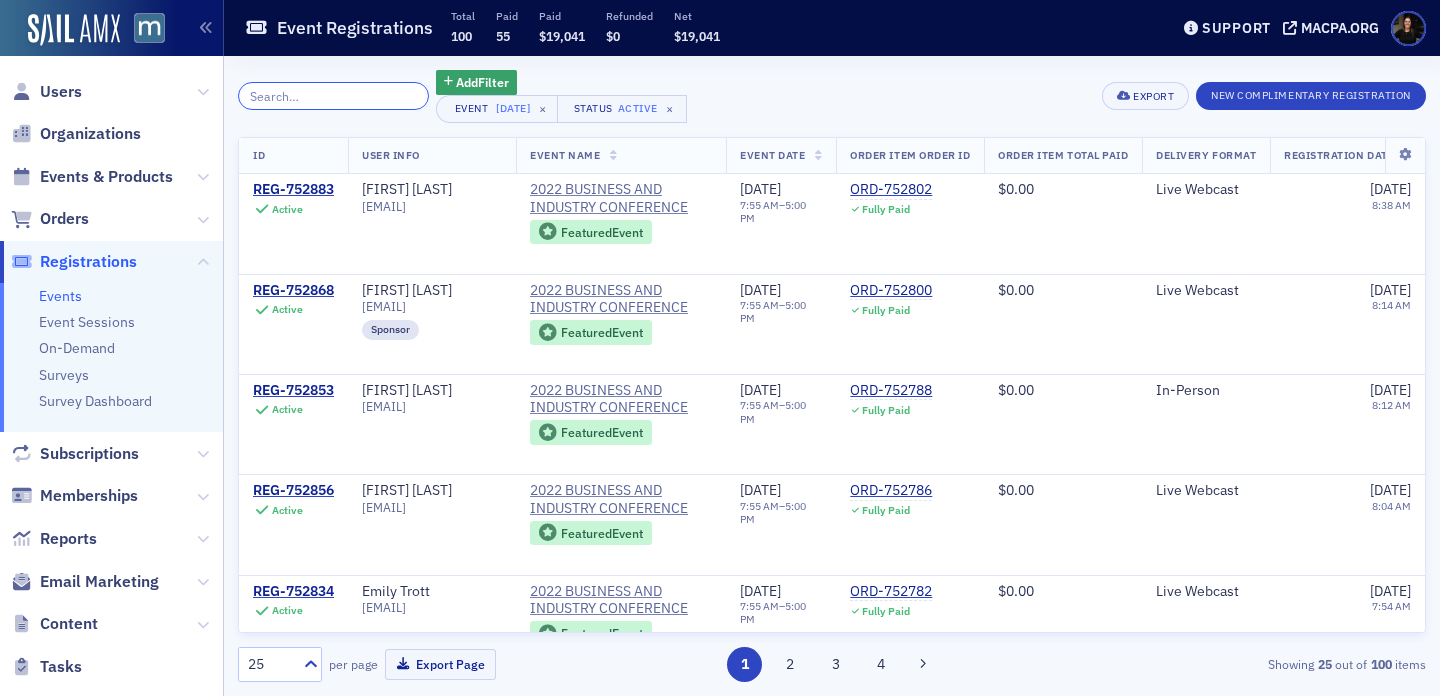 scroll, scrollTop: 0, scrollLeft: 0, axis: both 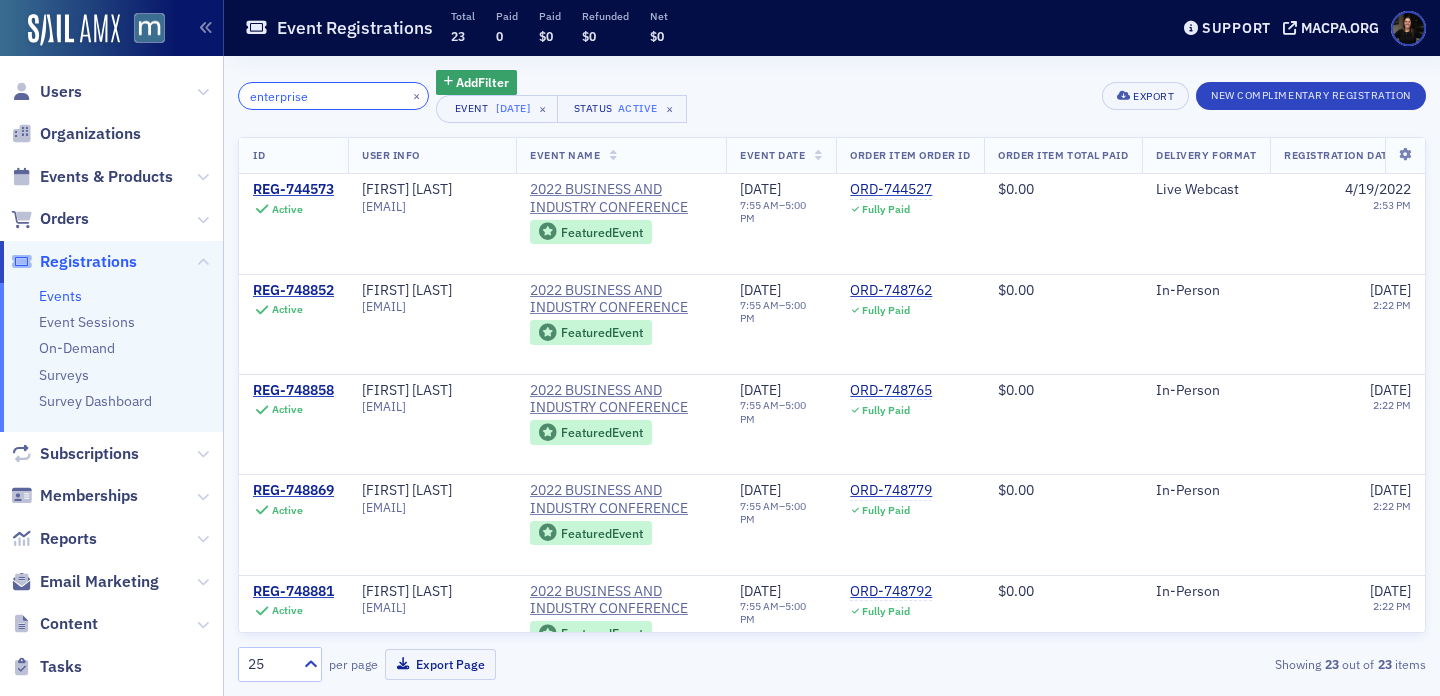 type on "enterprise" 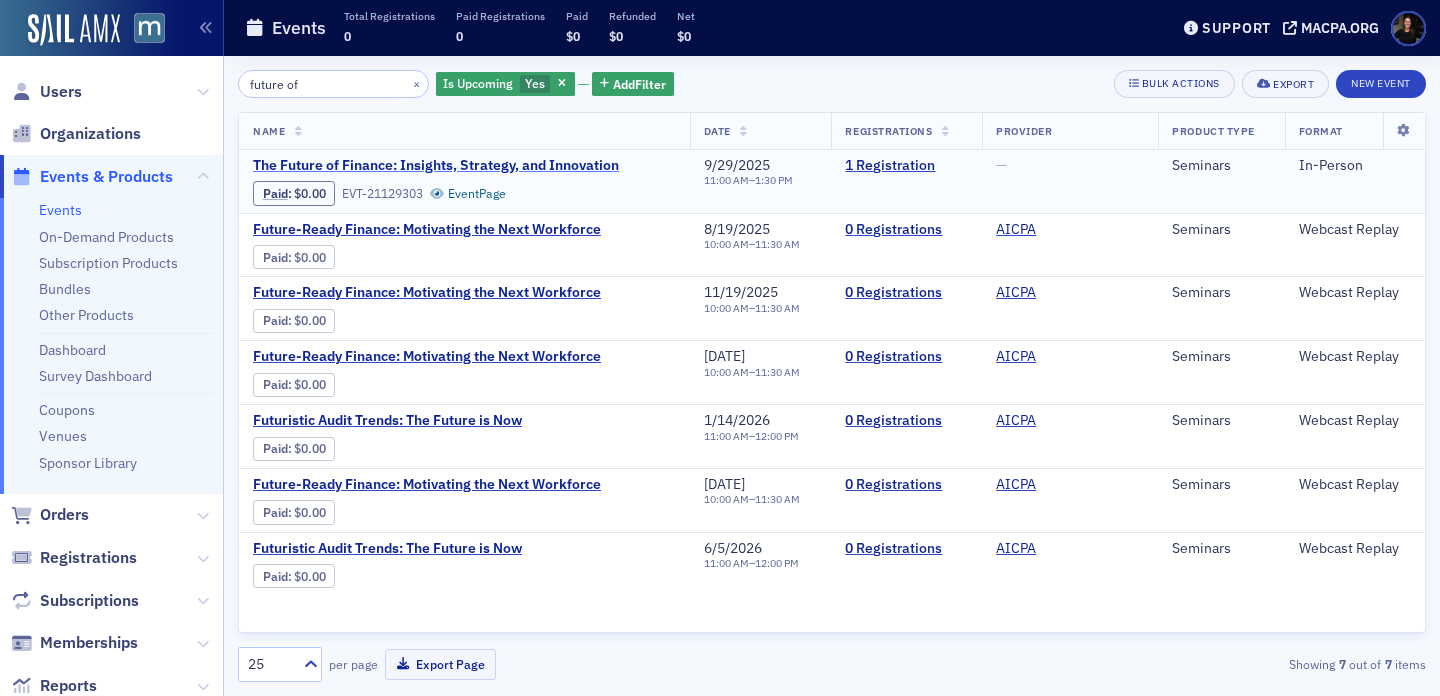 scroll, scrollTop: 0, scrollLeft: 0, axis: both 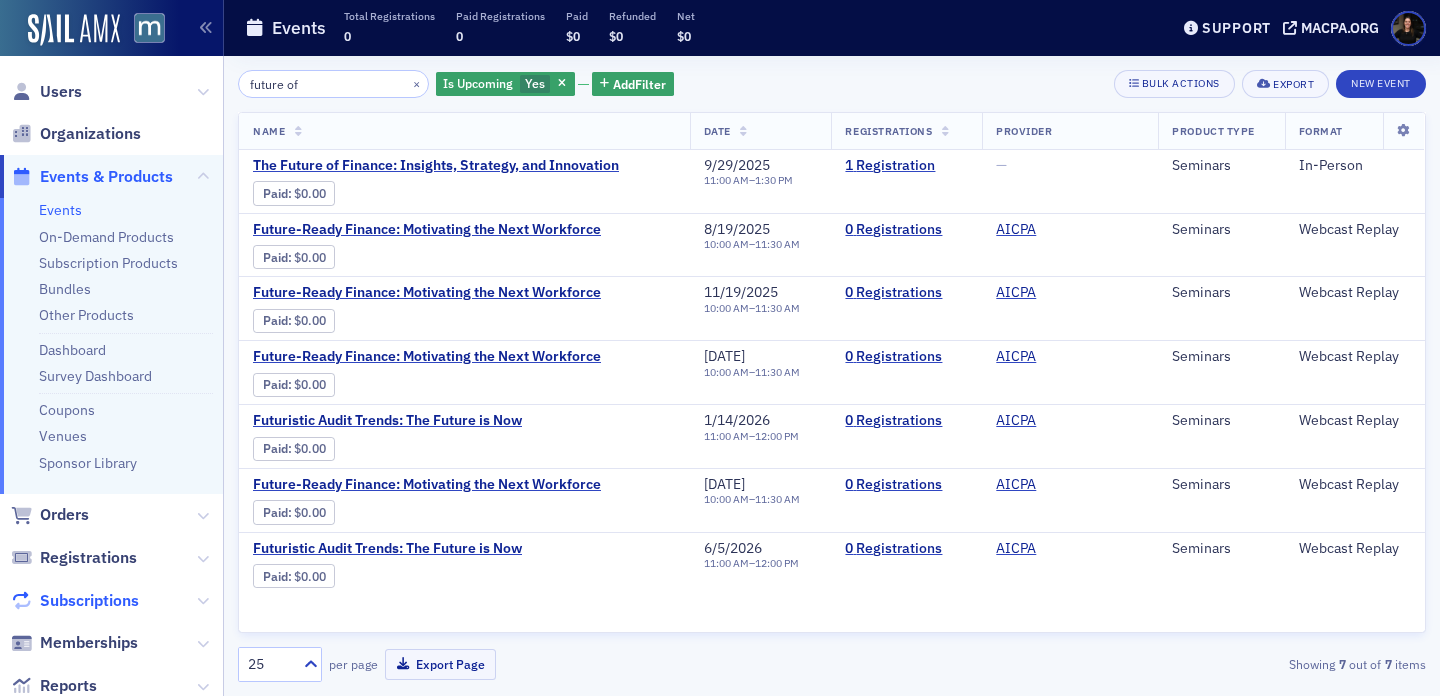 click on "Subscriptions" 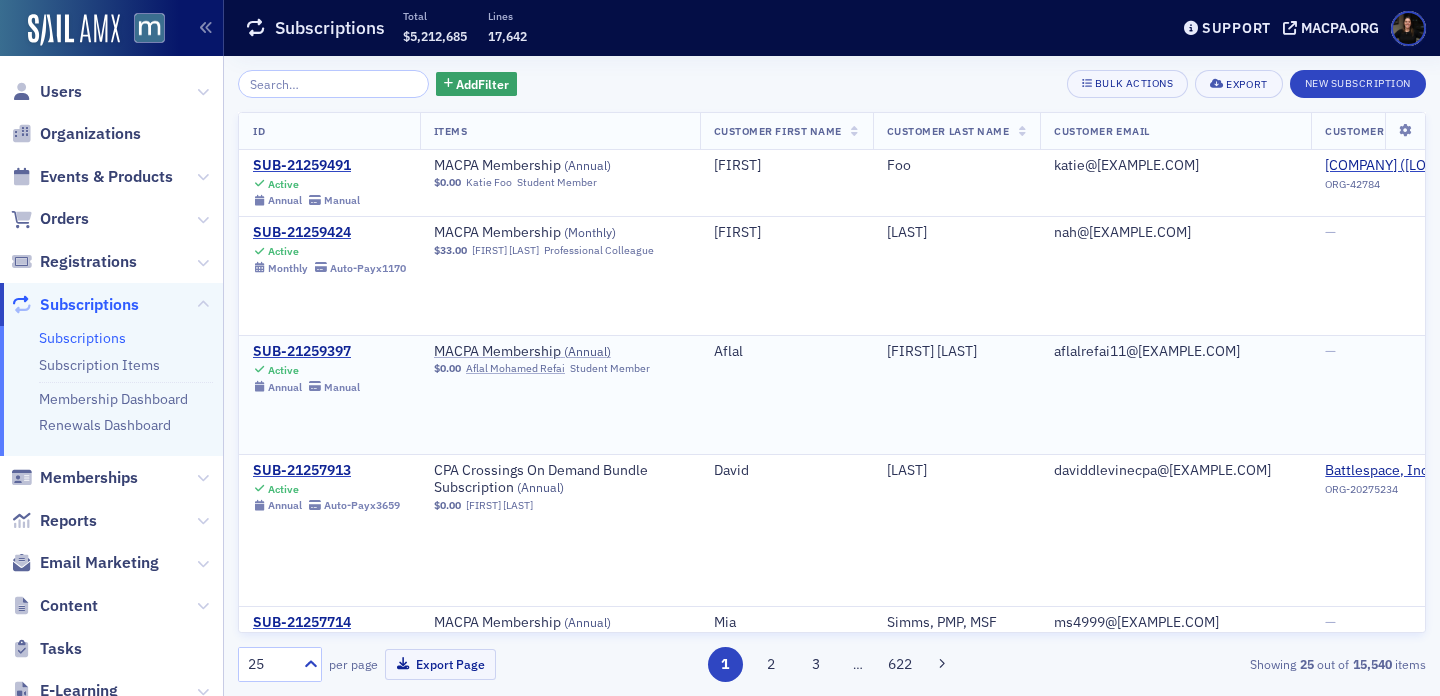 scroll, scrollTop: 0, scrollLeft: 0, axis: both 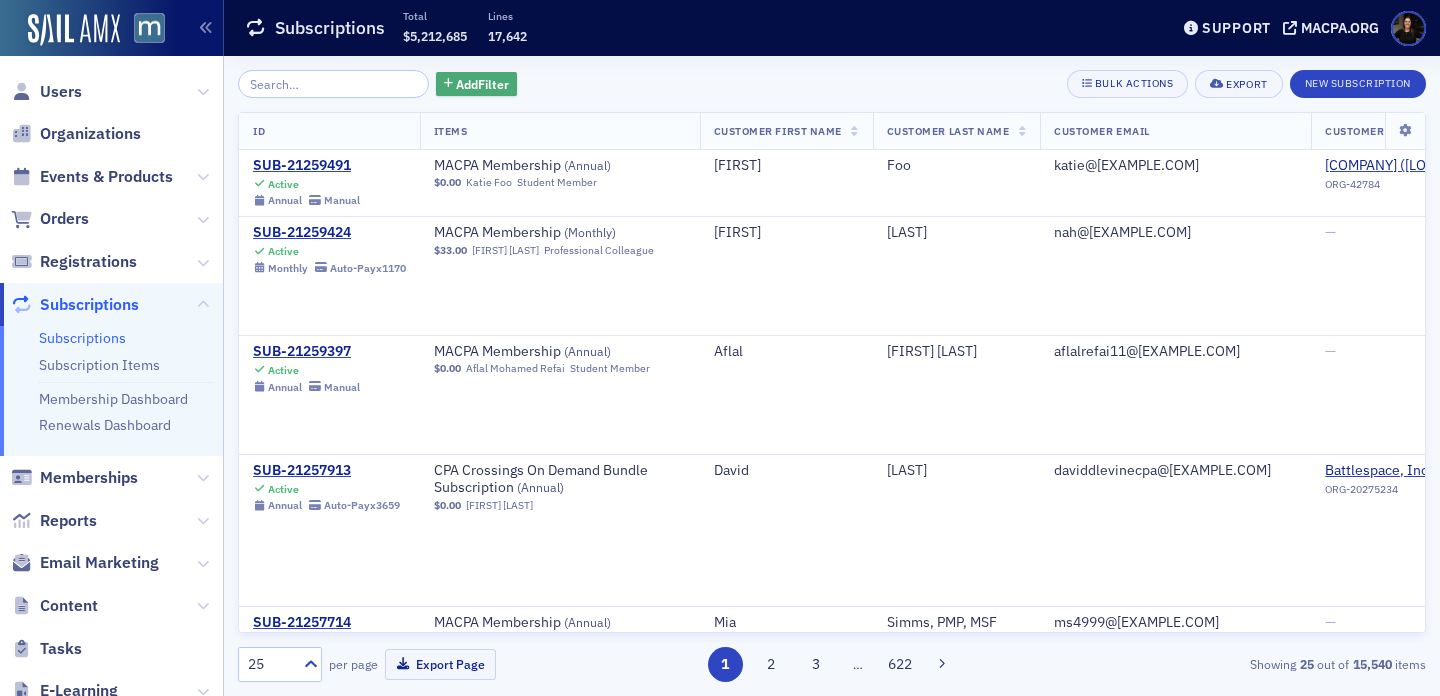 click on "Add  Filter" 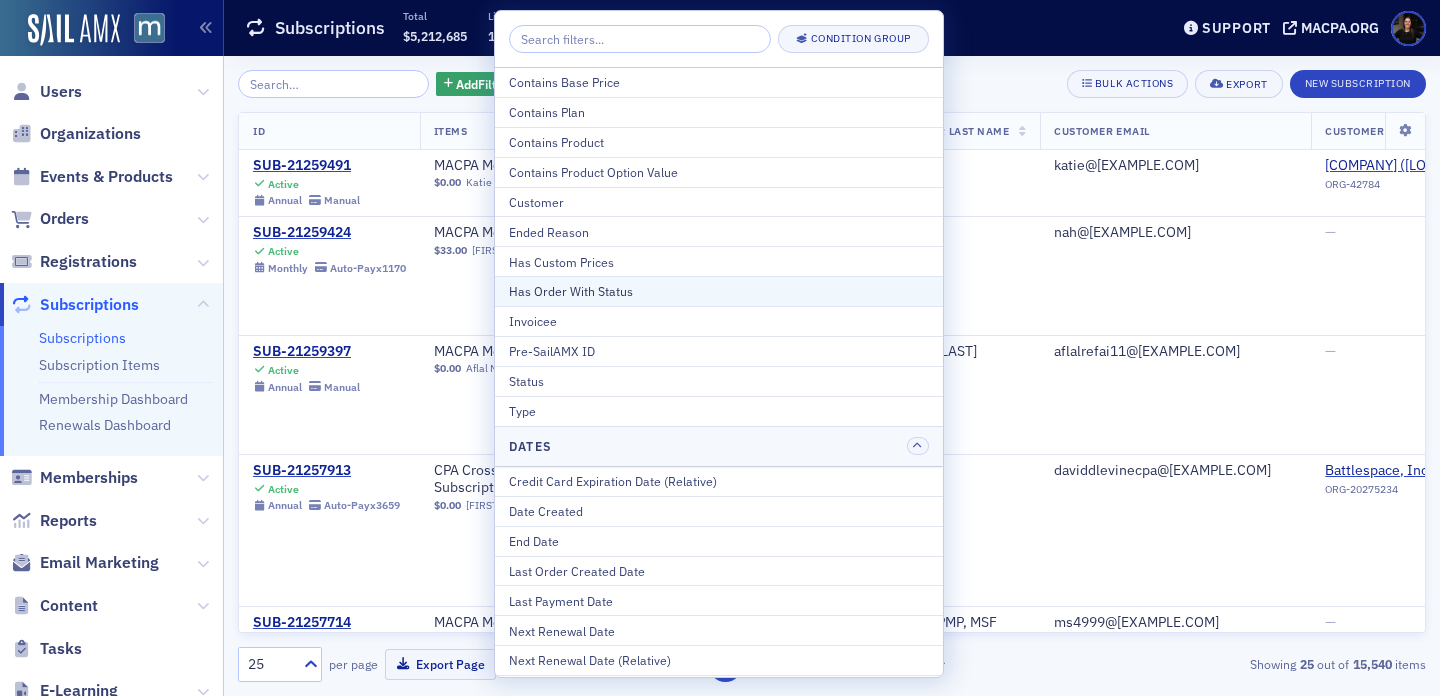 click on "Has Order With Status" at bounding box center (719, 291) 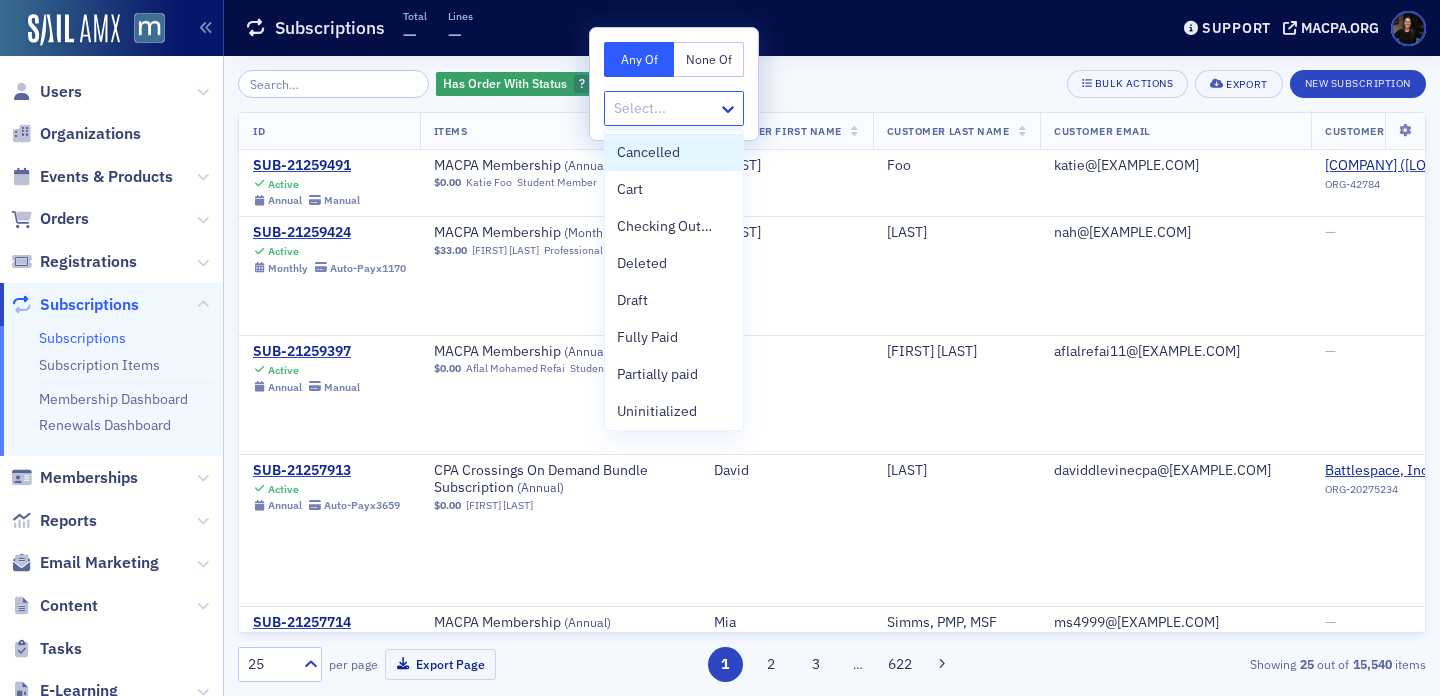 click at bounding box center [664, 108] 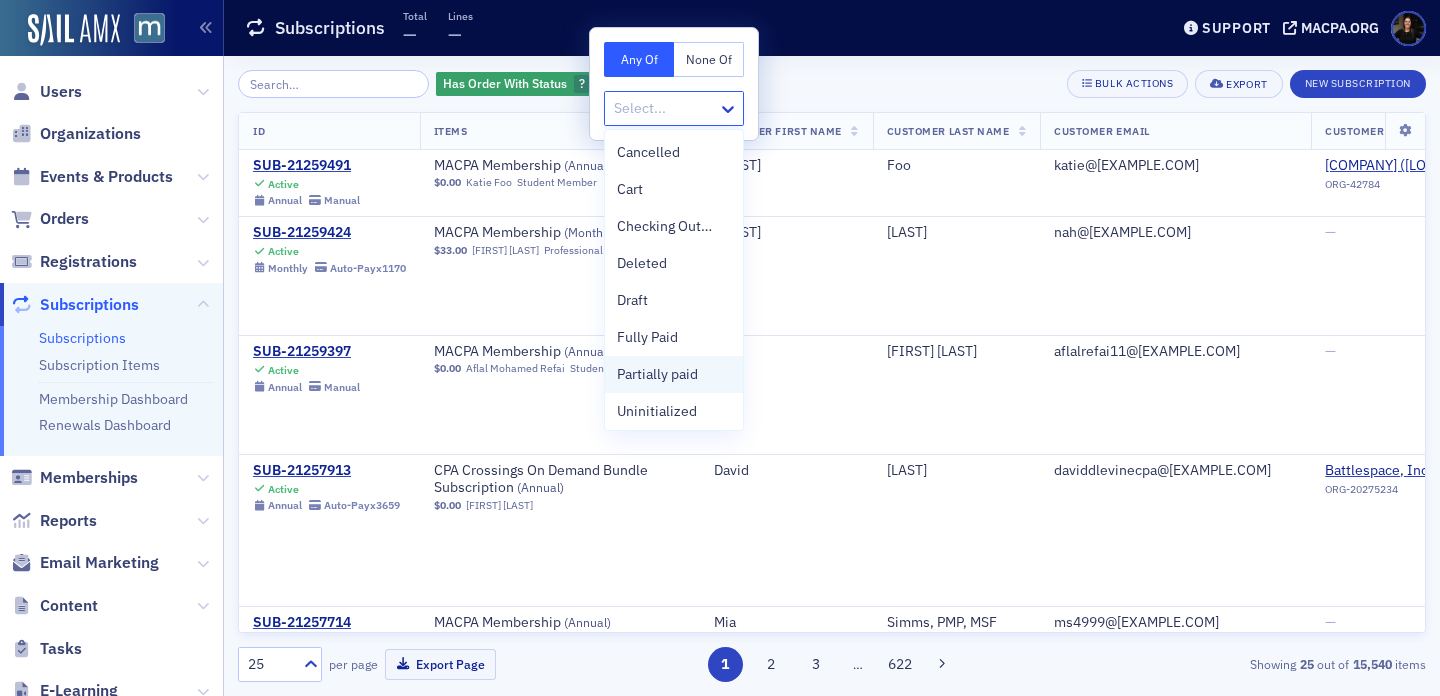 scroll, scrollTop: 41, scrollLeft: 0, axis: vertical 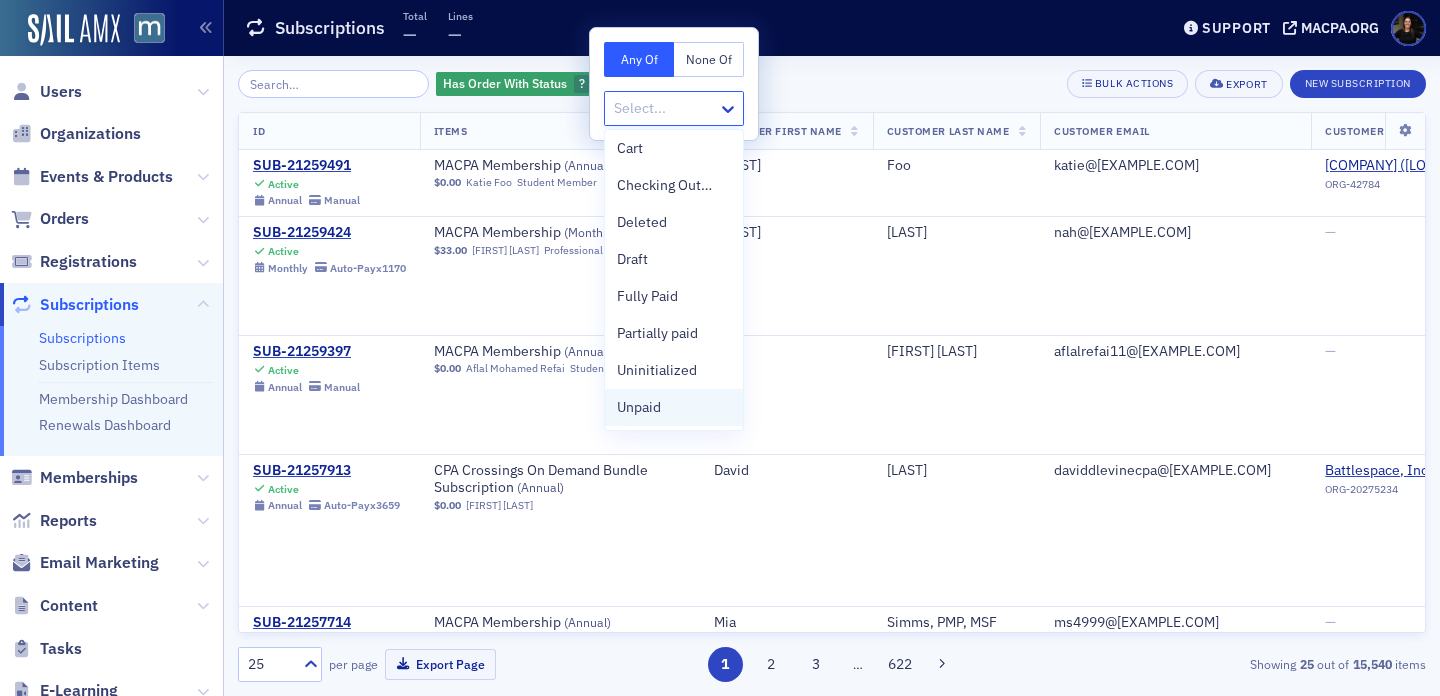click on "Unpaid" at bounding box center [674, 407] 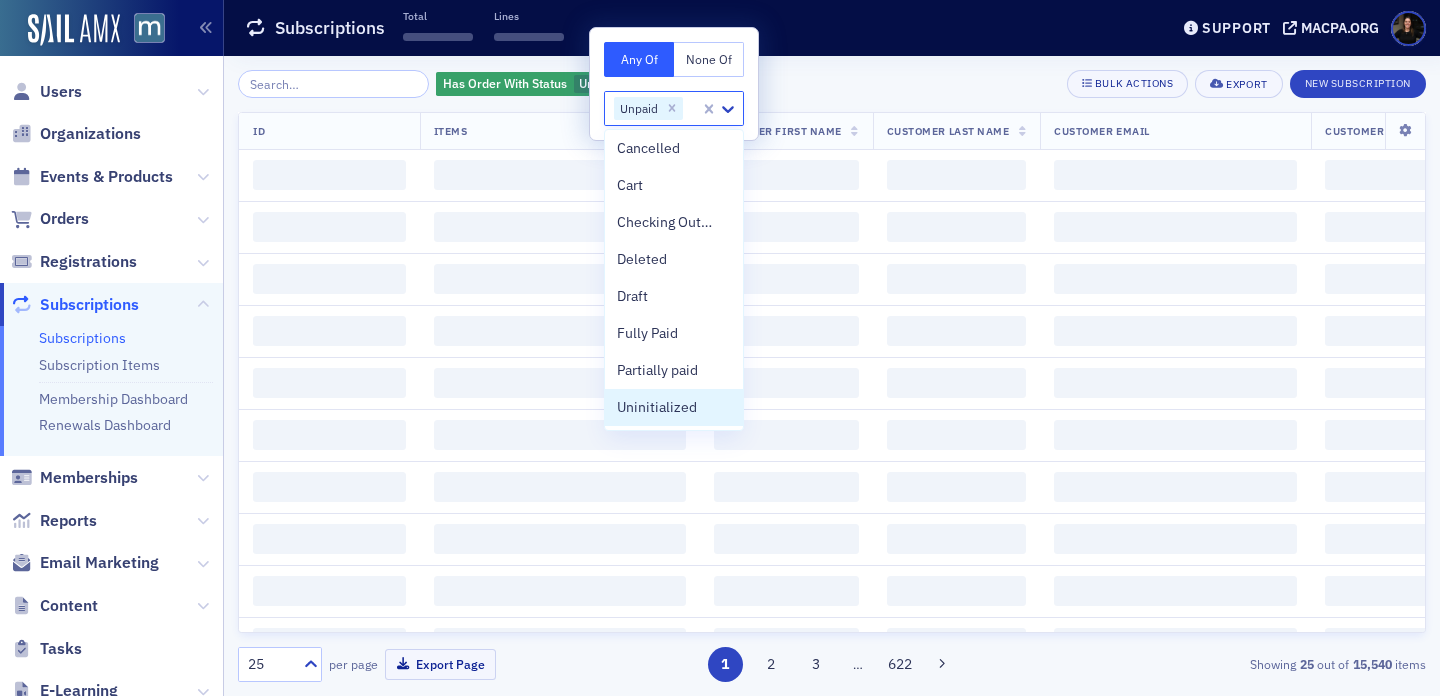 scroll, scrollTop: 4, scrollLeft: 0, axis: vertical 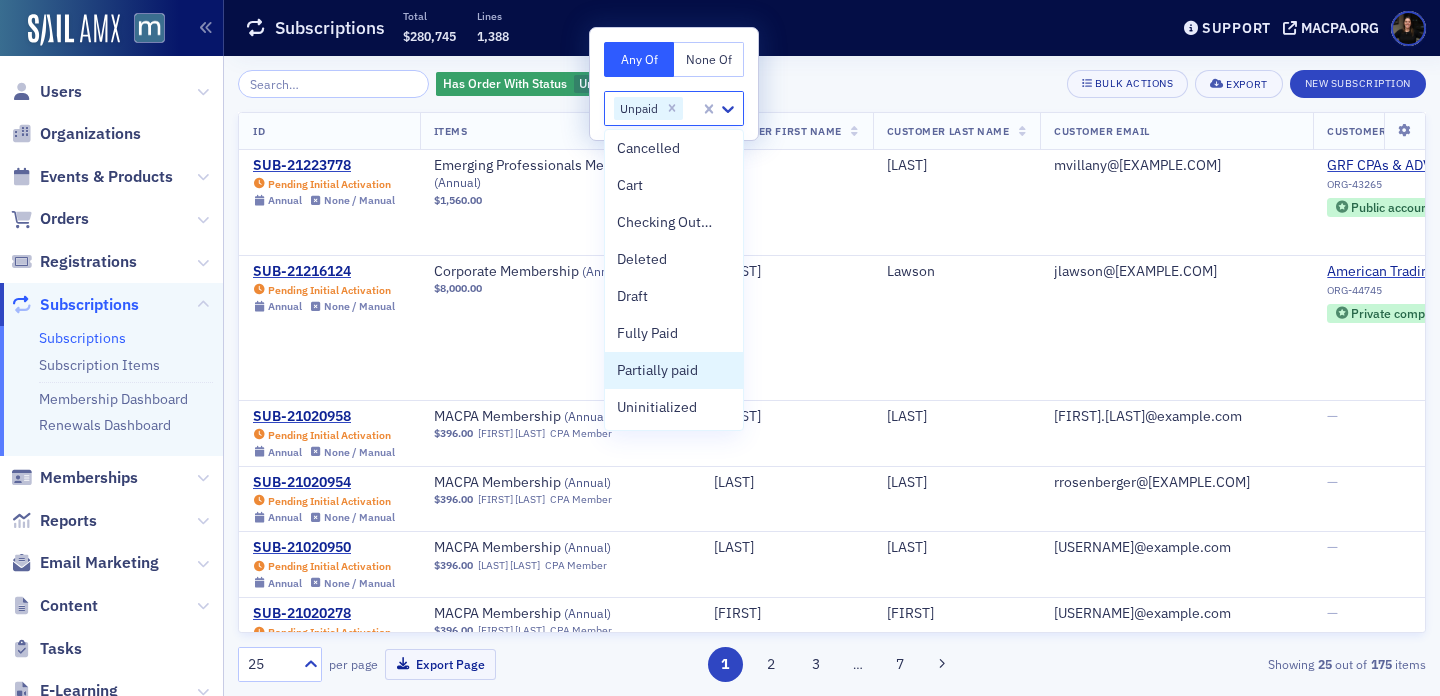 click on "Has Order With Status Unpaid Add  Filter Bulk Actions Export New Subscription" 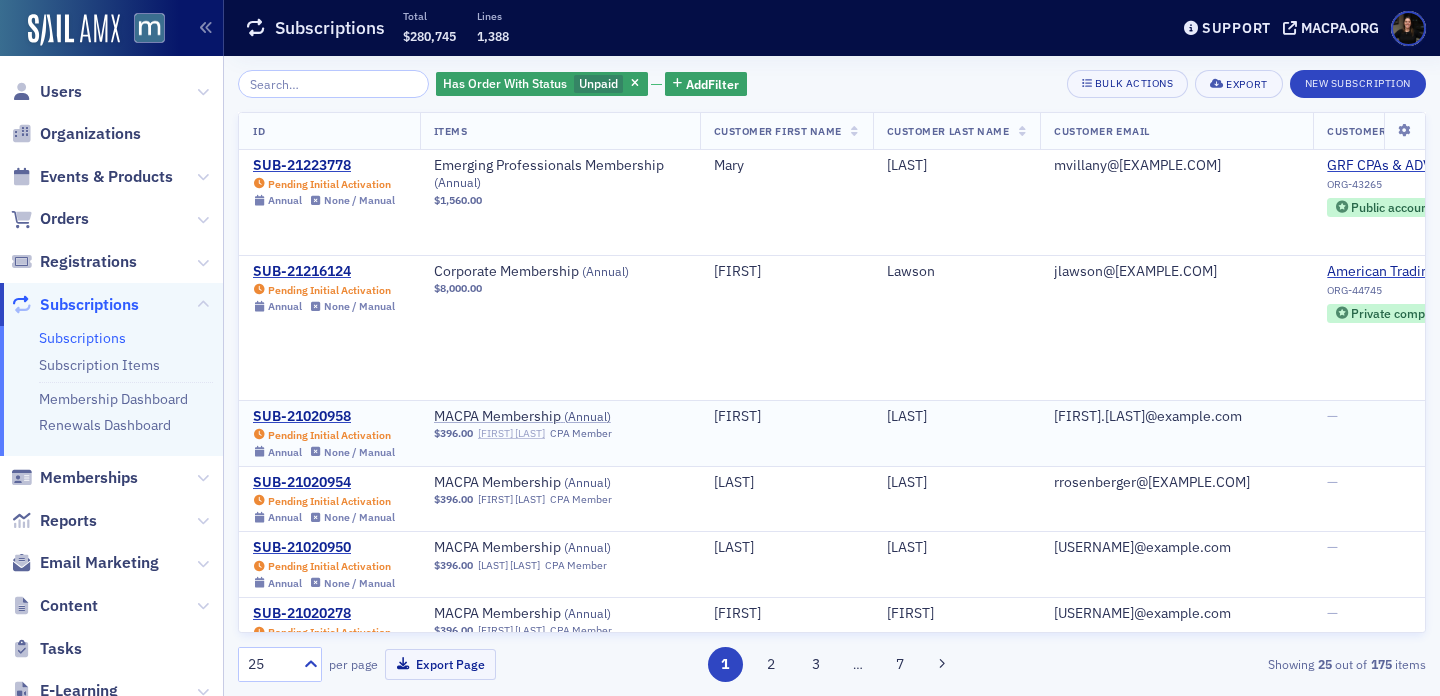 click on "Scott Freinberg" 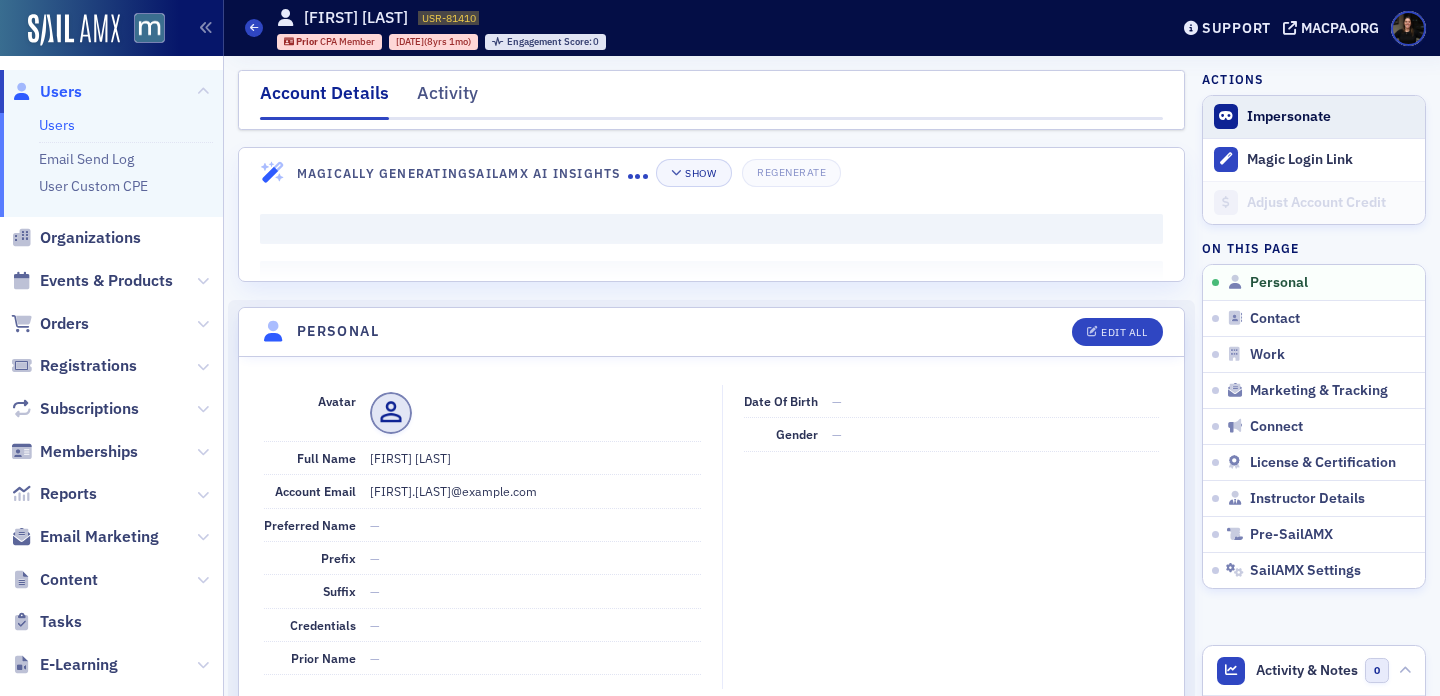 click on "Impersonate" 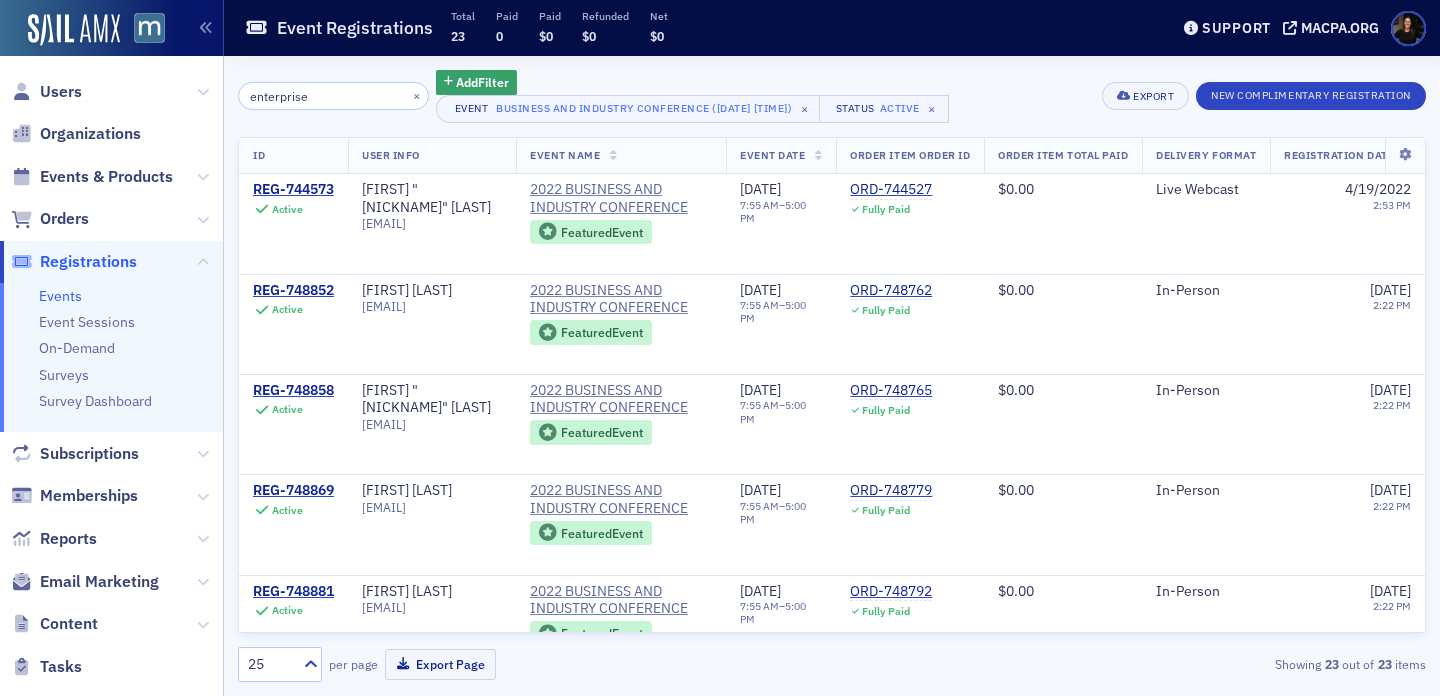 scroll, scrollTop: 0, scrollLeft: 0, axis: both 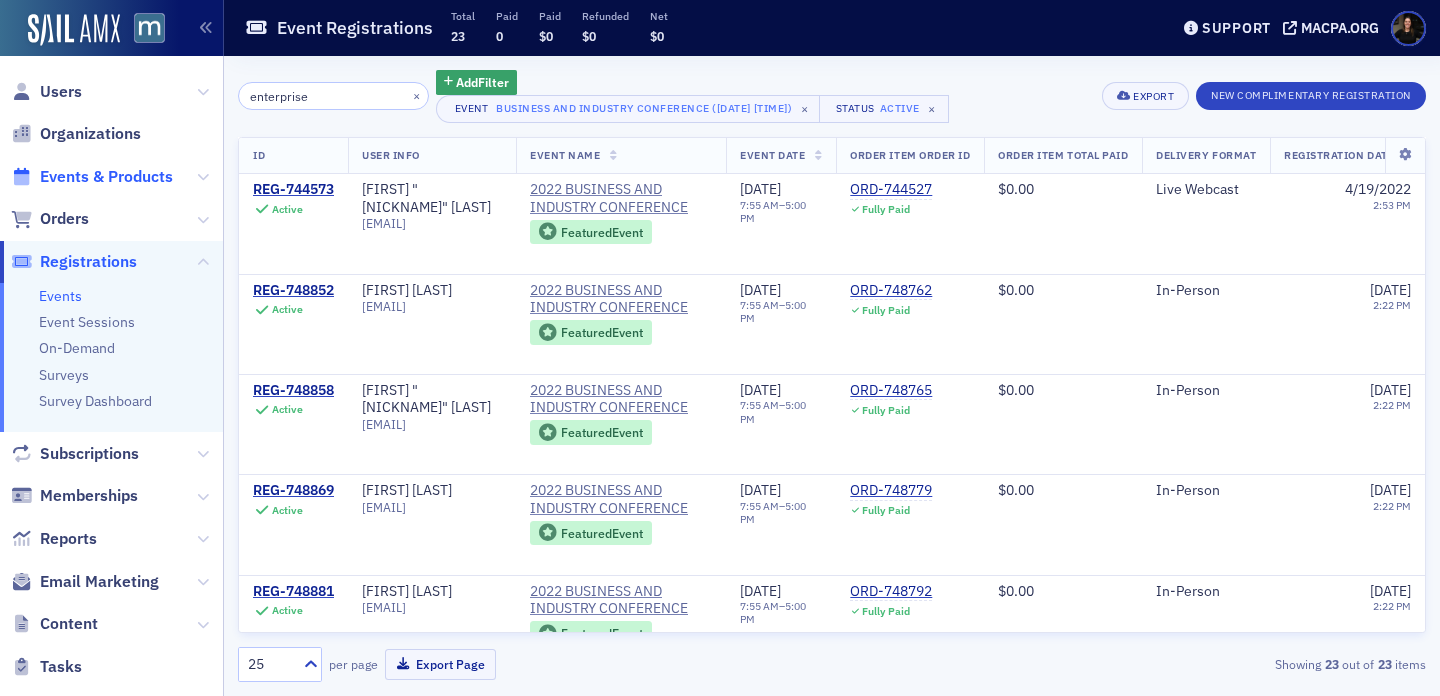 click on "Events & Products" 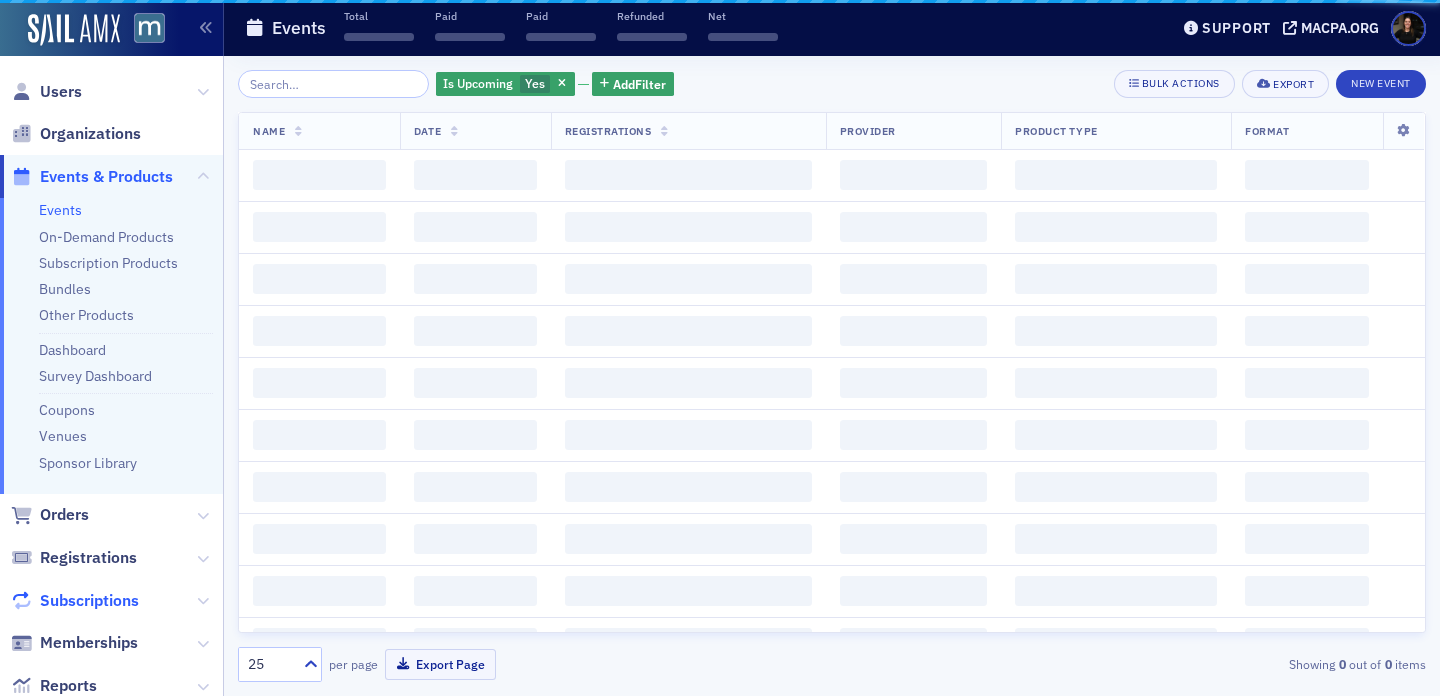 click on "Sponsor Library" 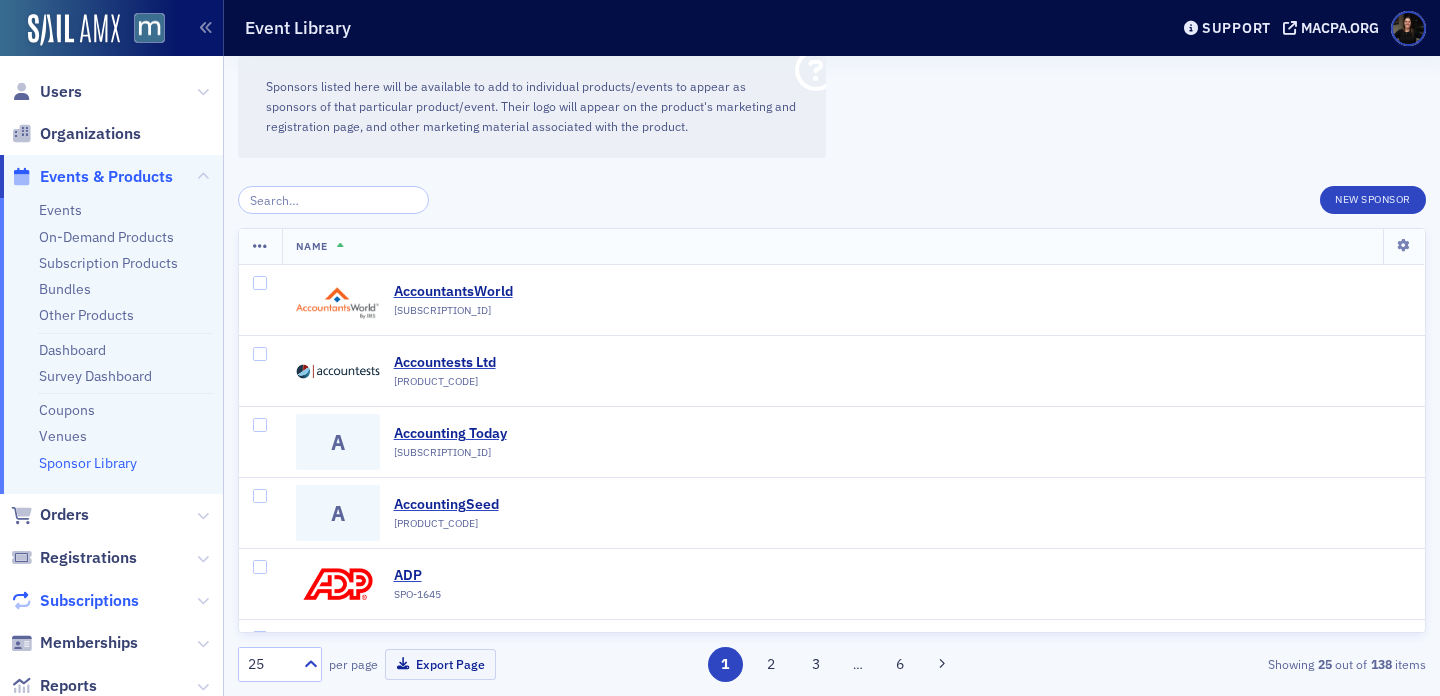 click on "Subscriptions" 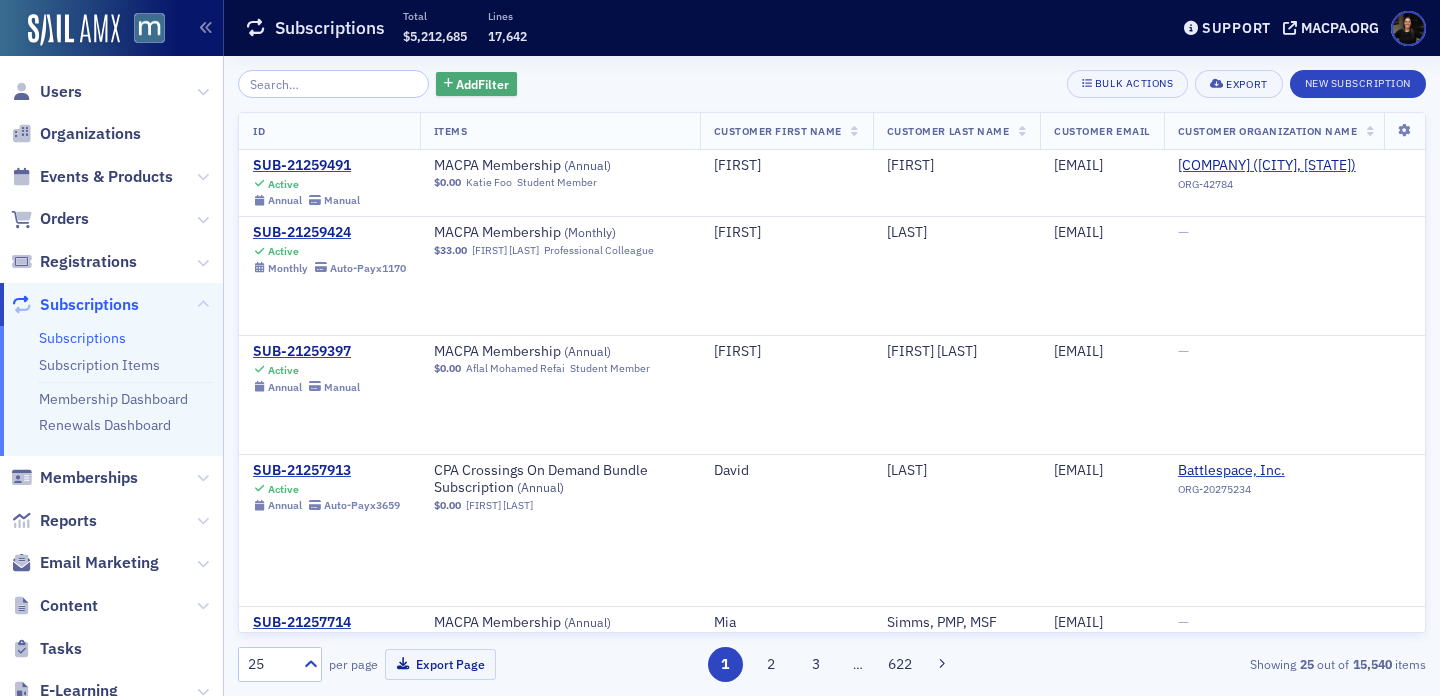 click on "Add  Filter" 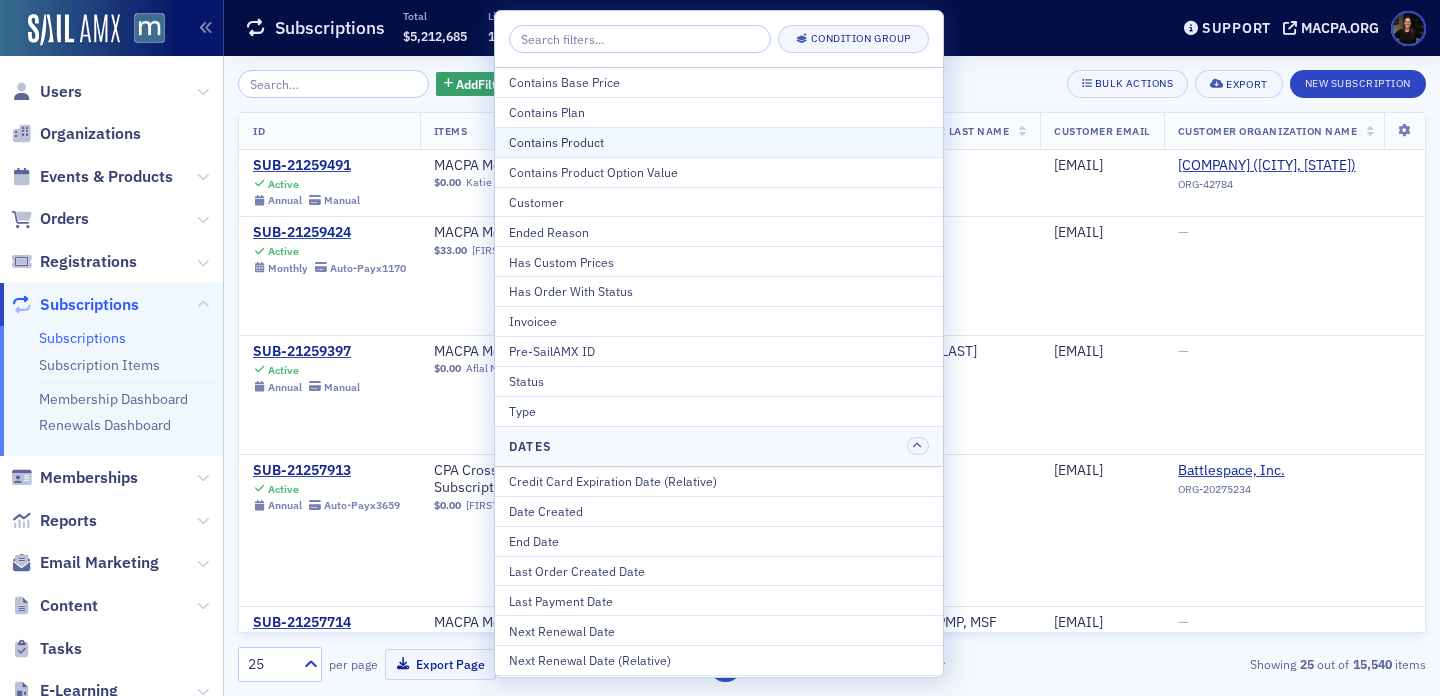 click on "Contains Product" at bounding box center [719, 142] 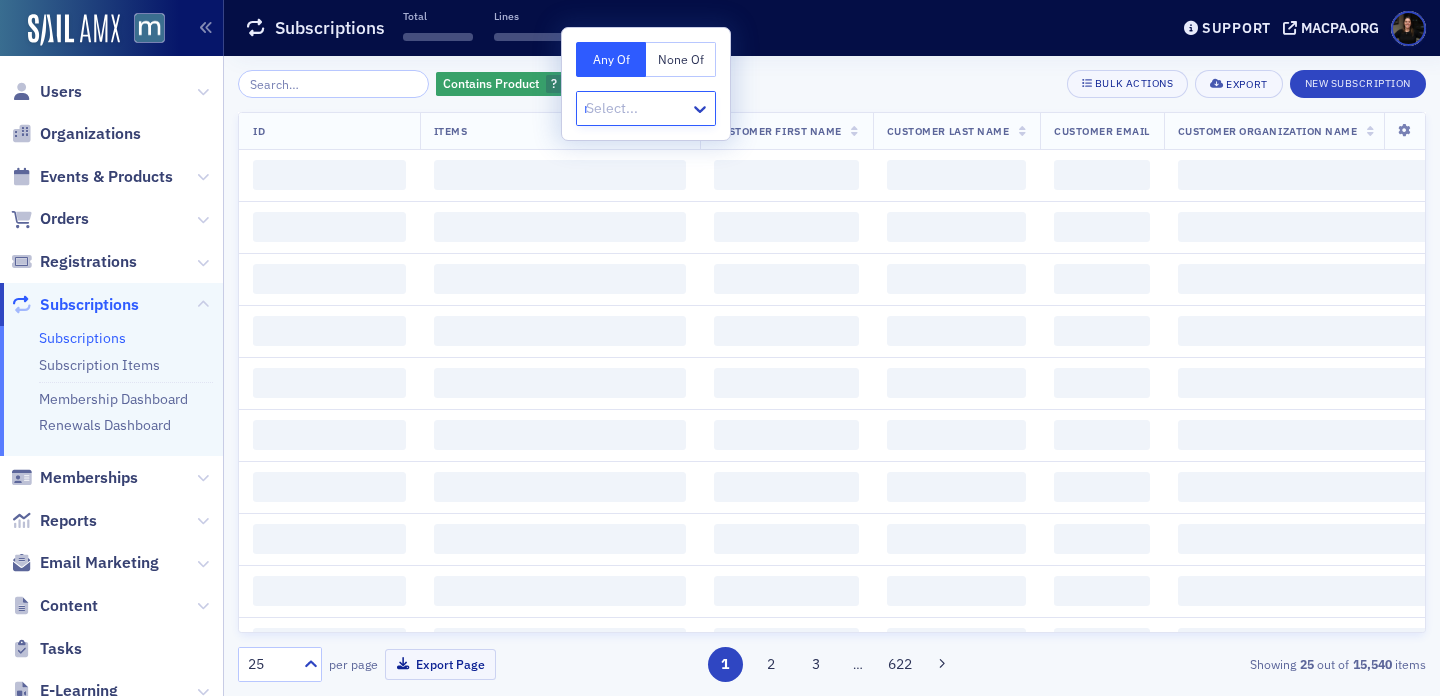type on "mem" 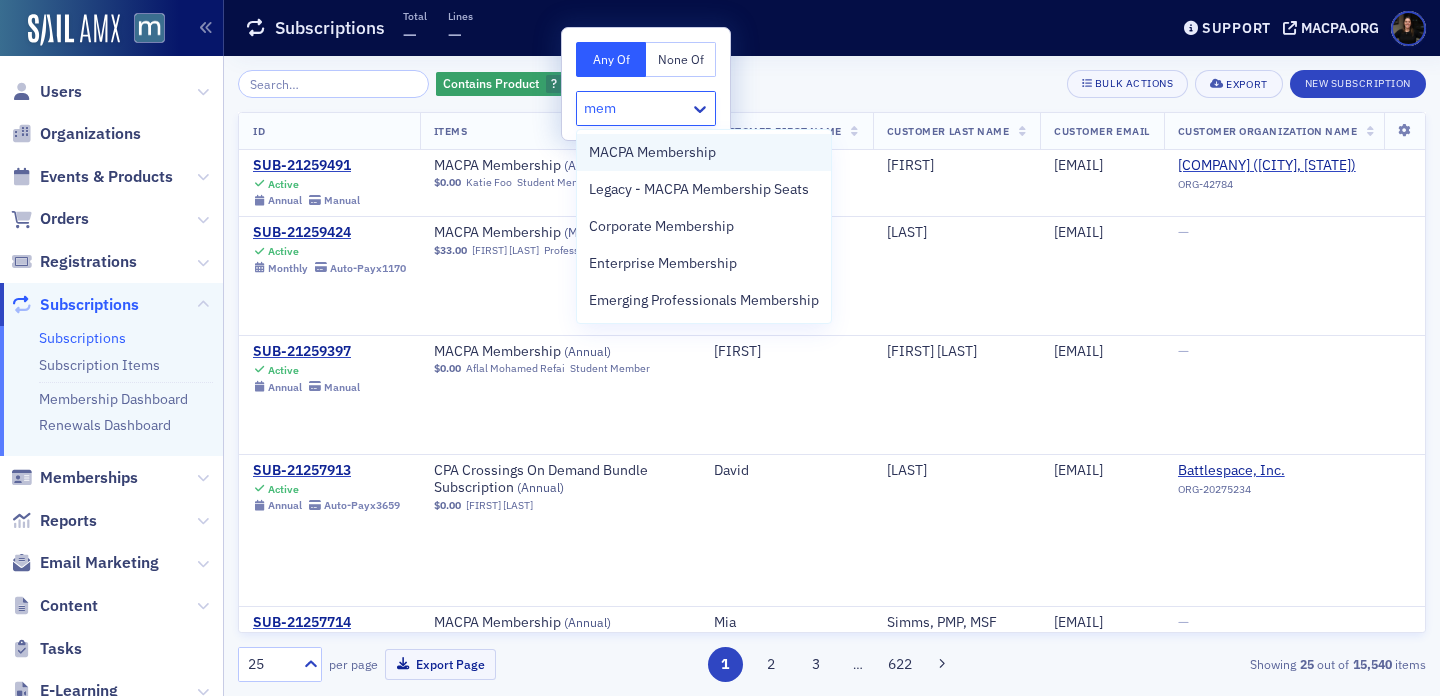 click on "MACPA Membership" at bounding box center [652, 152] 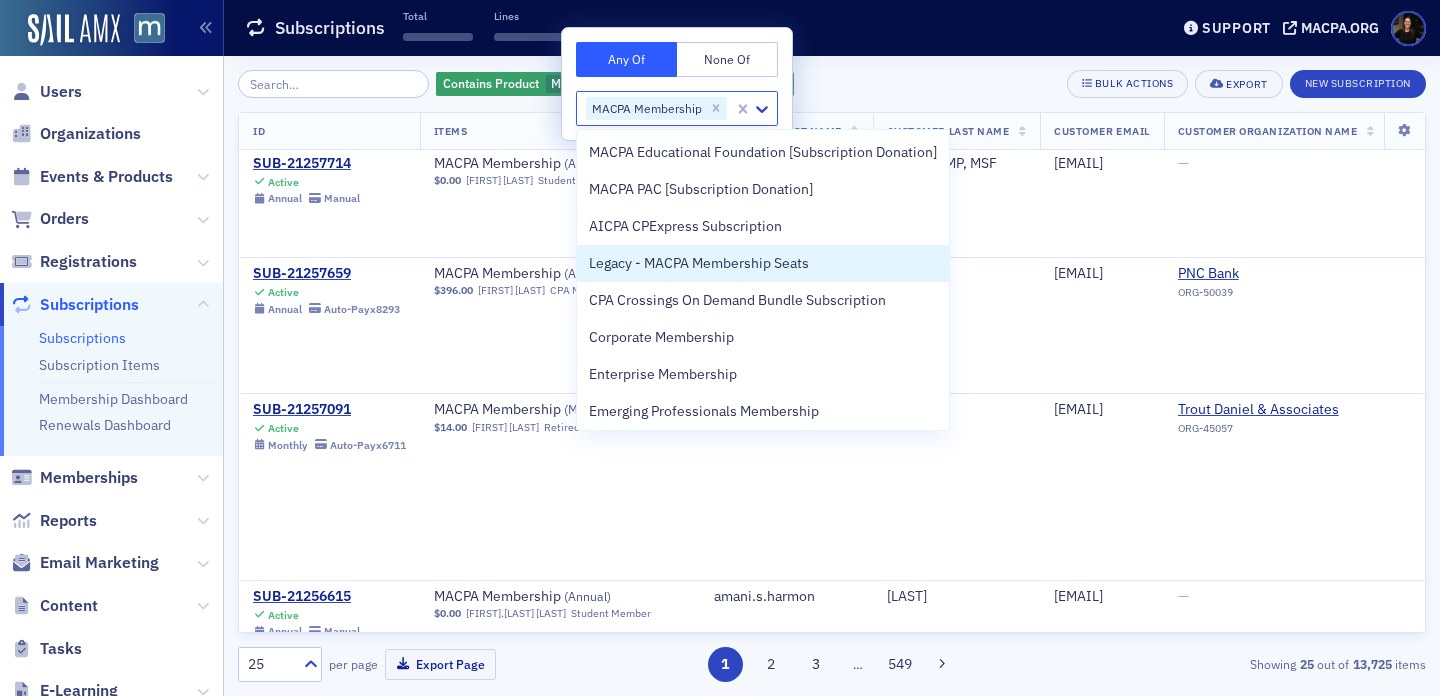 scroll, scrollTop: 459, scrollLeft: 0, axis: vertical 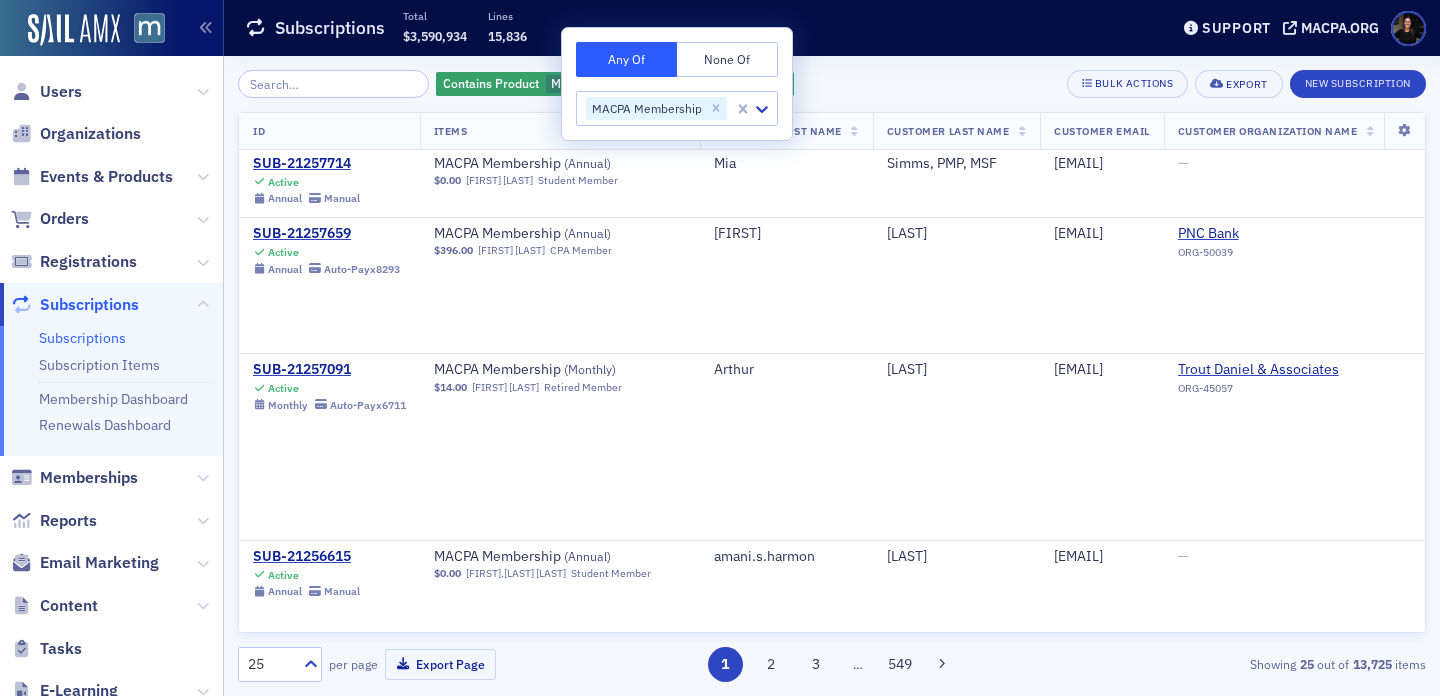 click on "Contains Product MACPA Membership Add  Filter Bulk Actions Export New Subscription" 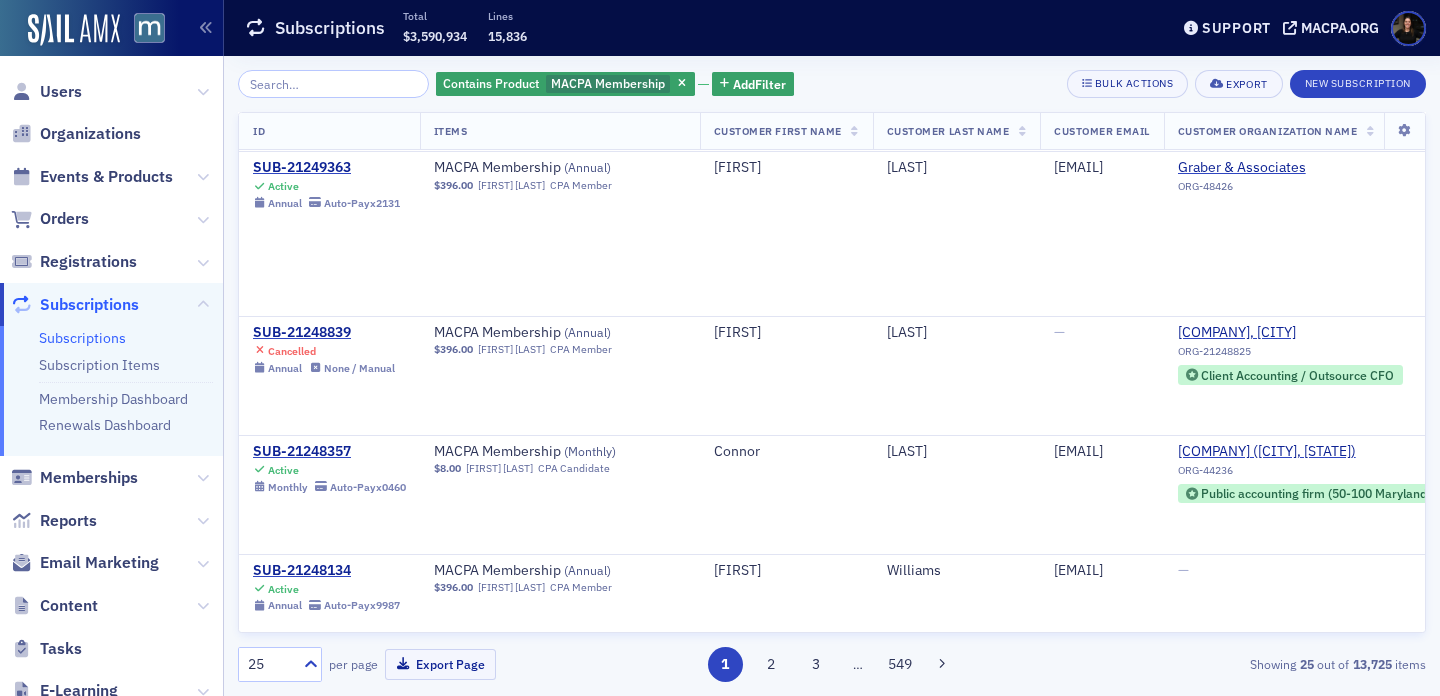 scroll, scrollTop: 2071, scrollLeft: 0, axis: vertical 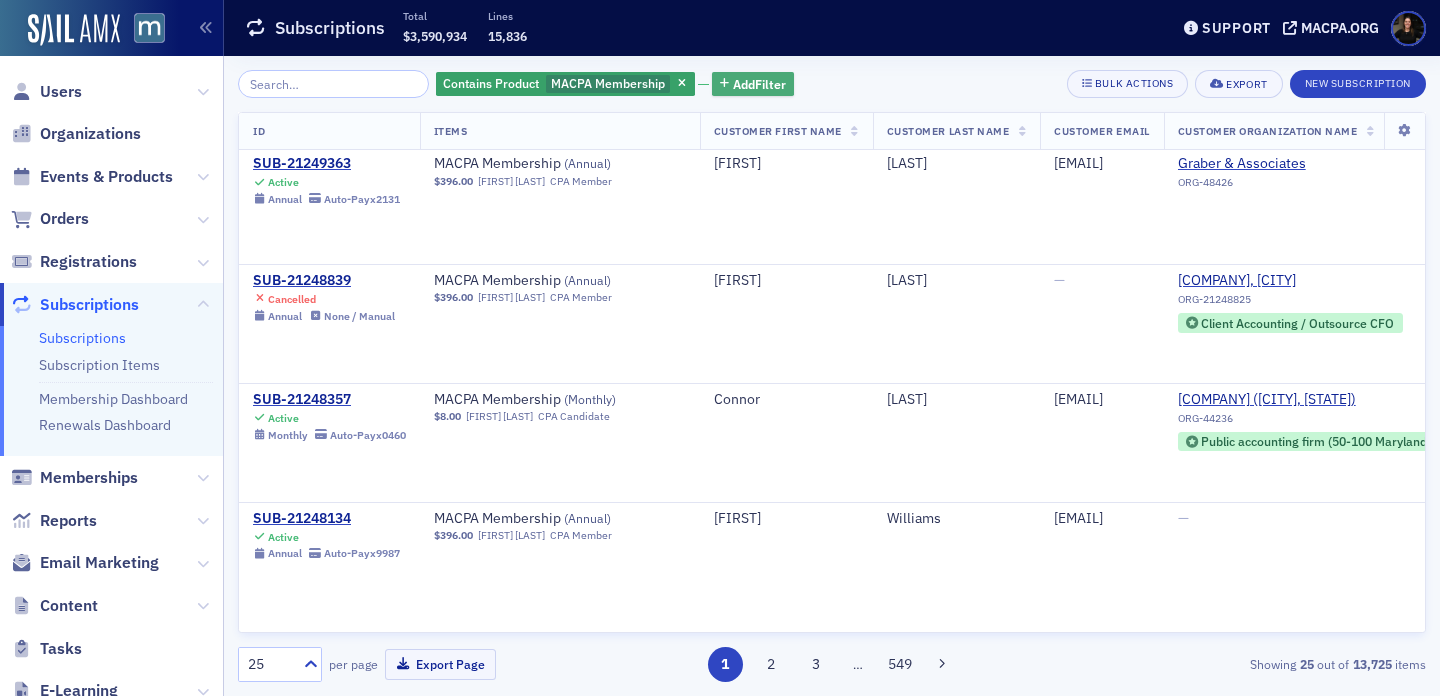 click on "Add  Filter" 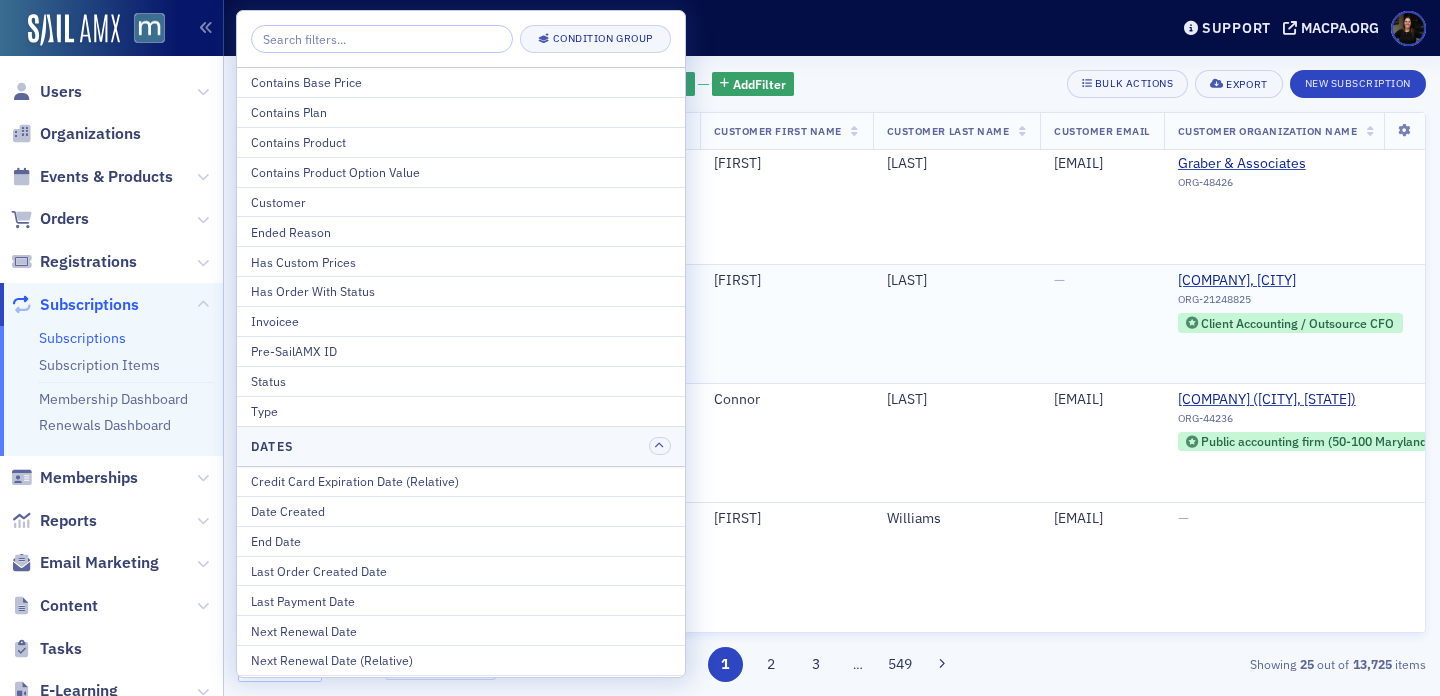 scroll, scrollTop: 2059, scrollLeft: 0, axis: vertical 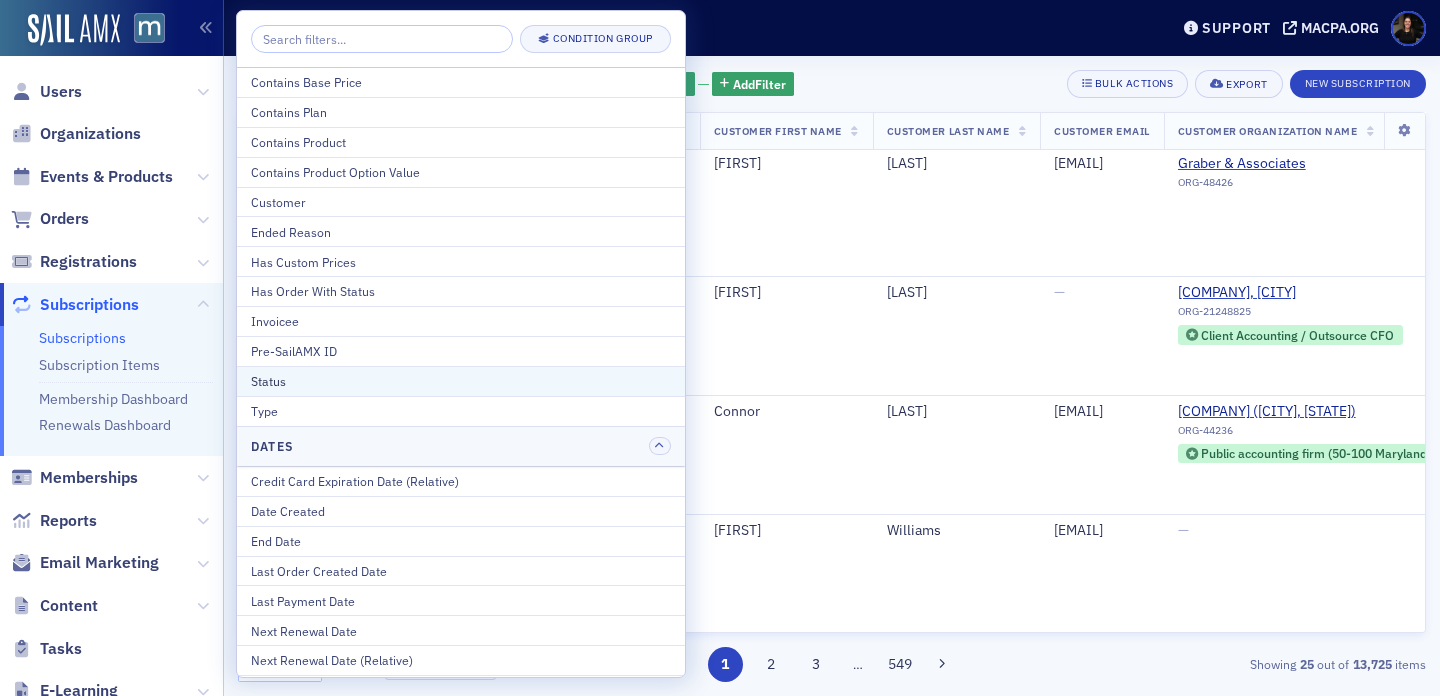 click on "Status" at bounding box center [461, 381] 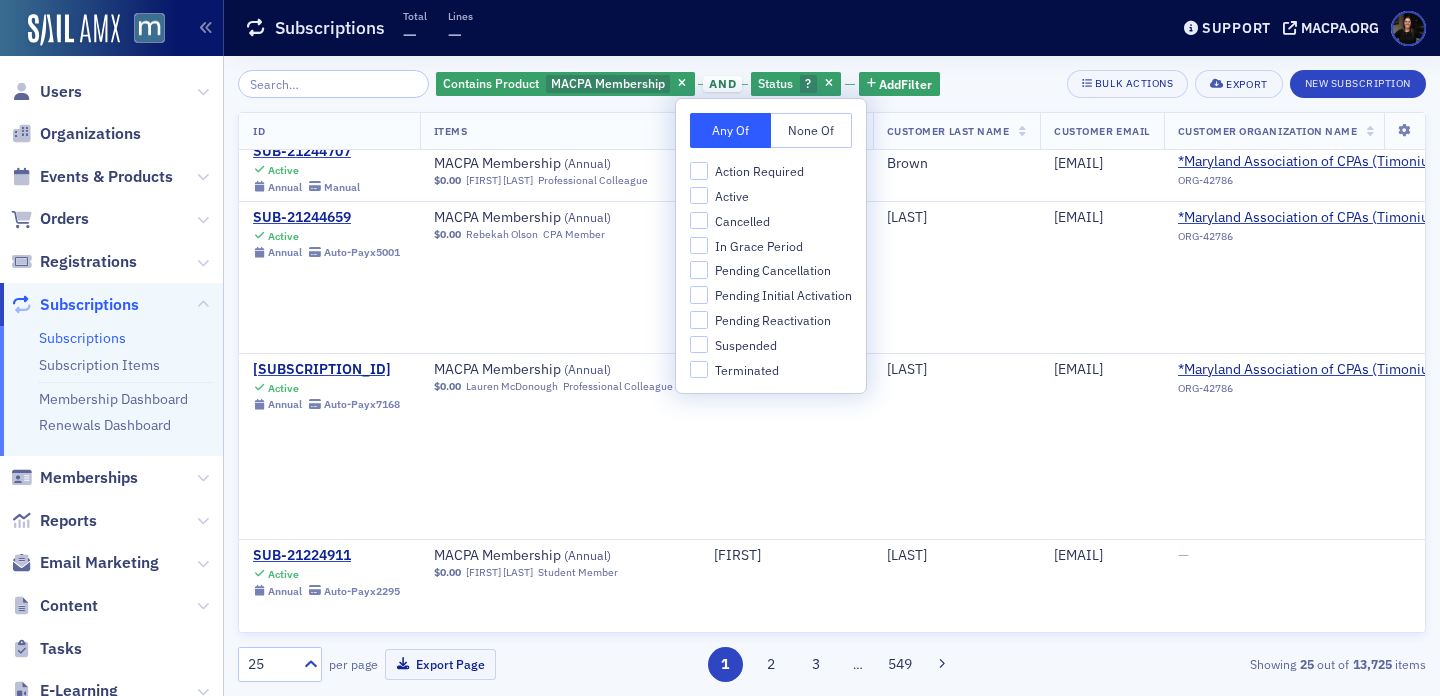 scroll, scrollTop: 2910, scrollLeft: 0, axis: vertical 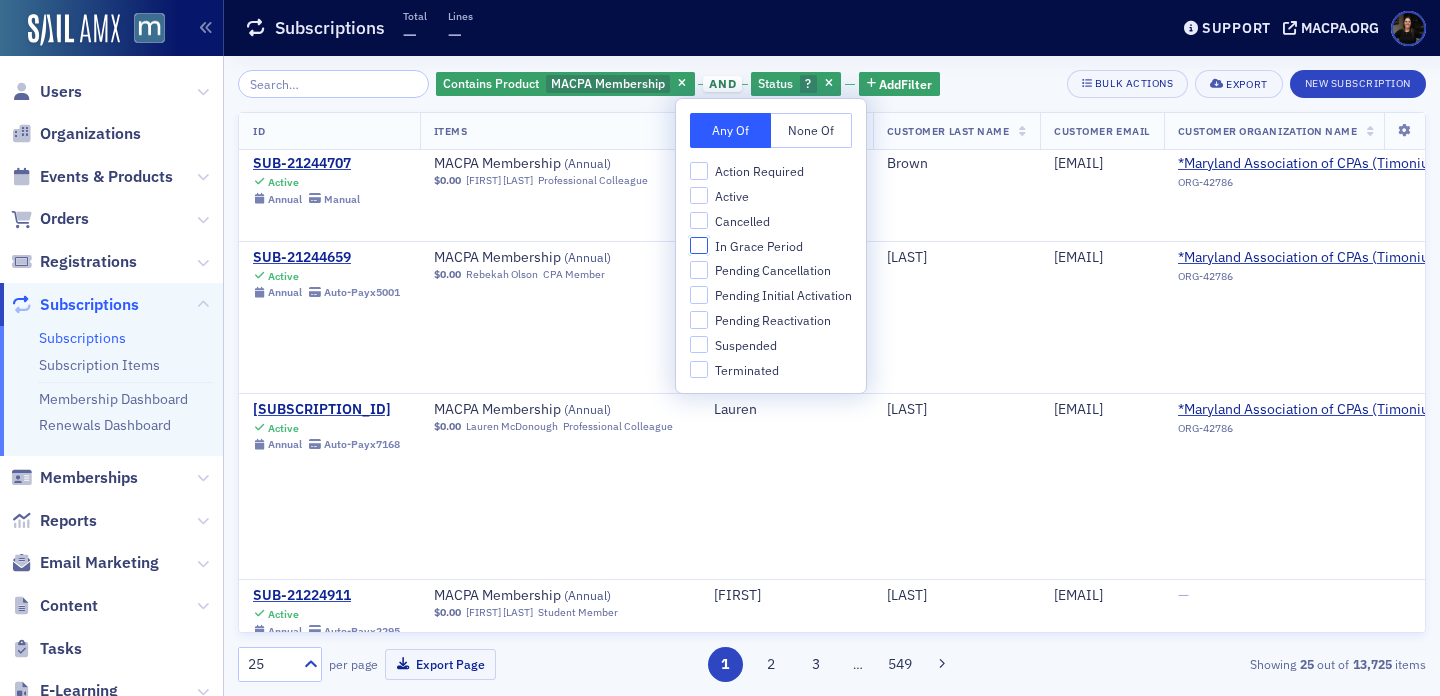 click on "In Grace Period" at bounding box center [699, 246] 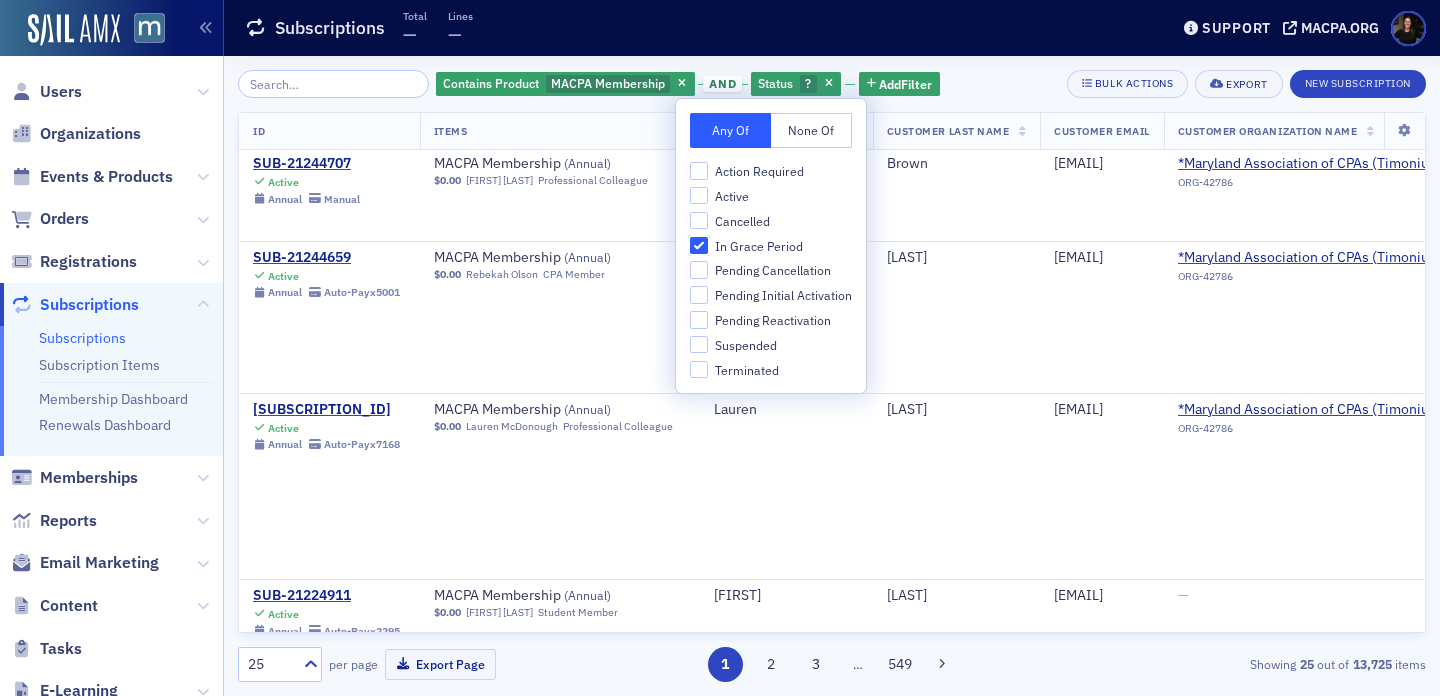 checkbox on "true" 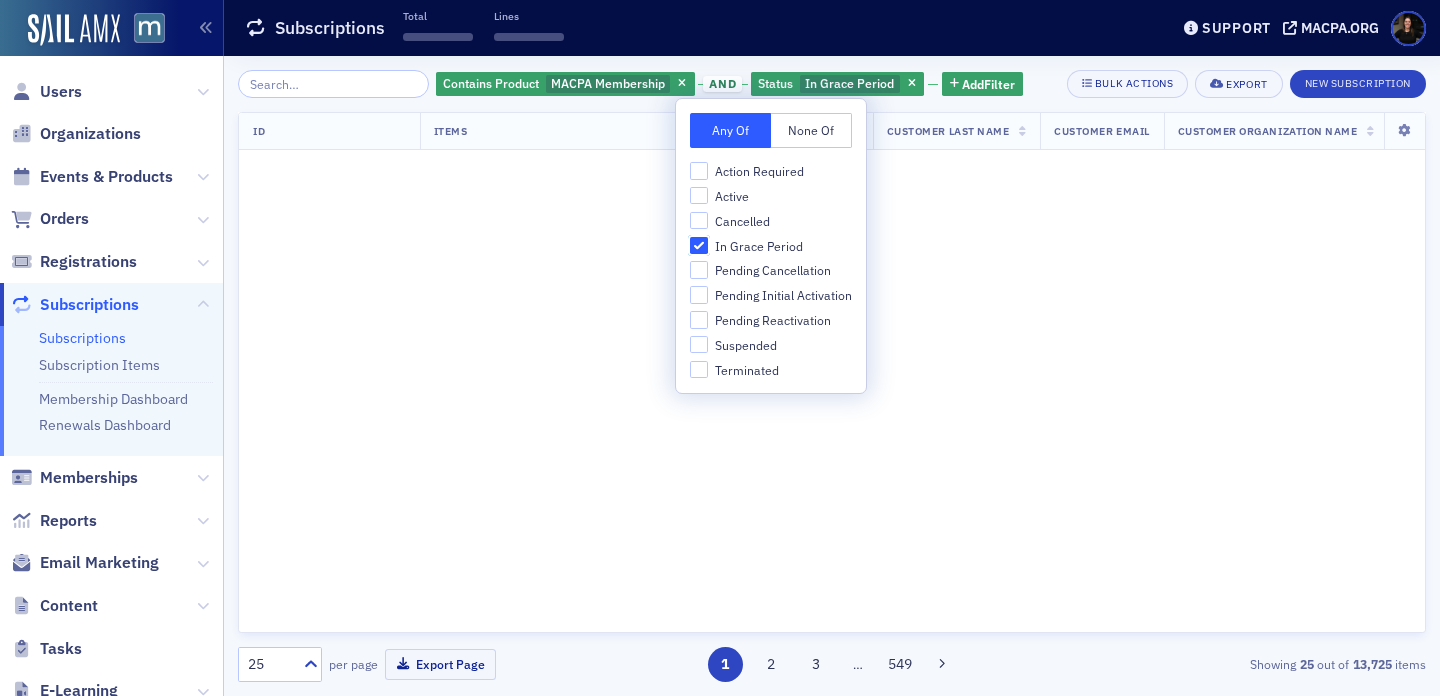 scroll, scrollTop: 3343, scrollLeft: 0, axis: vertical 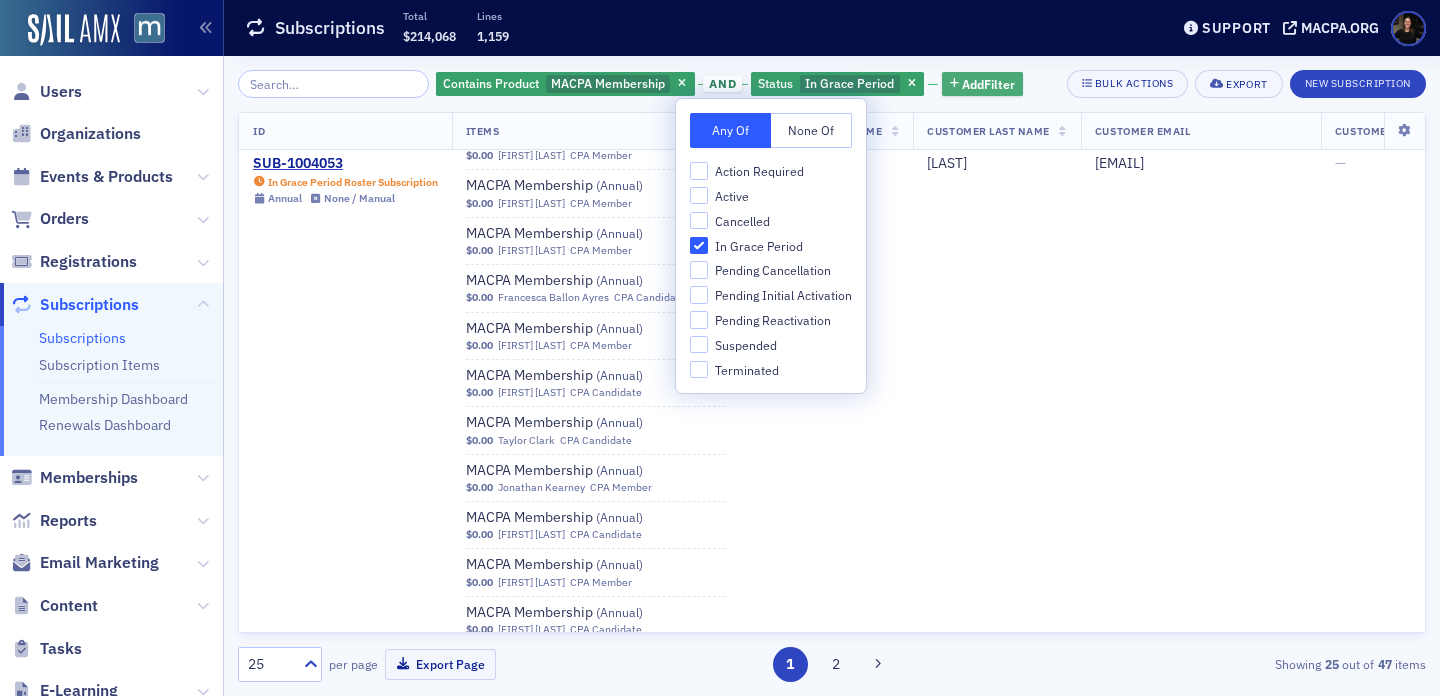 click on "Add  Filter" 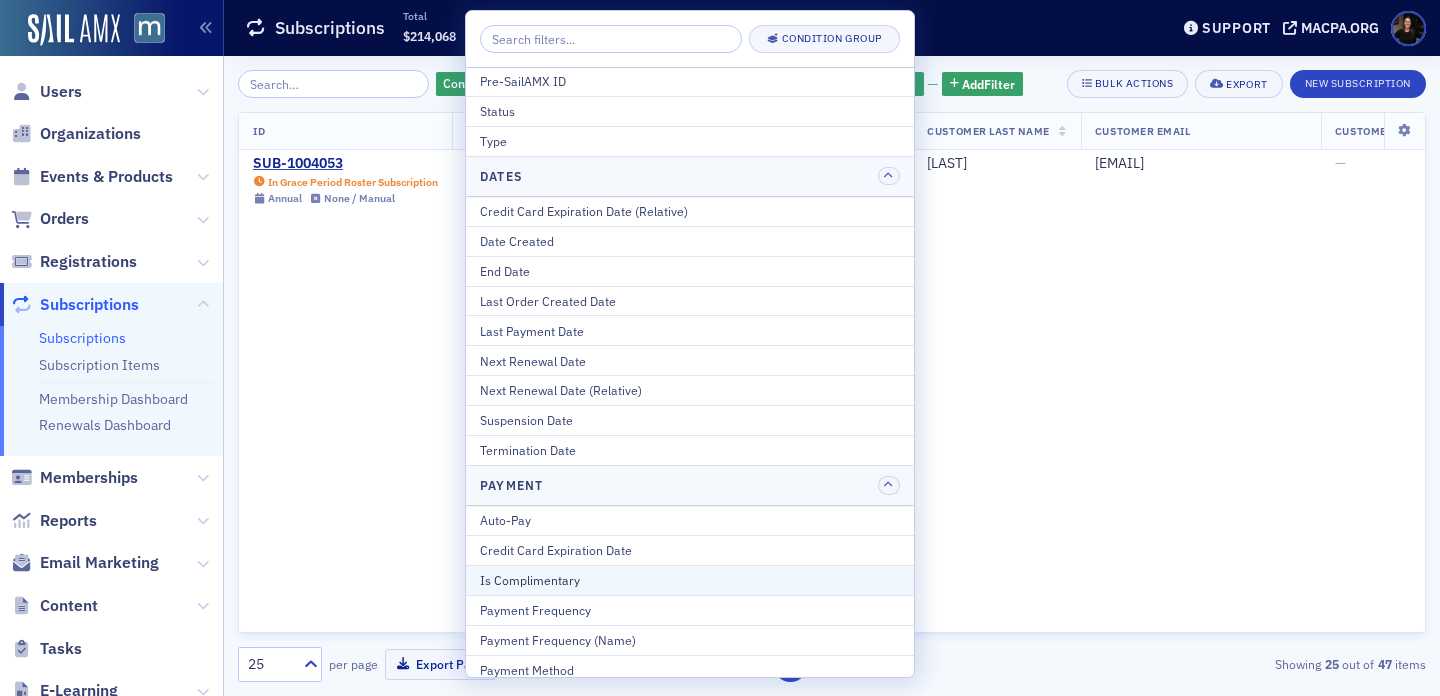 scroll, scrollTop: 278, scrollLeft: 0, axis: vertical 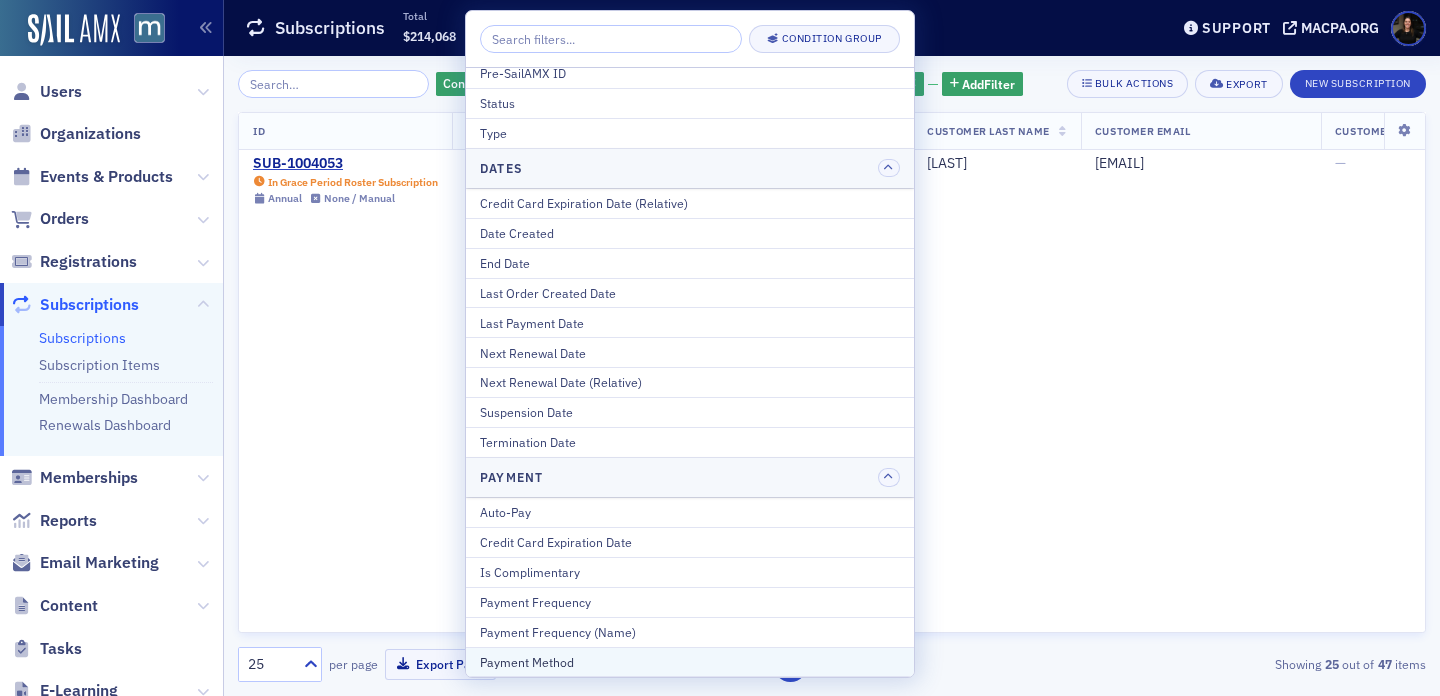 click on "Payment Method" at bounding box center (690, 662) 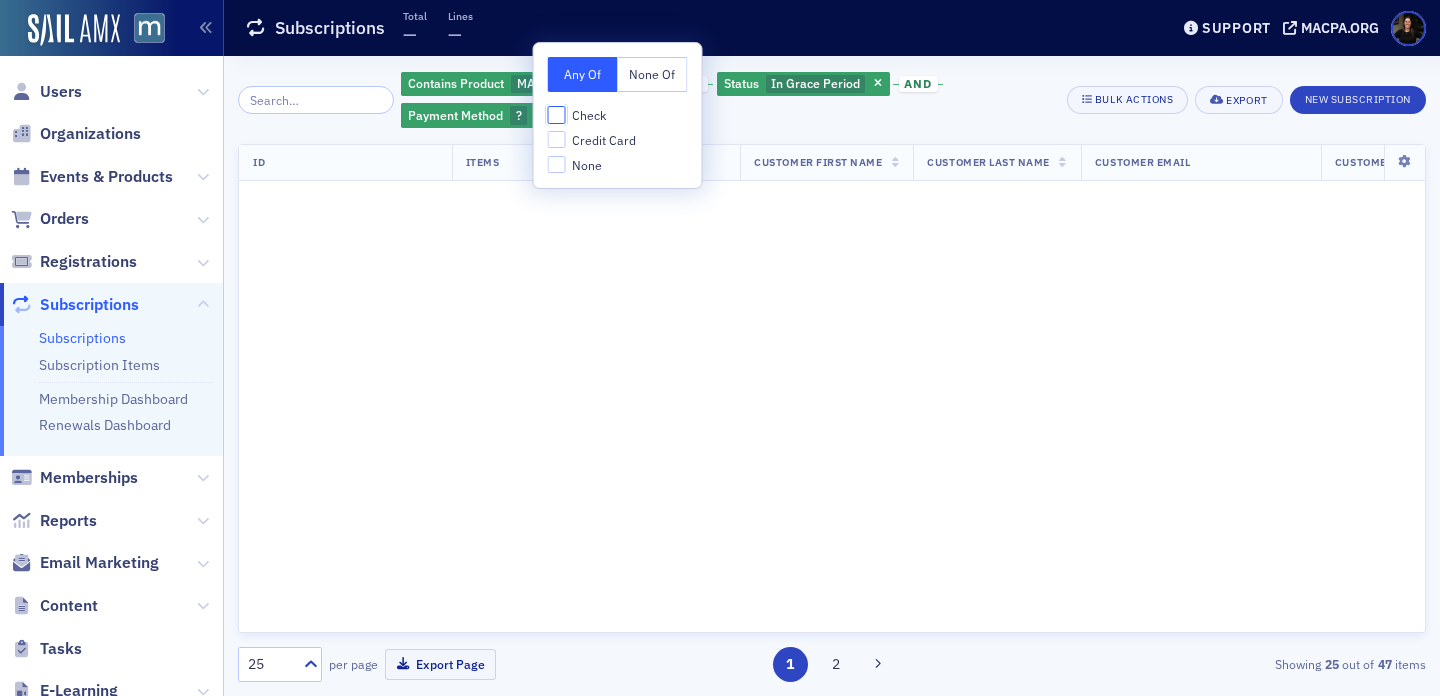 click on "Check" at bounding box center [557, 115] 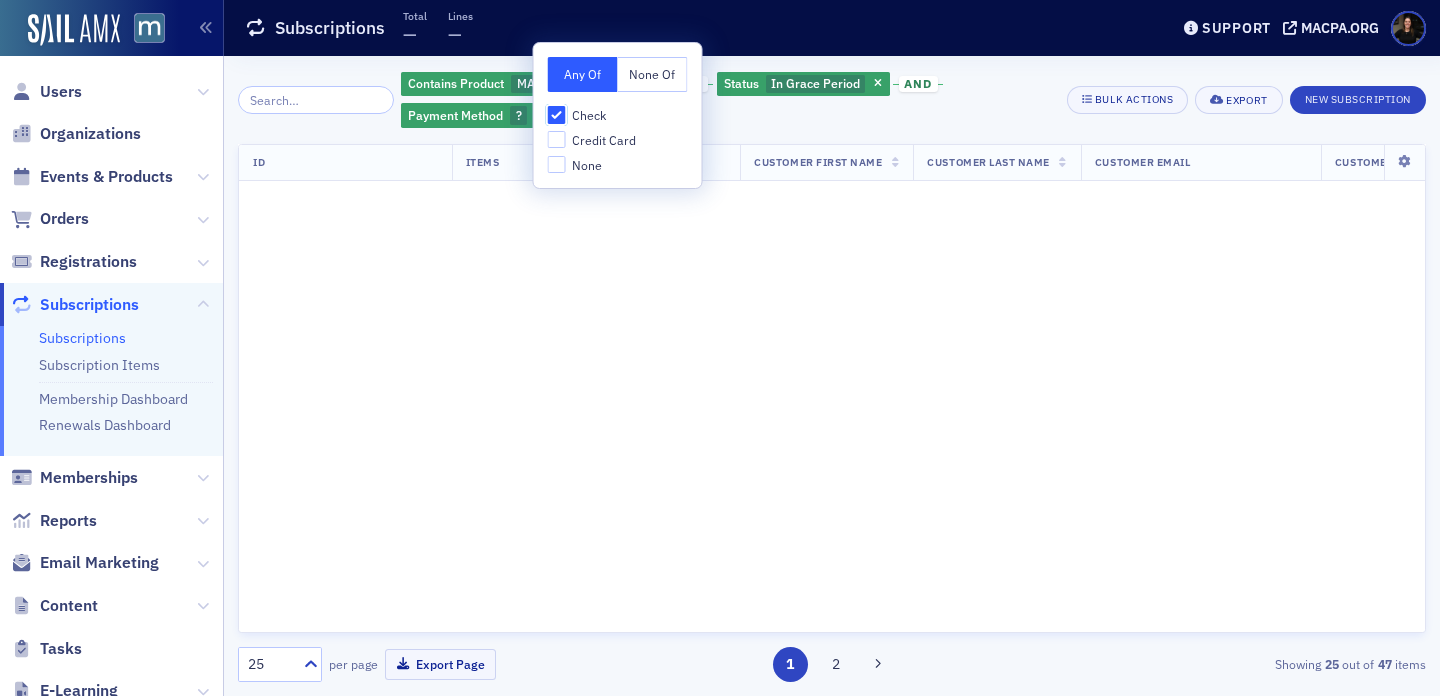 checkbox on "true" 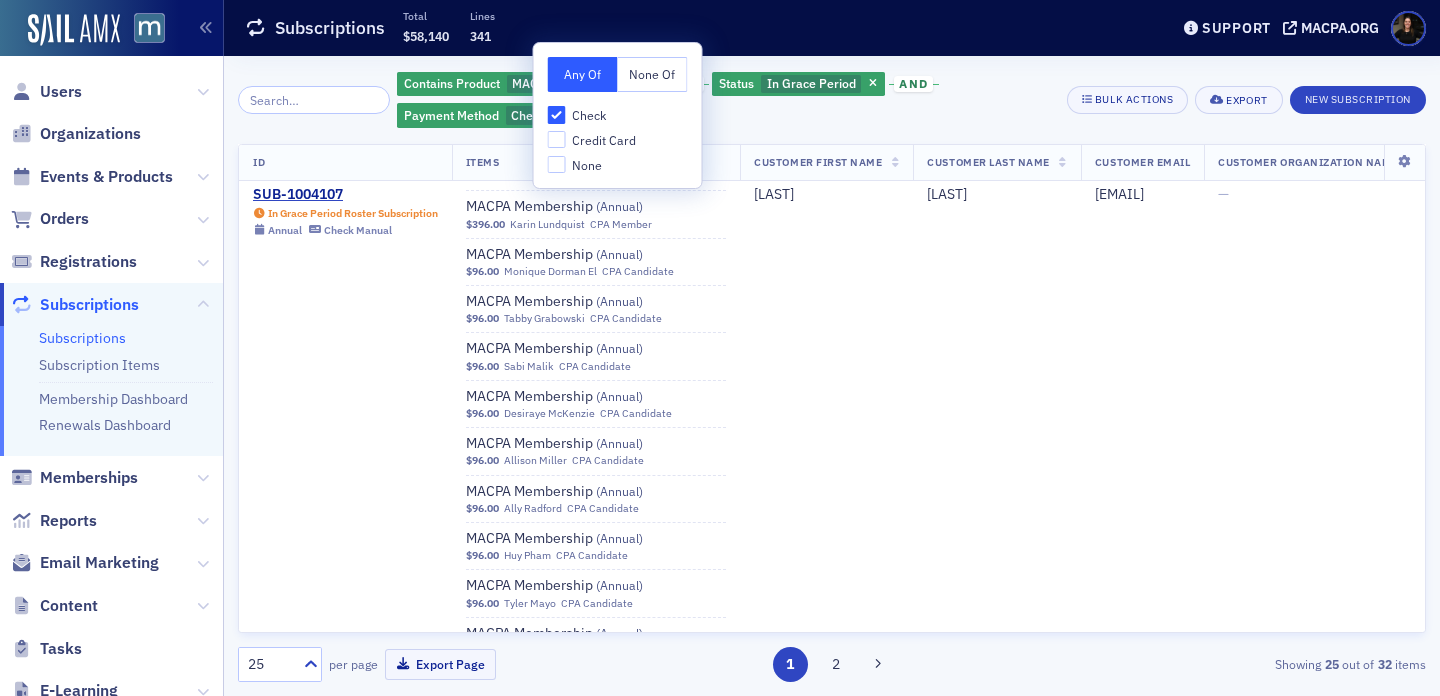 click on "Contains Product MACPA Membership and Status In Grace Period and Payment Method Check Add Filter Bulk Actions Export New Subscription ID Items Customer First Name Customer Last Name Customer Email Customer Organization Name Customer Organization Name (Without Location) Customer Organization Phone Number Customer Organization Credit Customer Organization Admins Customer Organization Website Customer Organization Fax Number Customer Organization Industries Customer Organization Services Customer Organization Sectors Customer Organization Types Customer Organization Peer Review Contact Customer Organization Date Created Customer Organization Last Updated Customer Organization uuid Customer Primary Phone Number Customer Work Phone Number Customer Mobile Phone Number Customer Home Phone Number Customer Info Invoicee Total Next Renewal Date Start Date End Date Date Created SUB-998748 In Grace Period Annual Check Manual MACPA Membership ( Annual )" 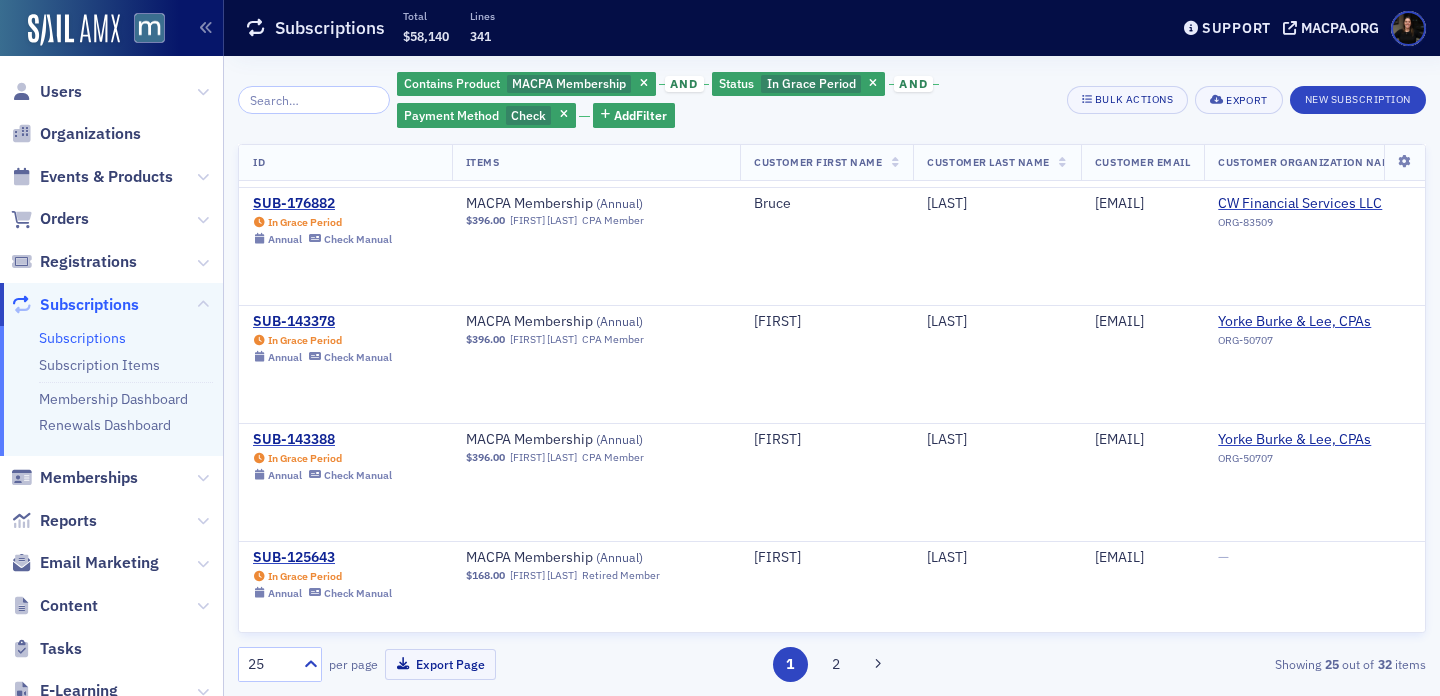 scroll, scrollTop: 15886, scrollLeft: 0, axis: vertical 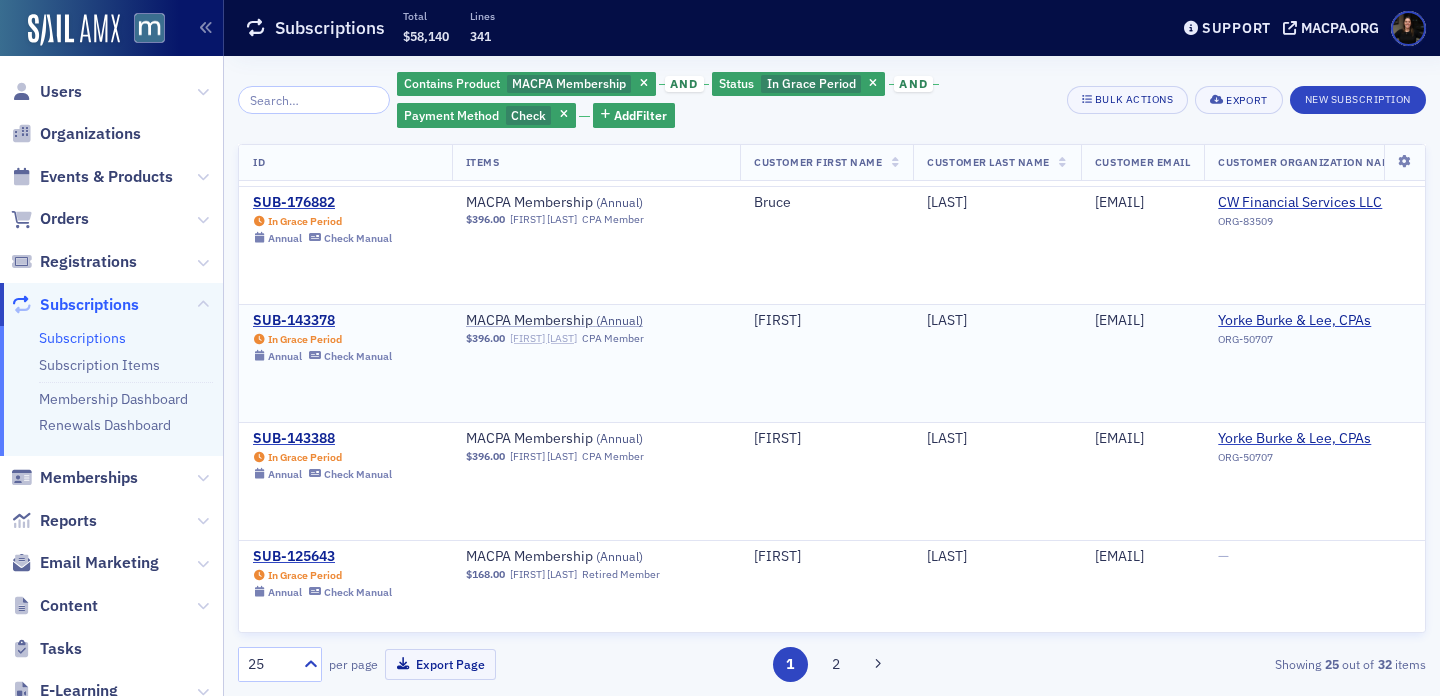 click on "[FIRST] [LAST]" 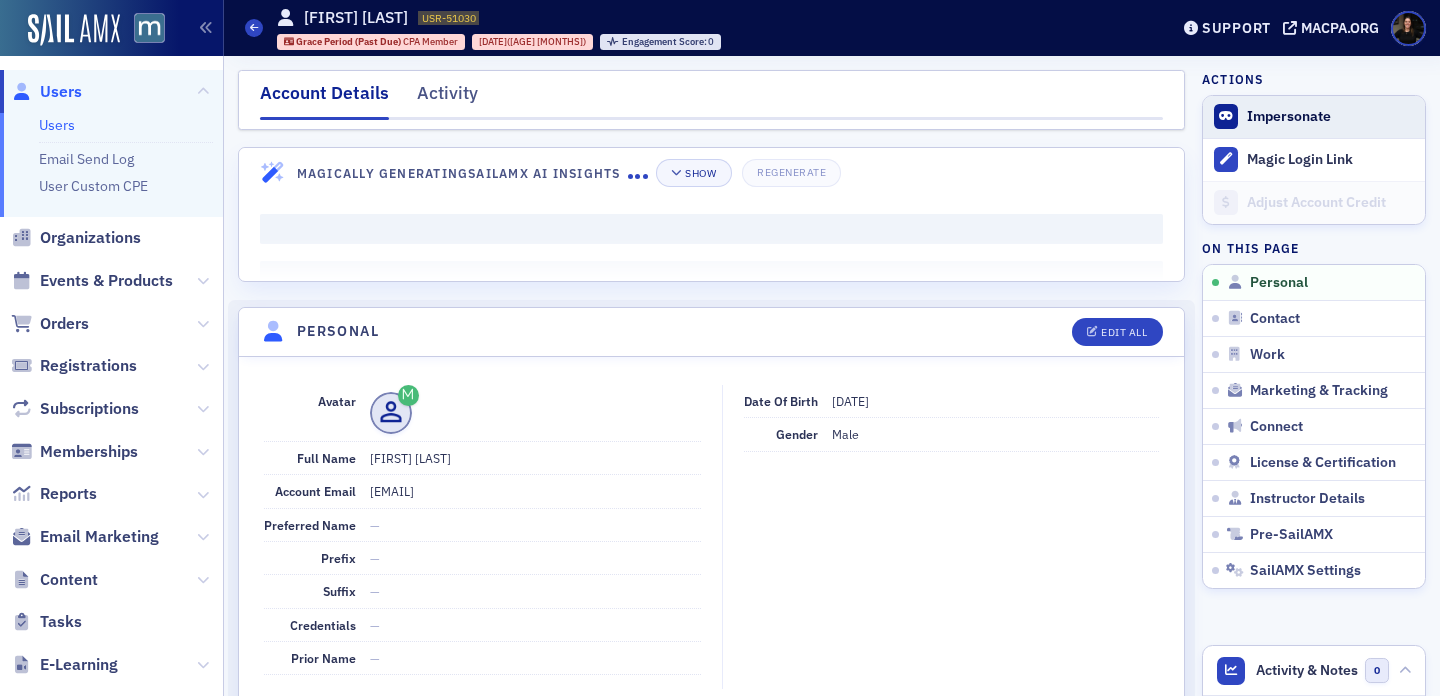 click on "Impersonate" 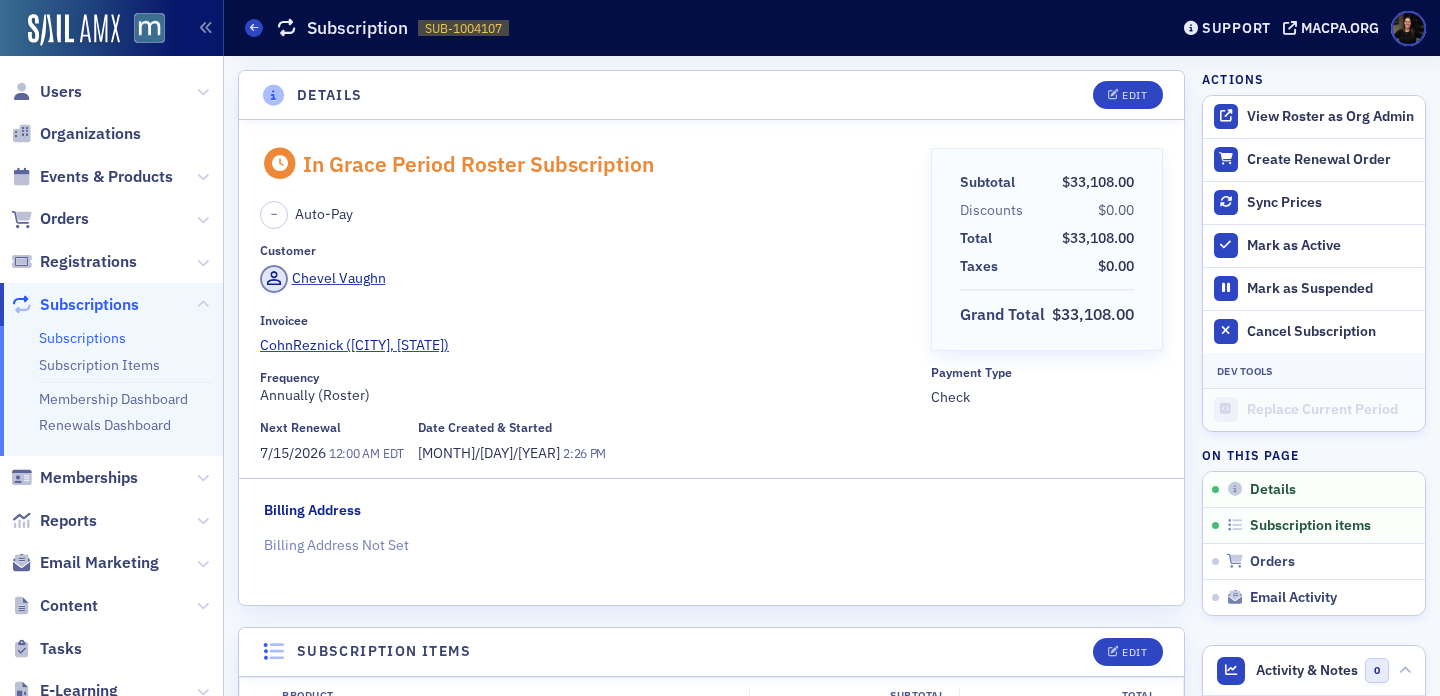 scroll, scrollTop: 0, scrollLeft: 0, axis: both 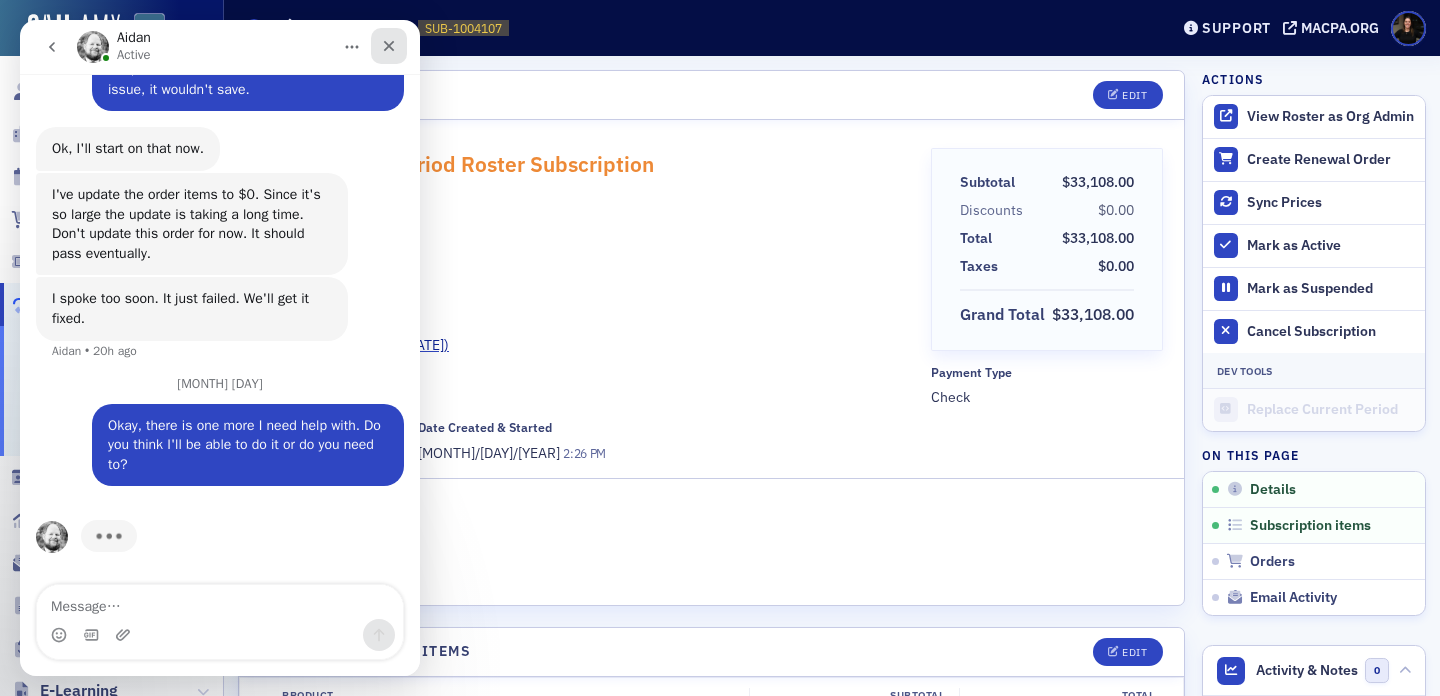 click at bounding box center (389, 46) 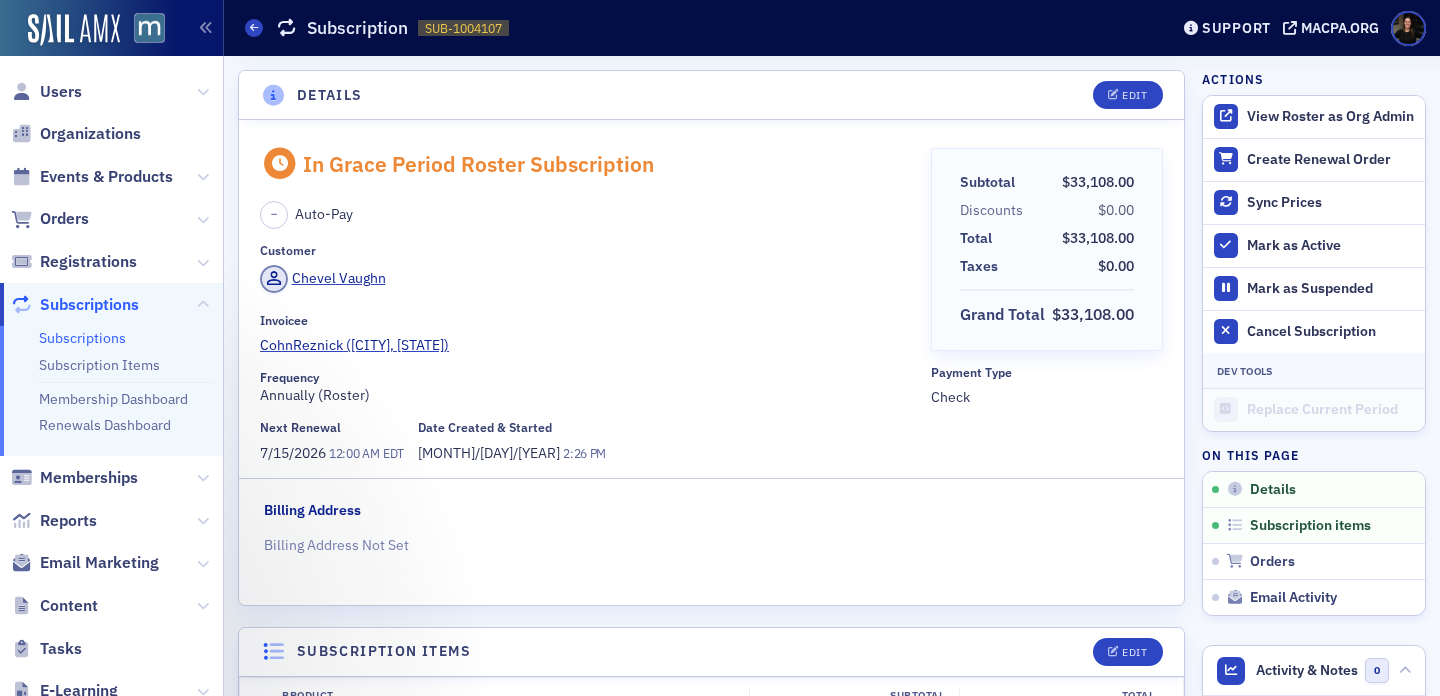 scroll, scrollTop: 0, scrollLeft: 0, axis: both 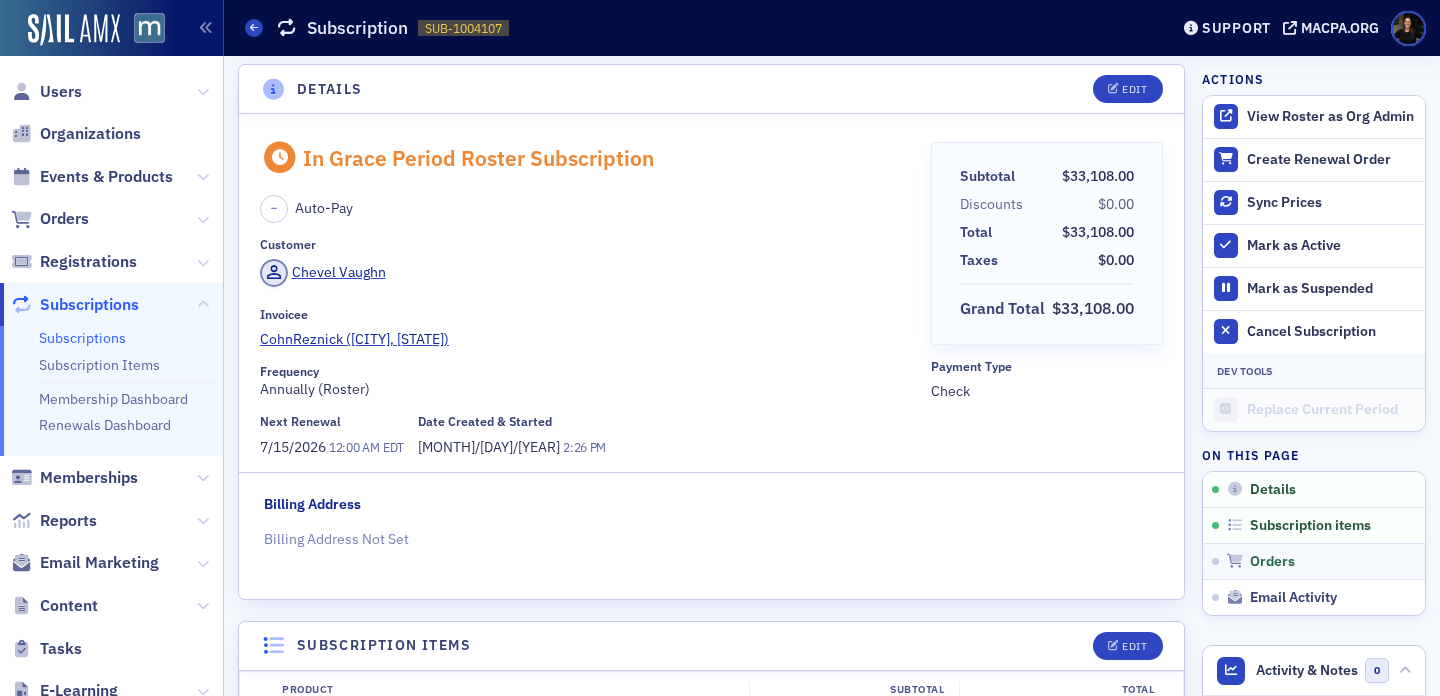 click on "Orders" 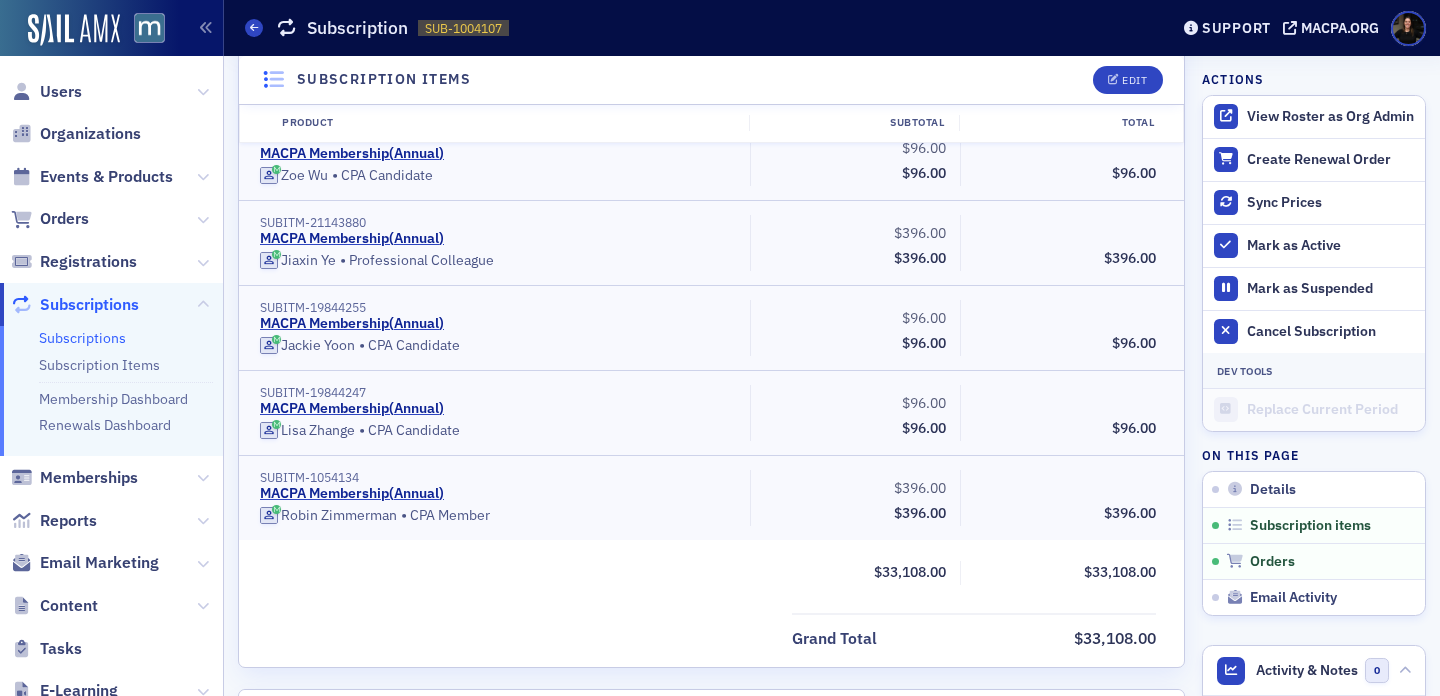scroll, scrollTop: 11252, scrollLeft: 0, axis: vertical 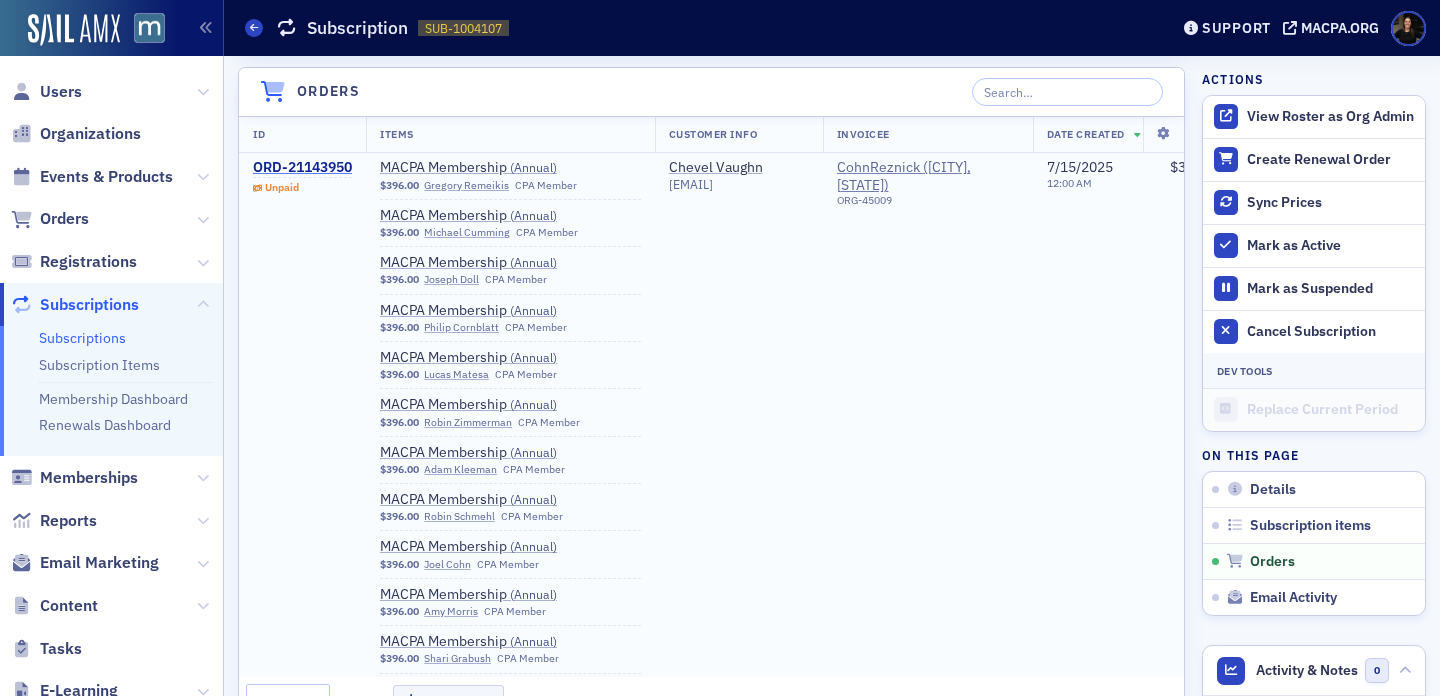 click on "ORD-21143950" 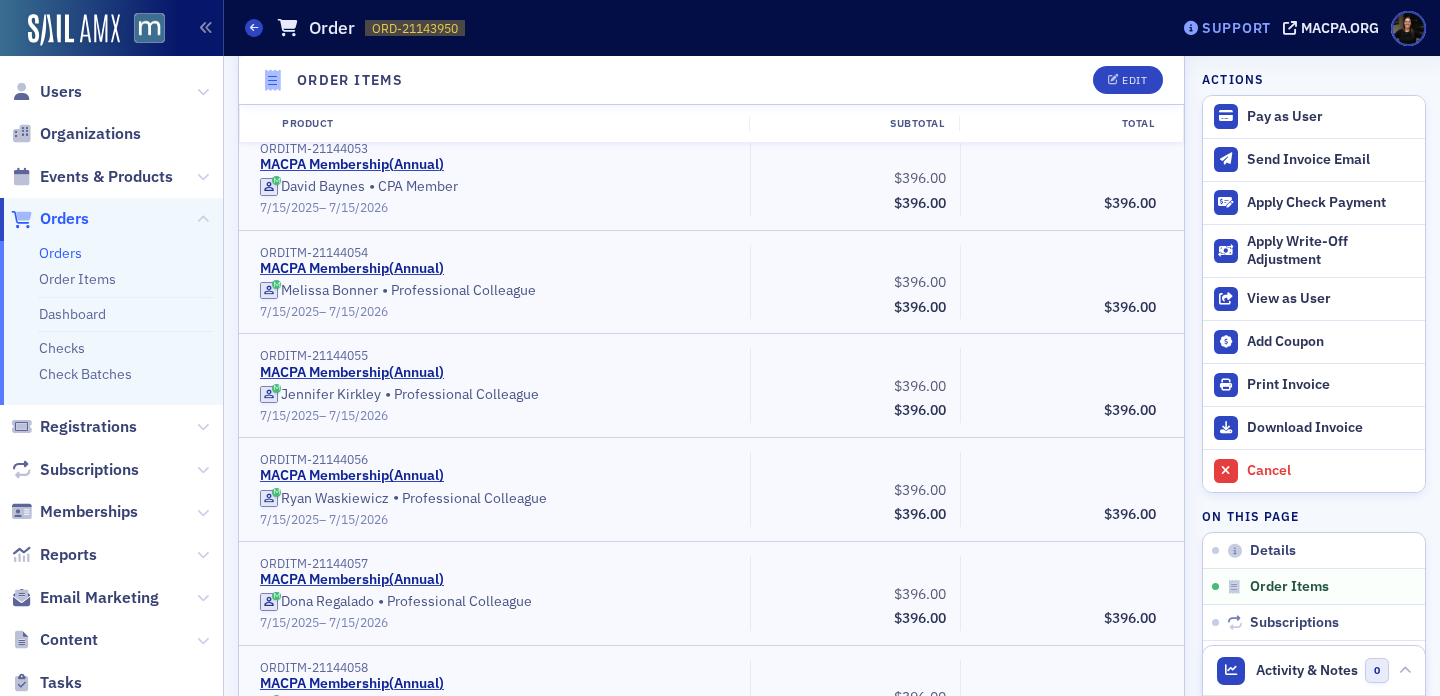 click on "Support" 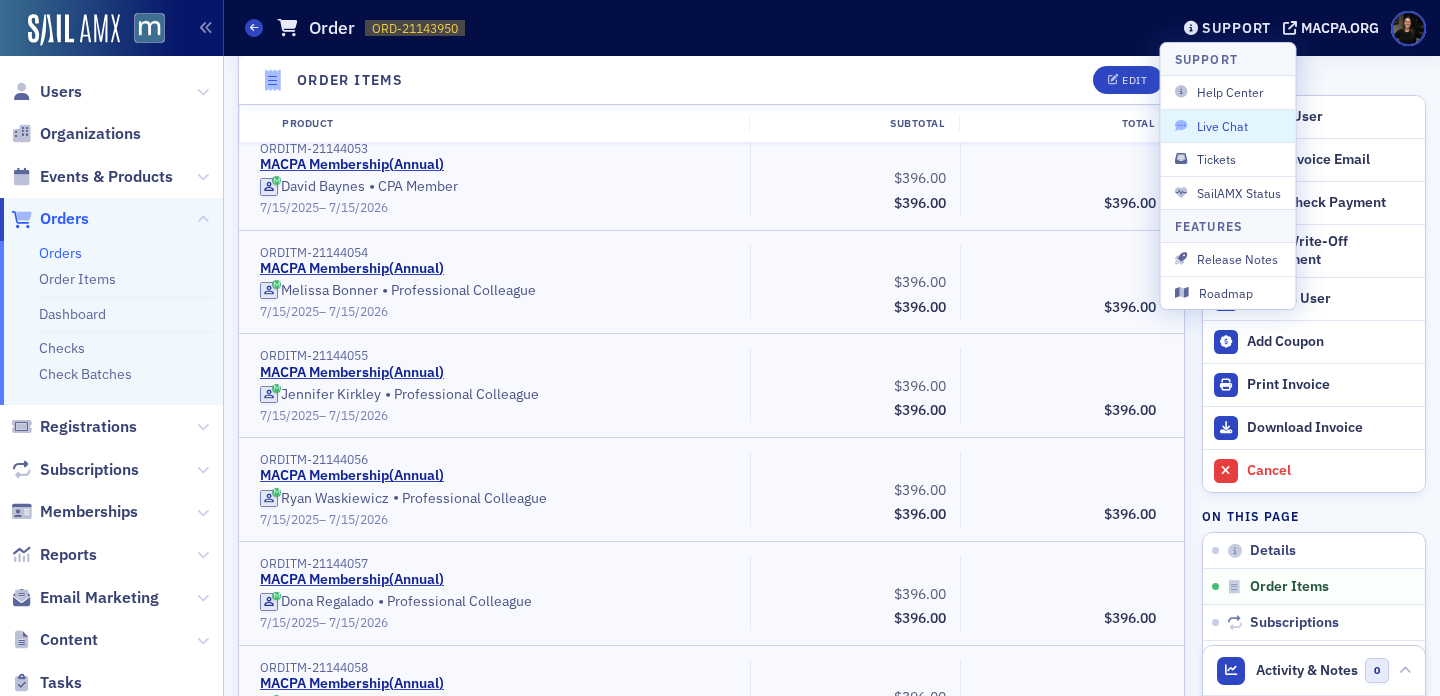 click on "Live Chat" at bounding box center (1228, 125) 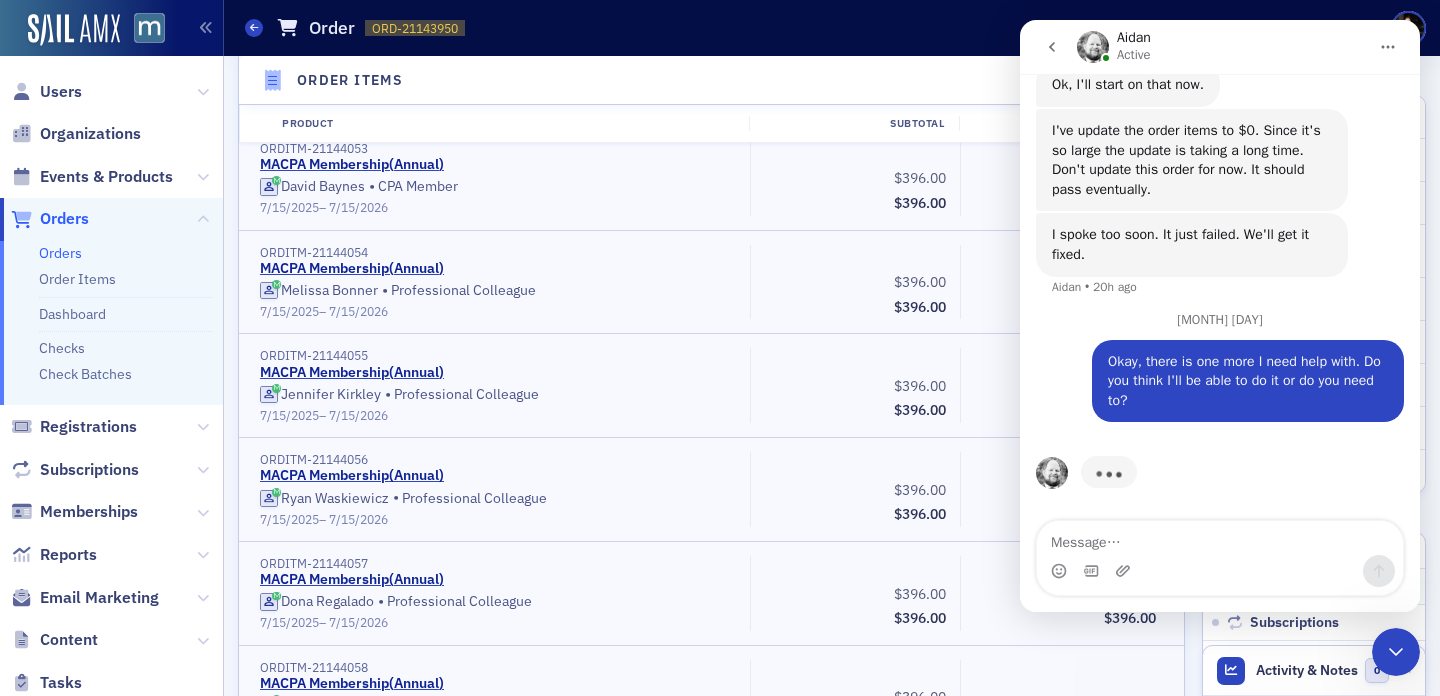 scroll, scrollTop: 0, scrollLeft: 0, axis: both 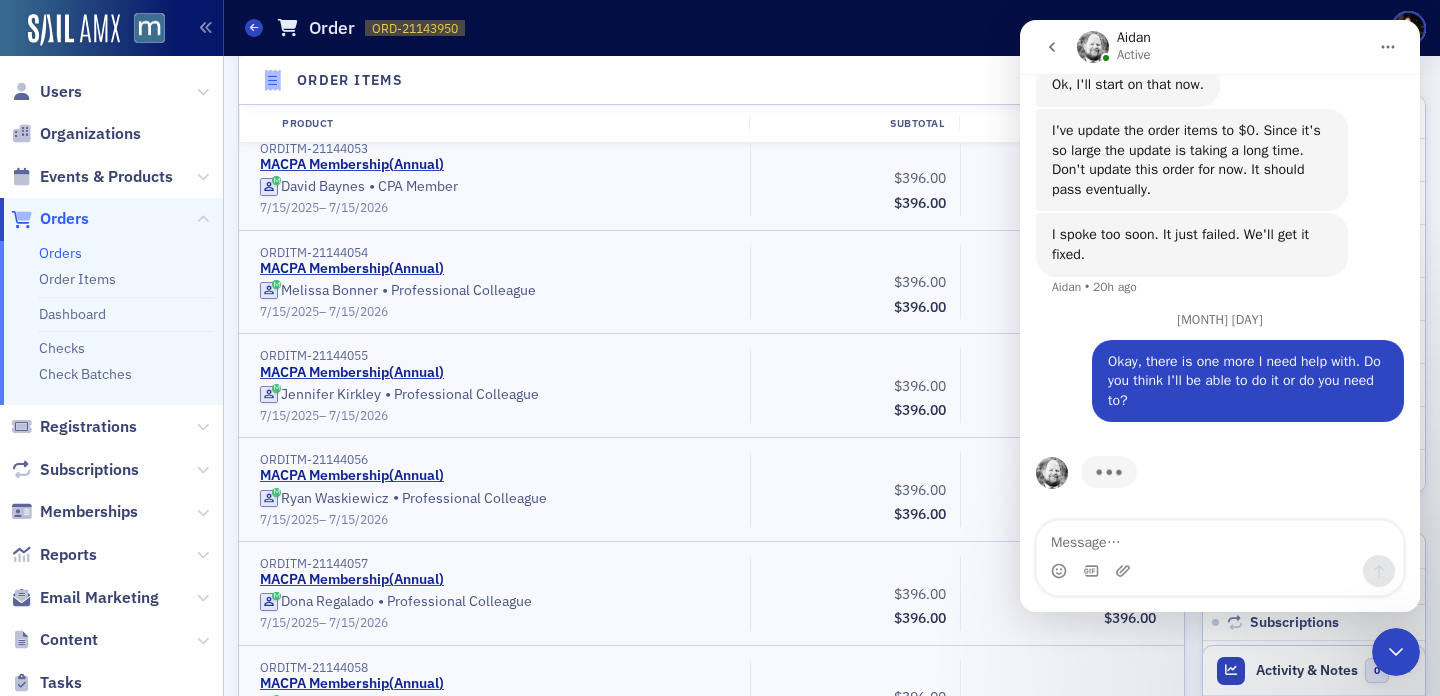 click at bounding box center [1220, 571] 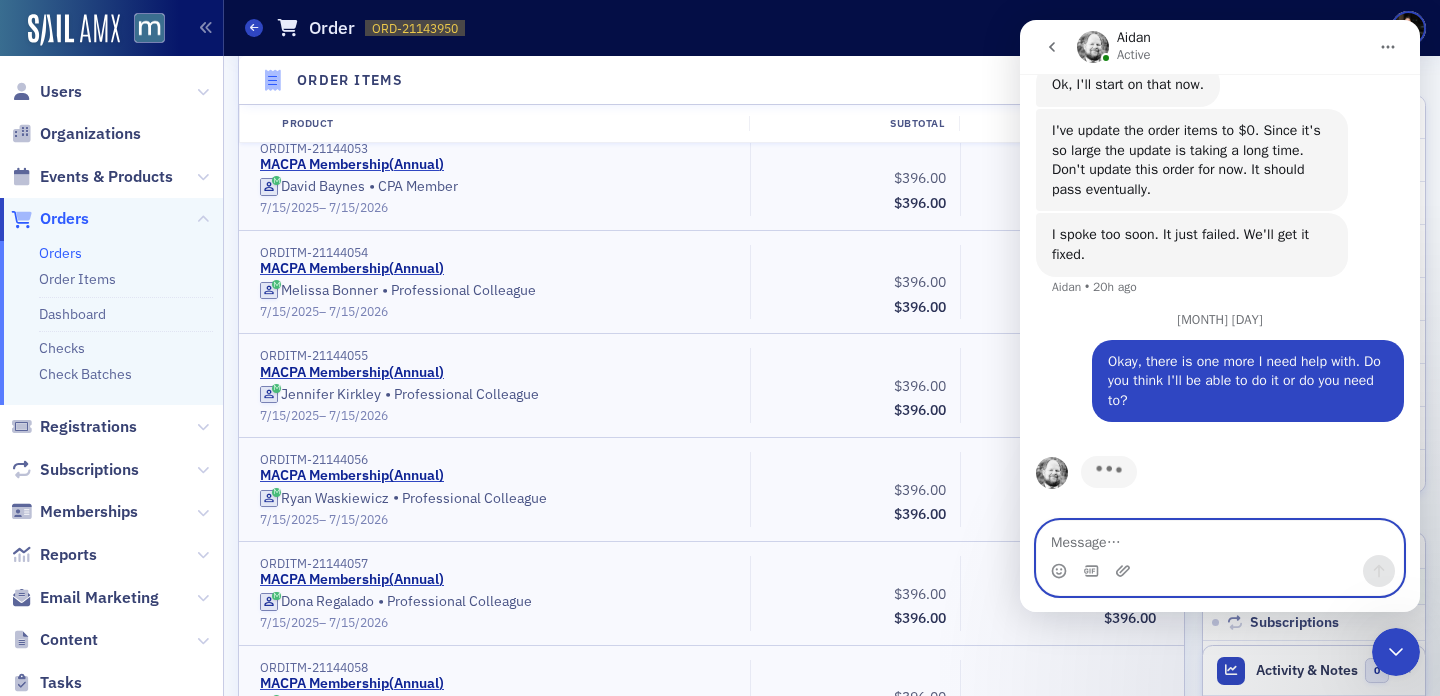 click at bounding box center (1220, 538) 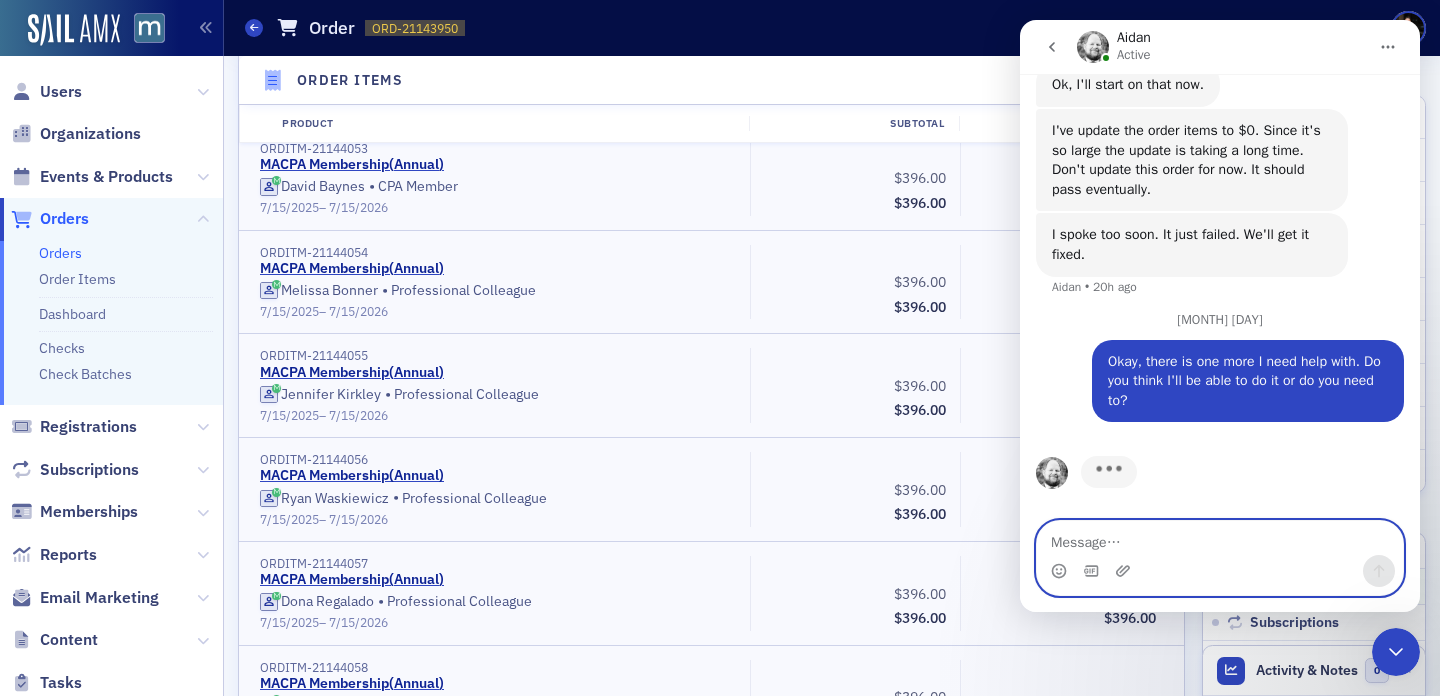 paste on "https://macpa.org/staff/orders/orders/1f06131c-cbd5-6a3c-b911-4a46f50f5736" 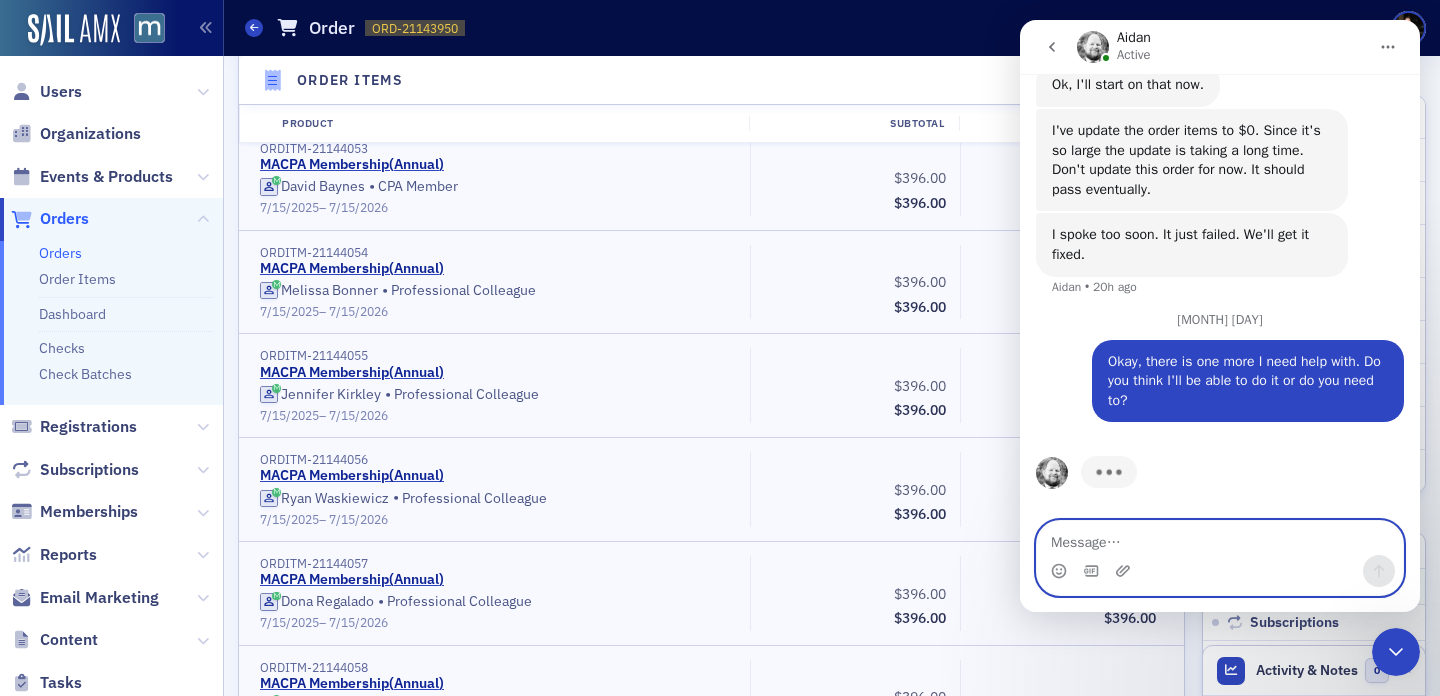 type on "https://macpa.org/staff/orders/orders/1f06131c-cbd5-6a3c-b911-4a46f50f5736" 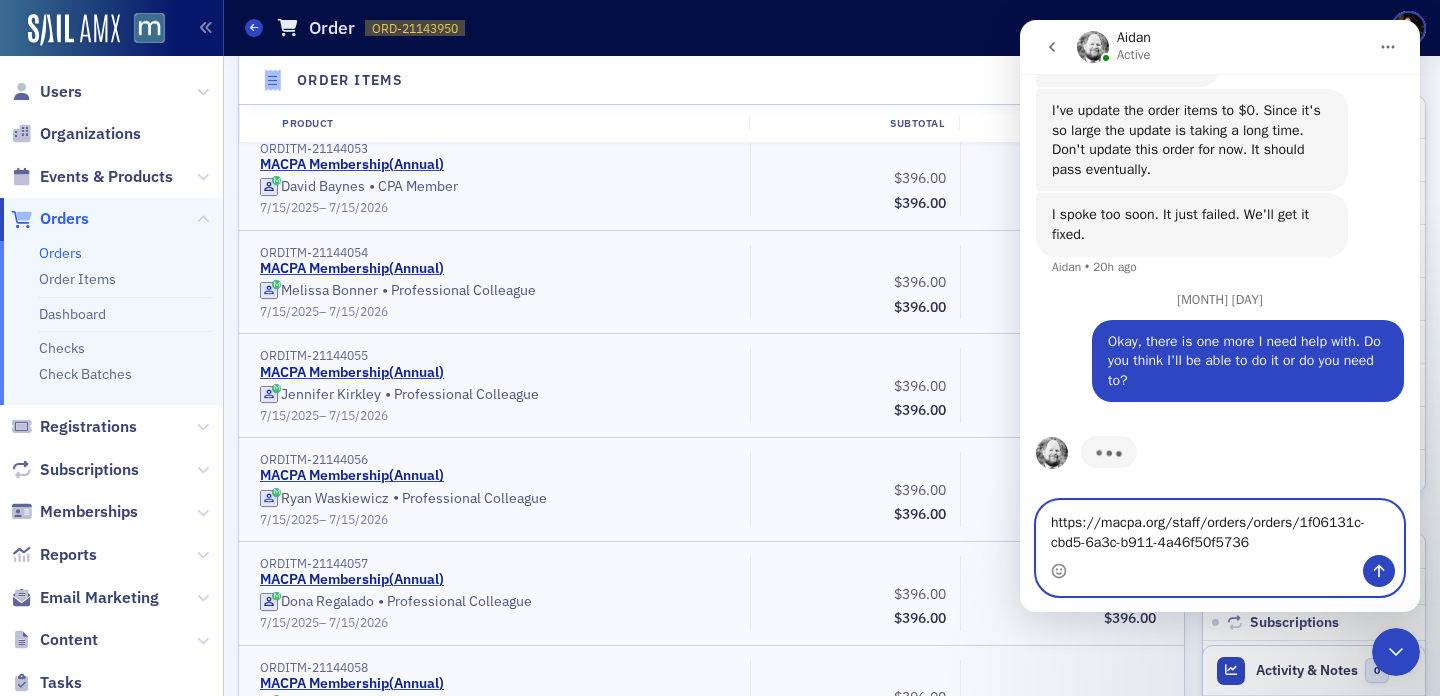 type 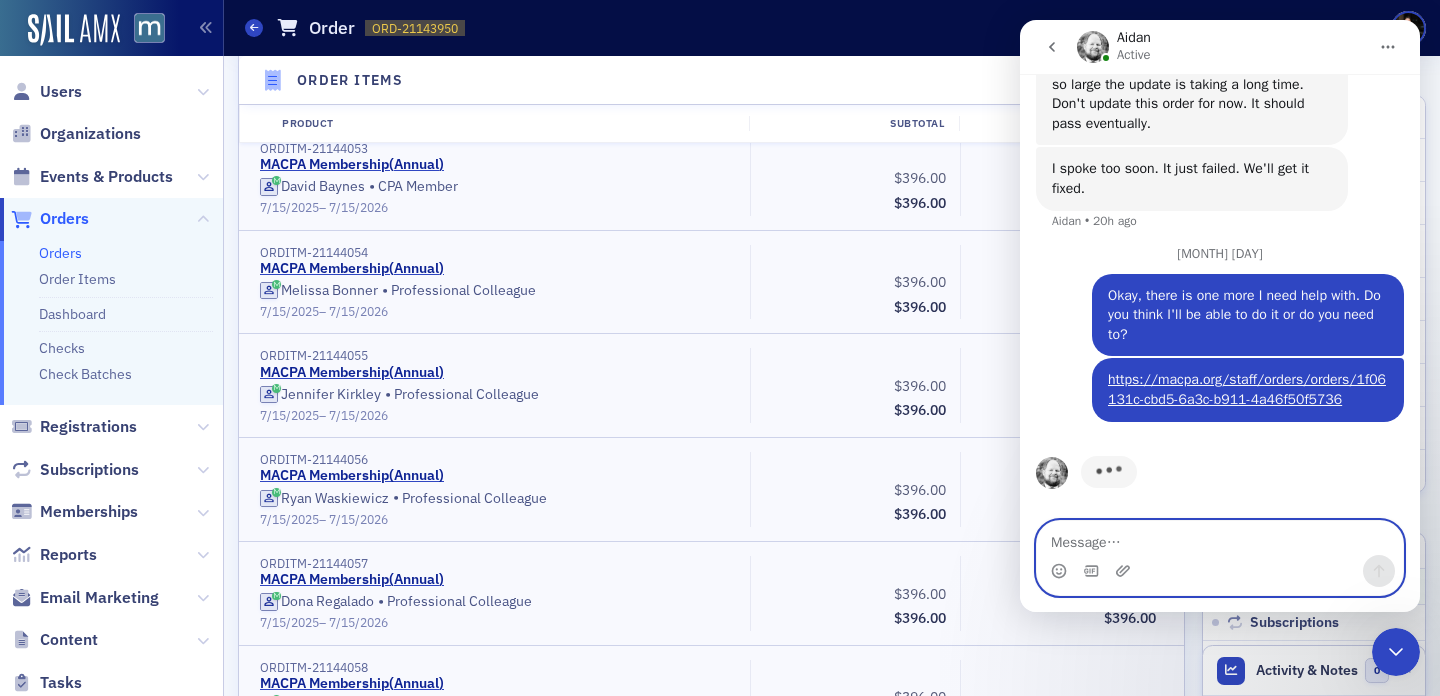 scroll, scrollTop: 2529, scrollLeft: 0, axis: vertical 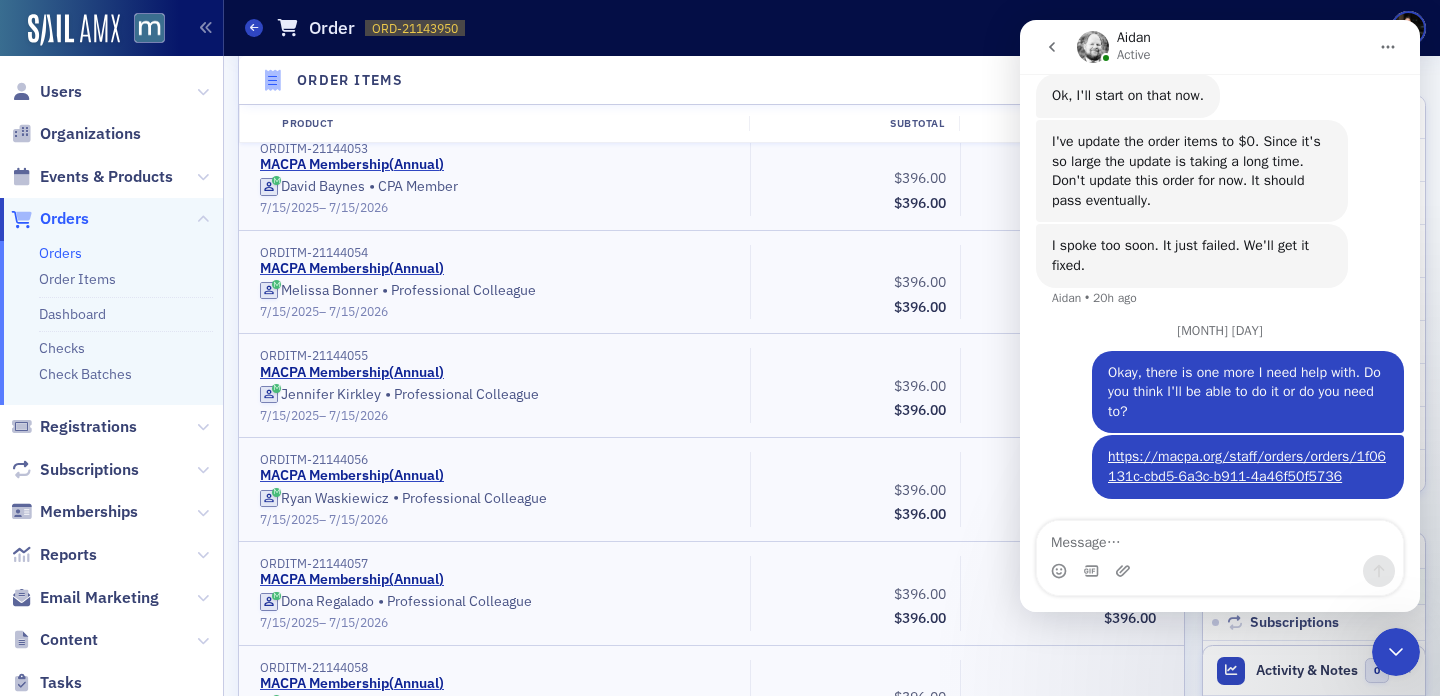 click 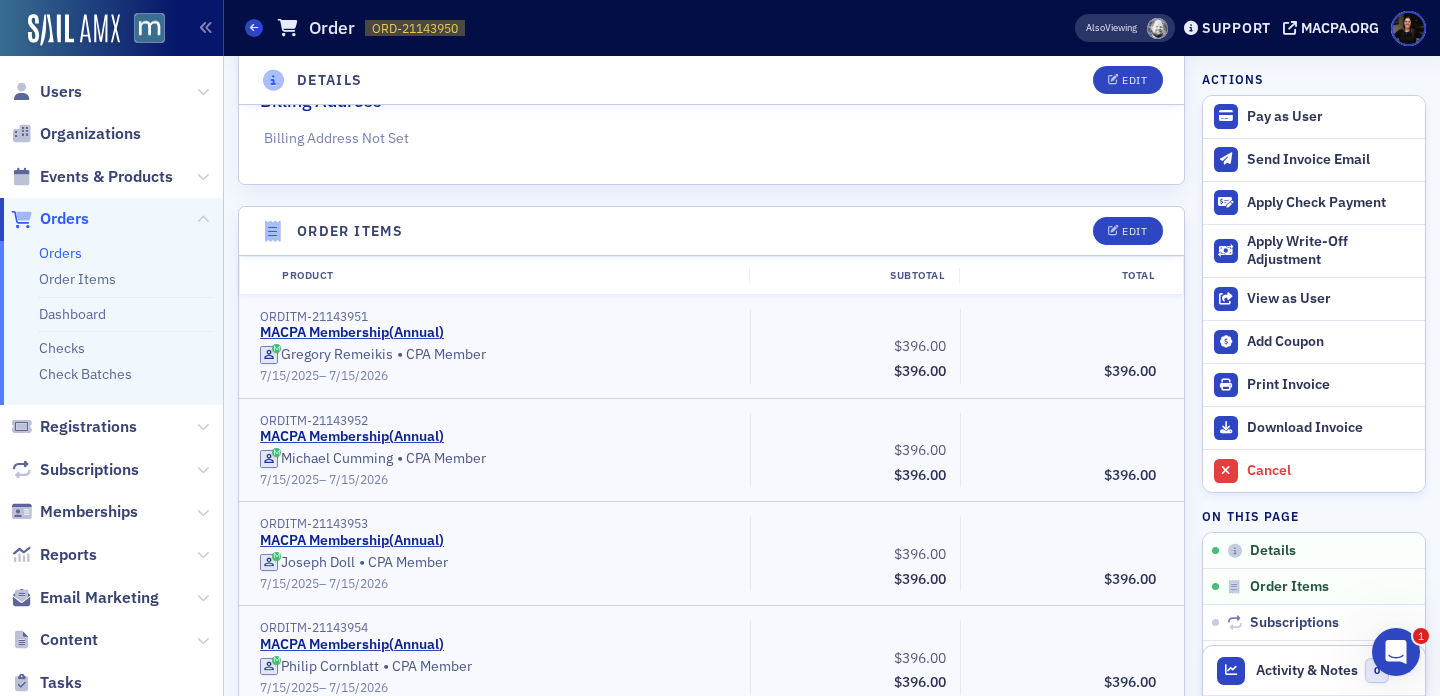 scroll, scrollTop: 0, scrollLeft: 0, axis: both 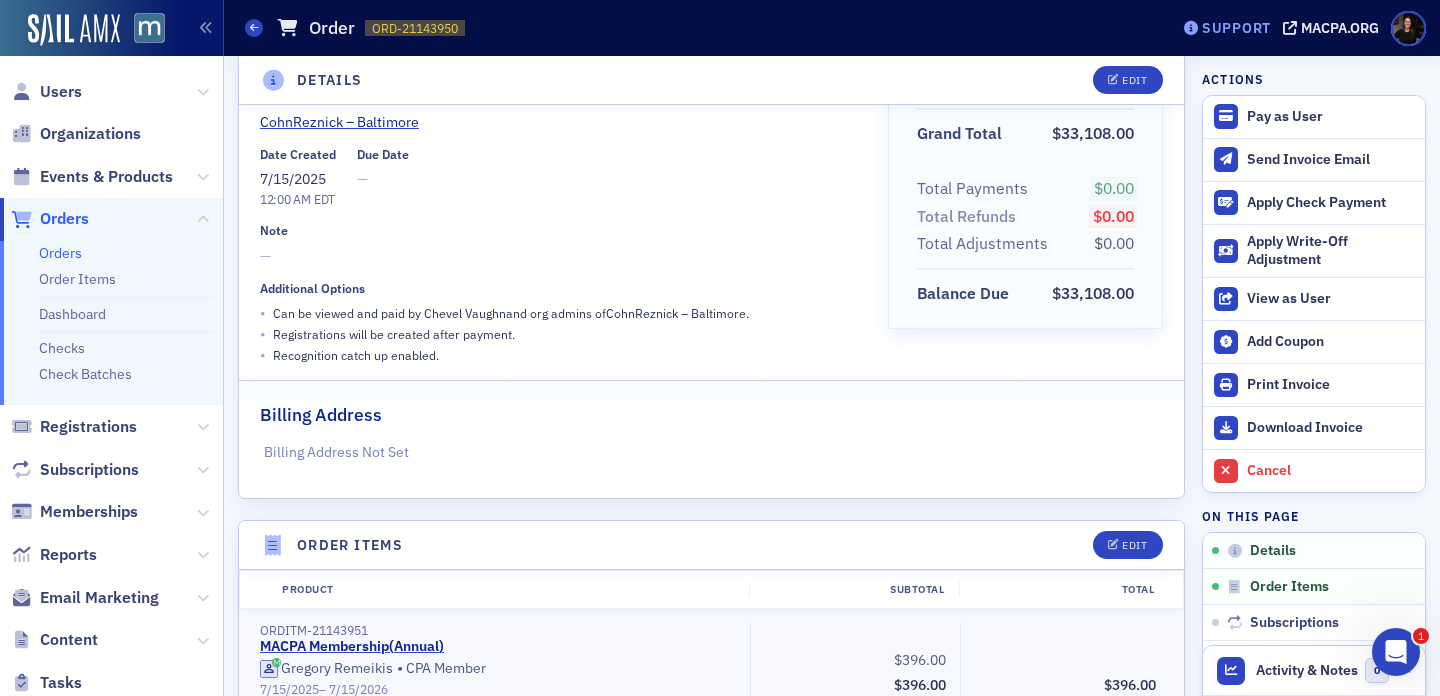 click on "Support" 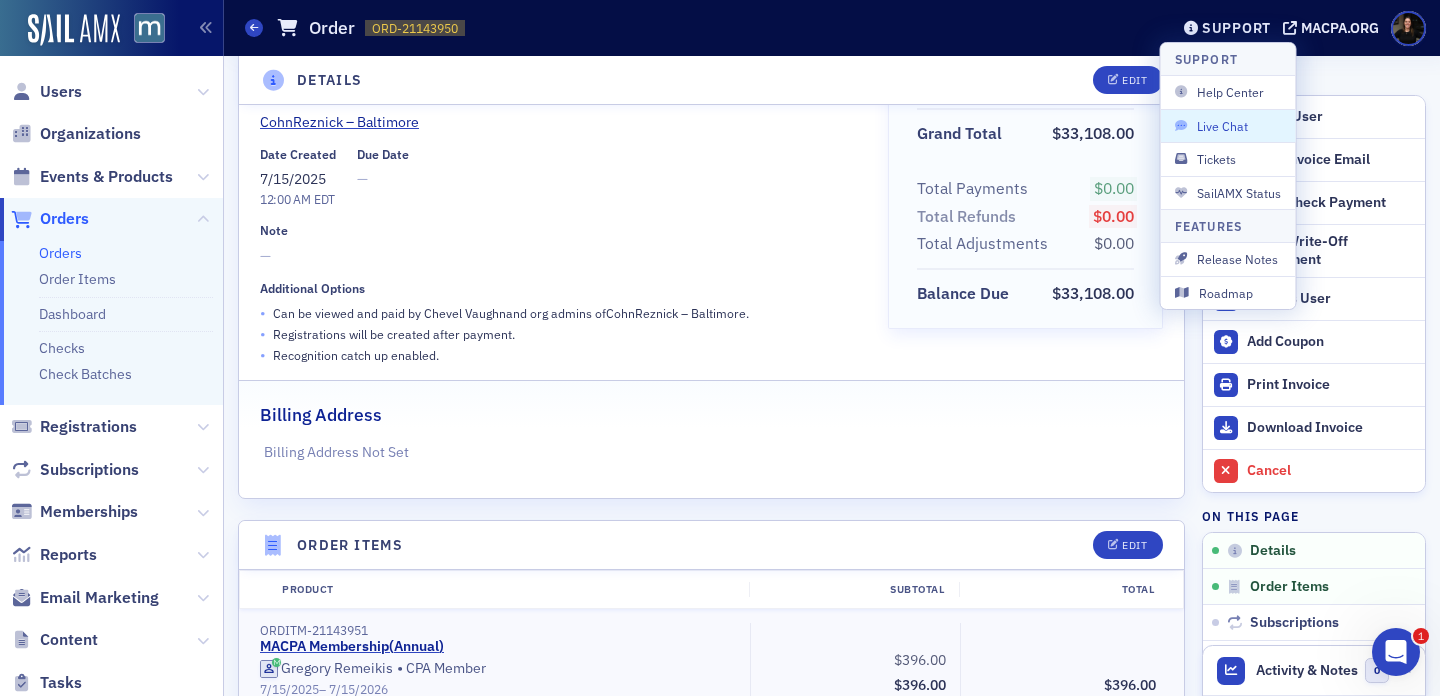 click on "Live Chat" at bounding box center (1228, 126) 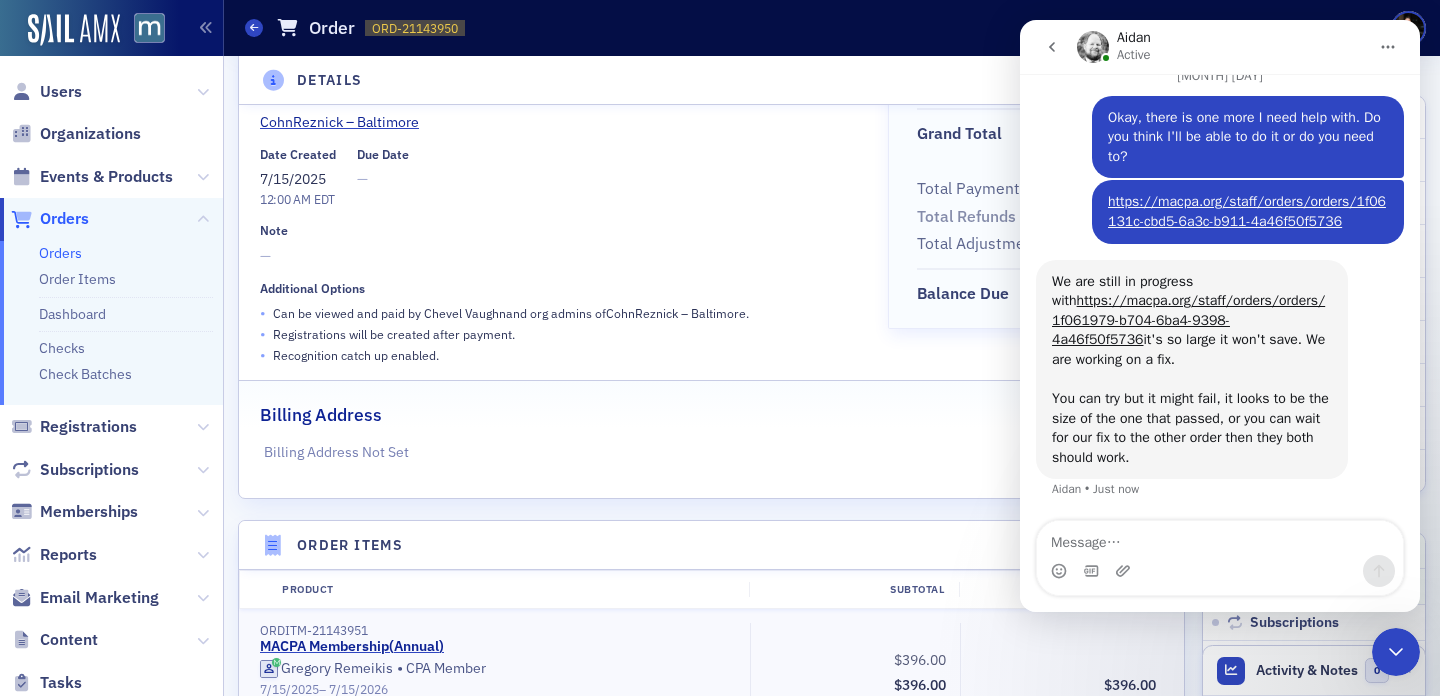 scroll, scrollTop: 2765, scrollLeft: 0, axis: vertical 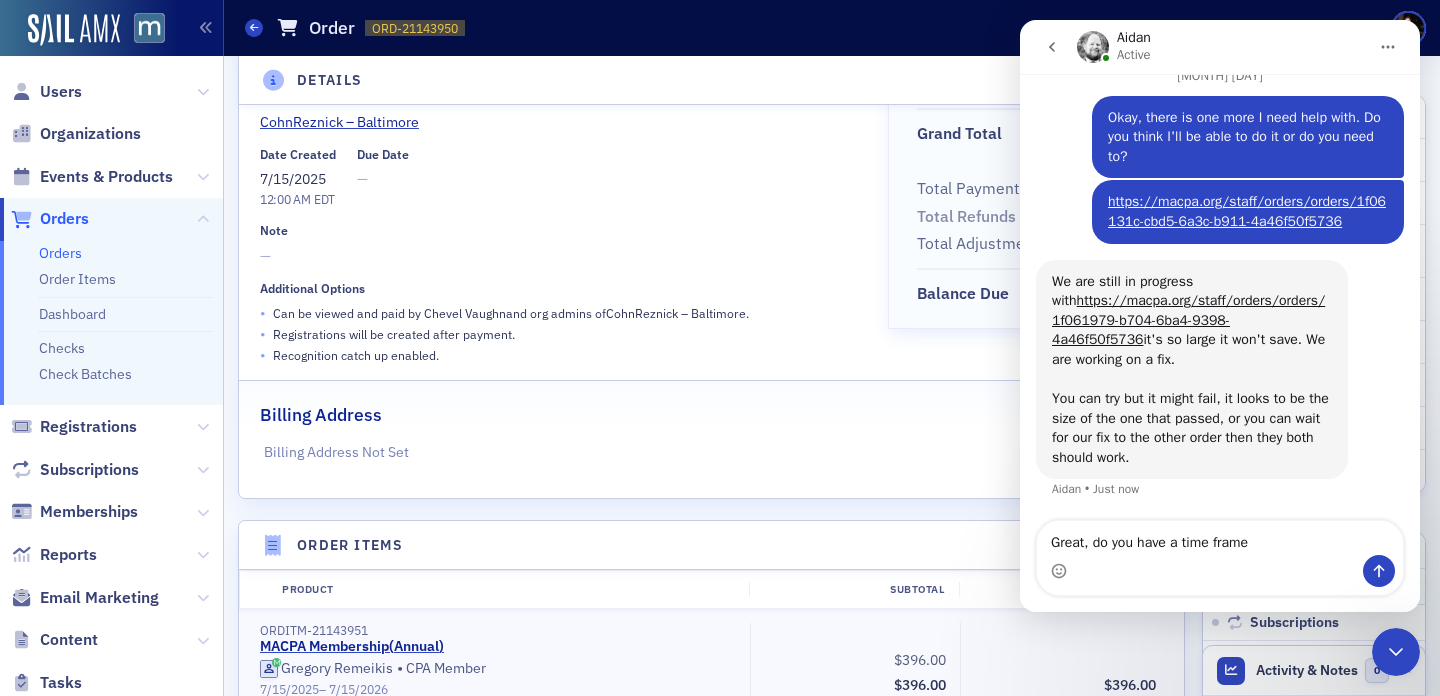 type on "Great, do you have a time frame?" 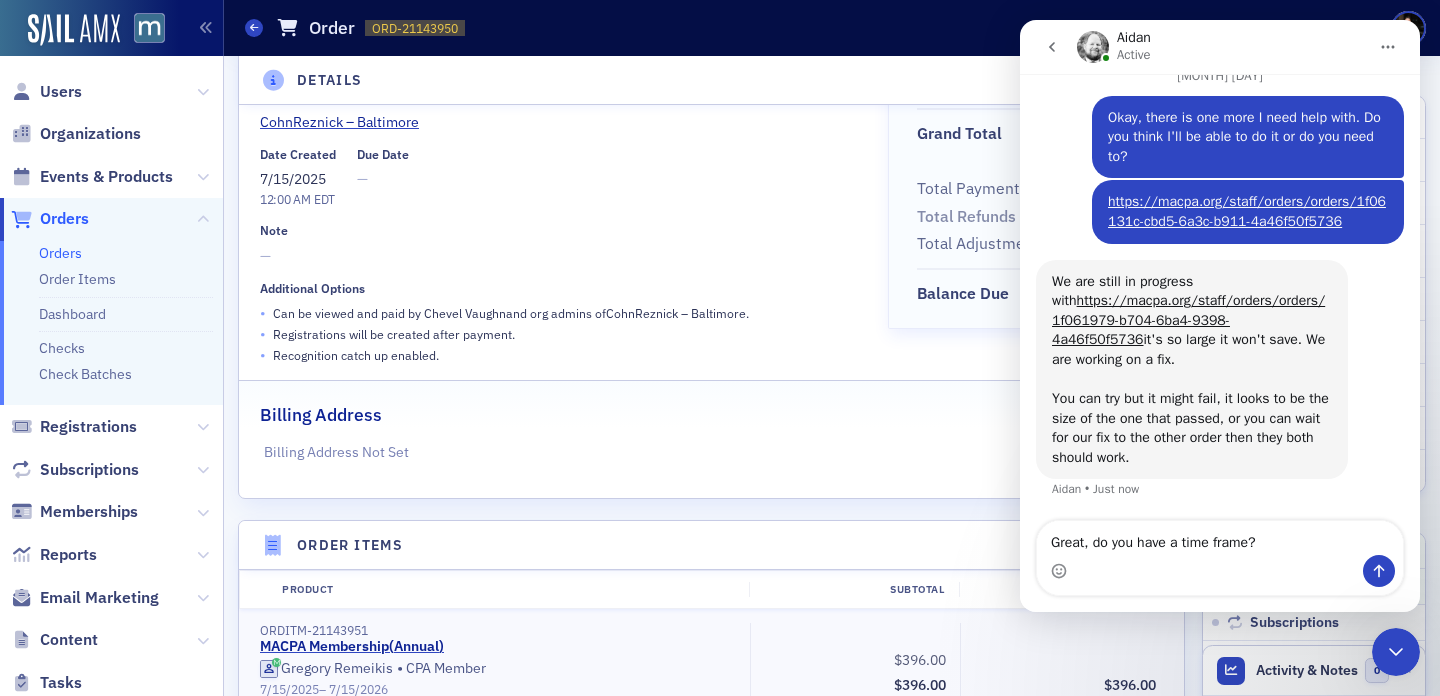 type 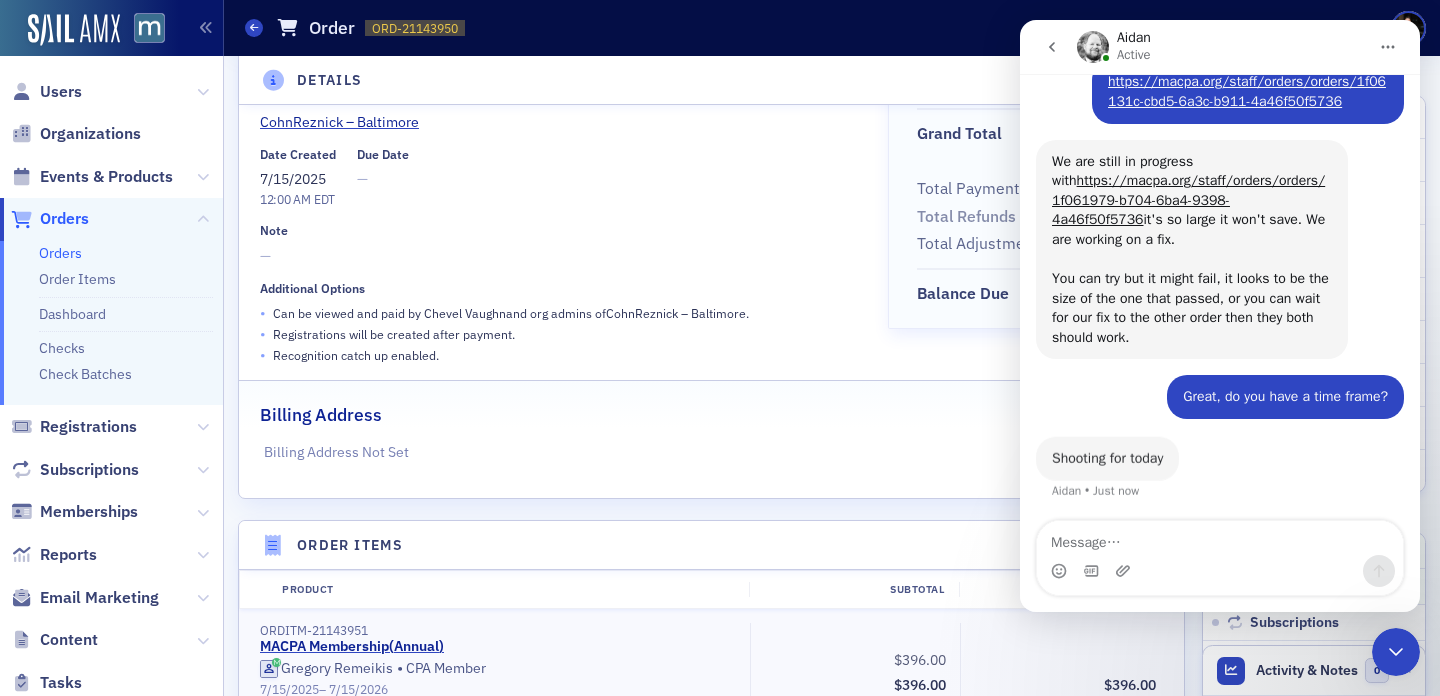 scroll, scrollTop: 2884, scrollLeft: 0, axis: vertical 